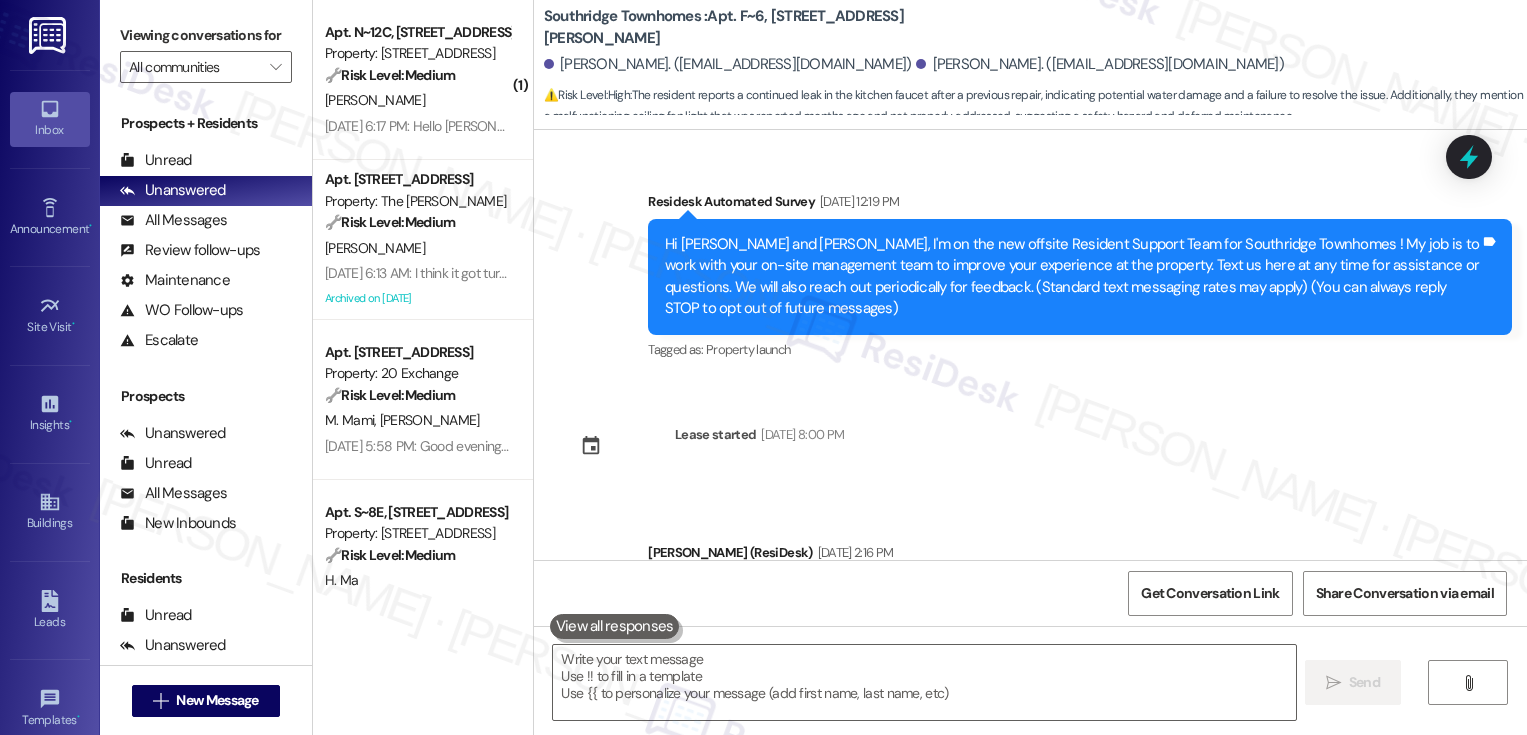 scroll, scrollTop: 0, scrollLeft: 0, axis: both 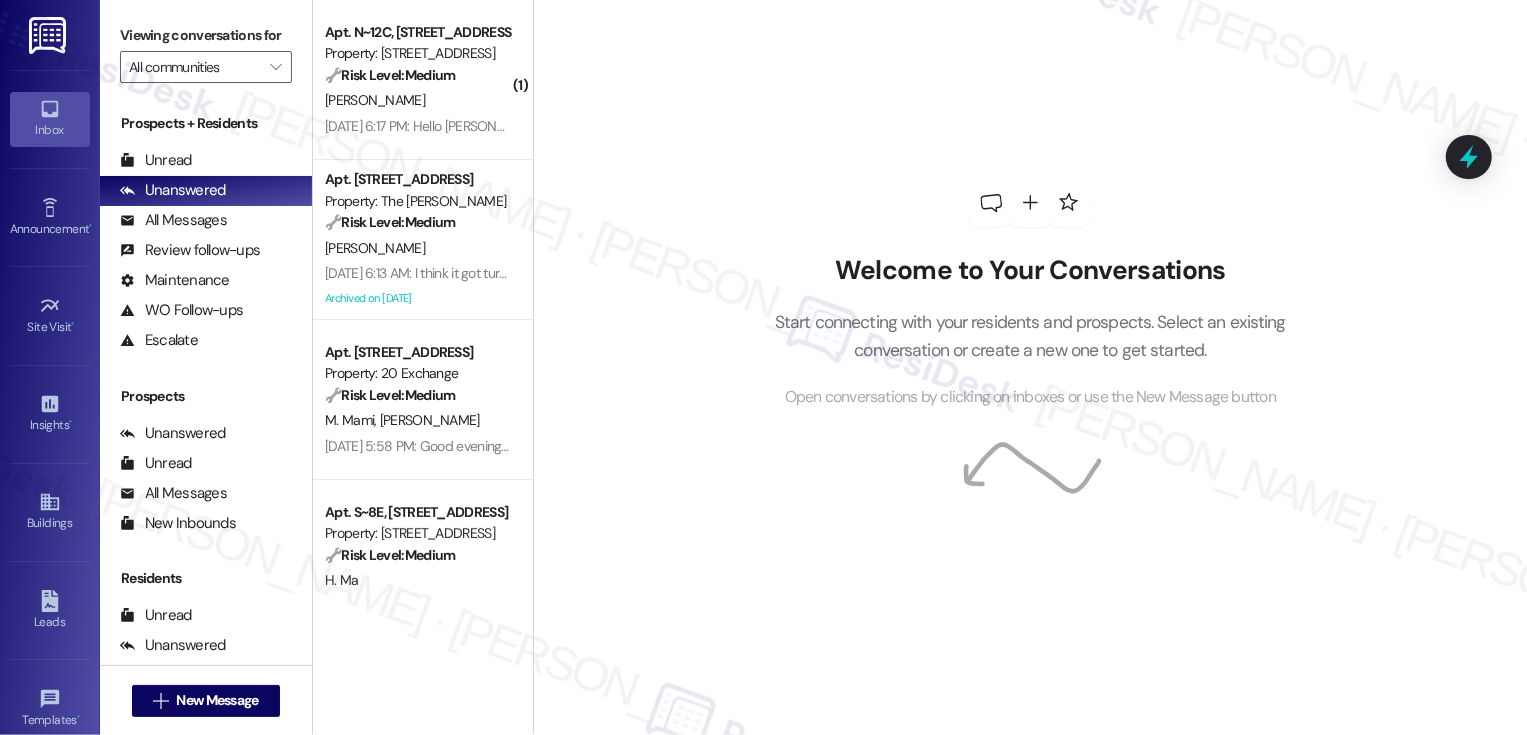 click on "[PERSON_NAME]" at bounding box center [375, 100] 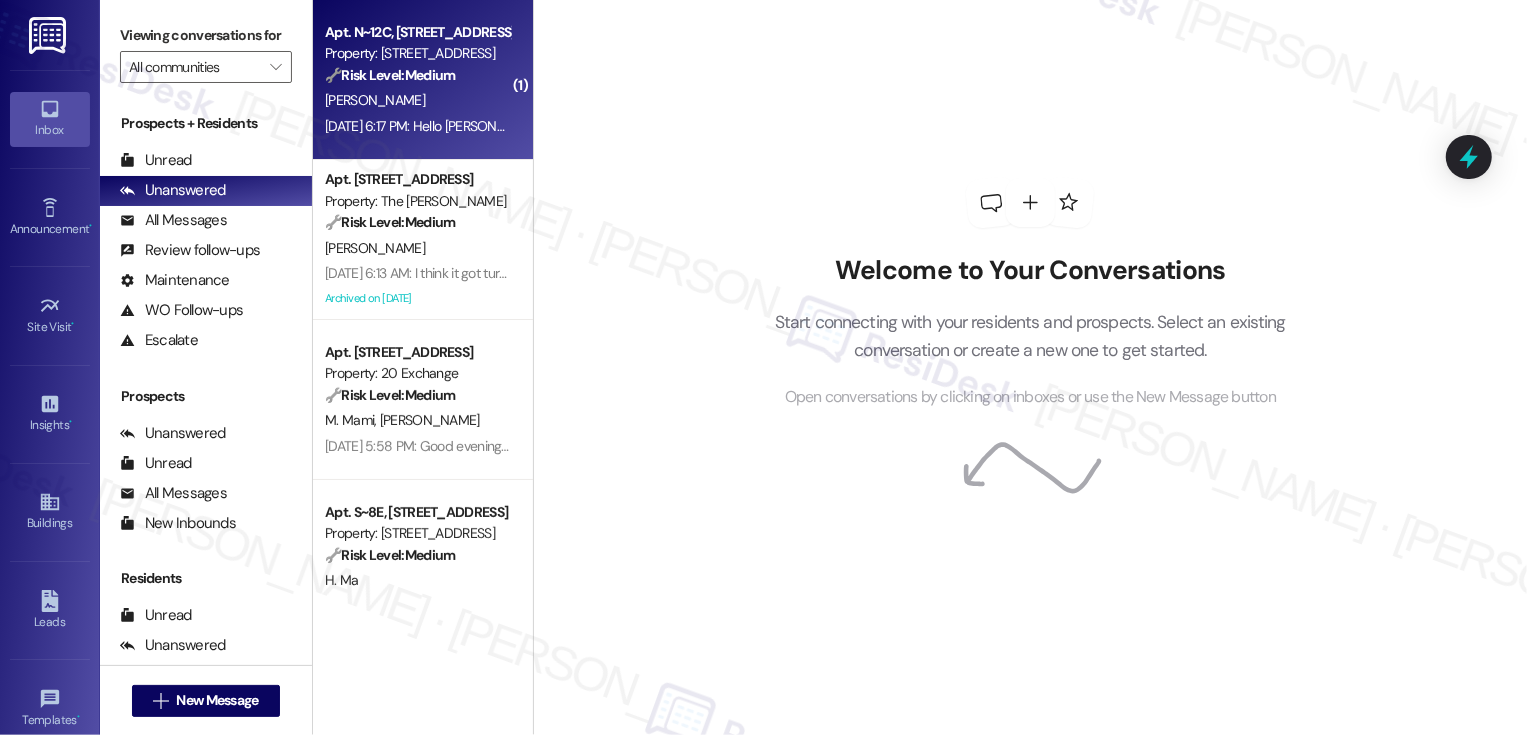 click on "[PERSON_NAME]" at bounding box center (375, 100) 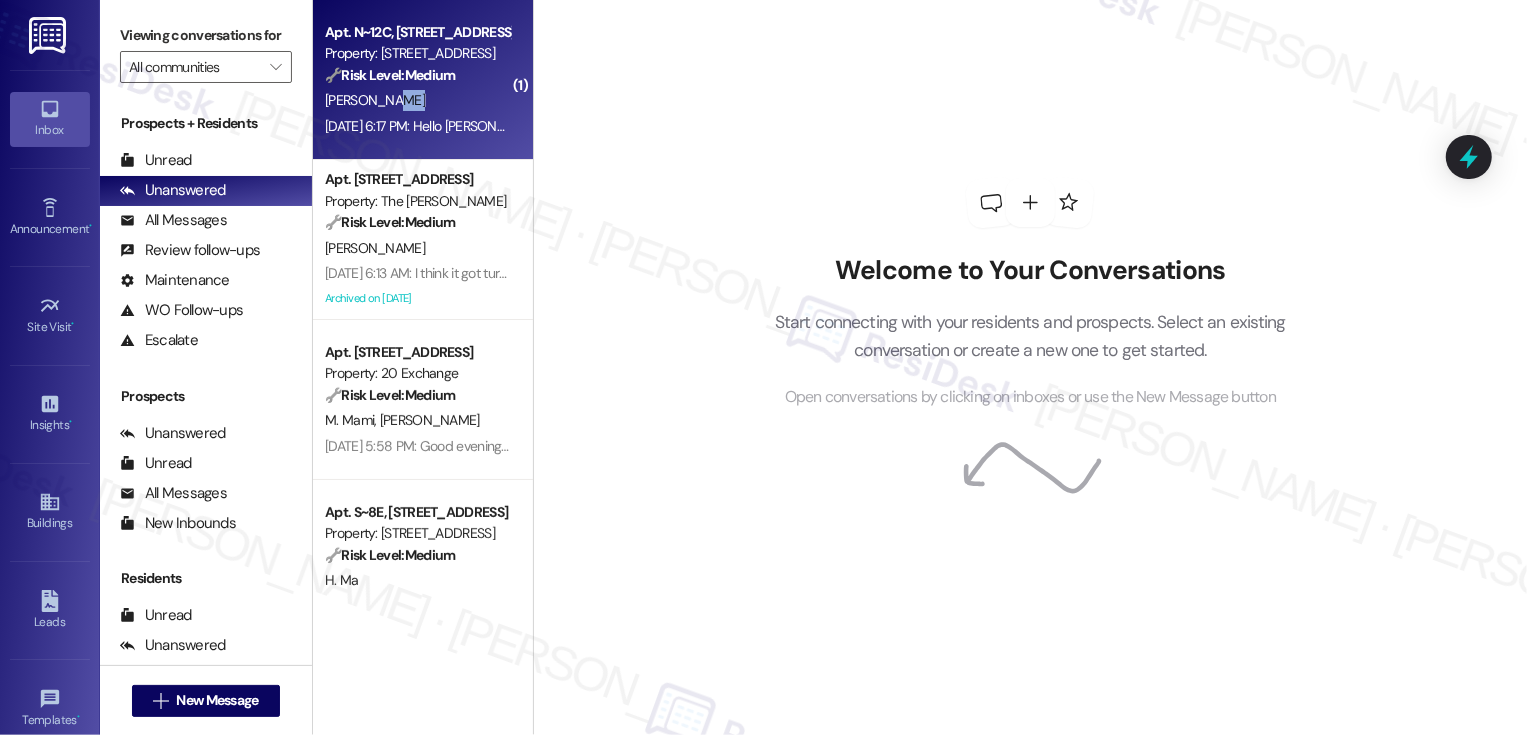 click on "[PERSON_NAME]" at bounding box center (375, 100) 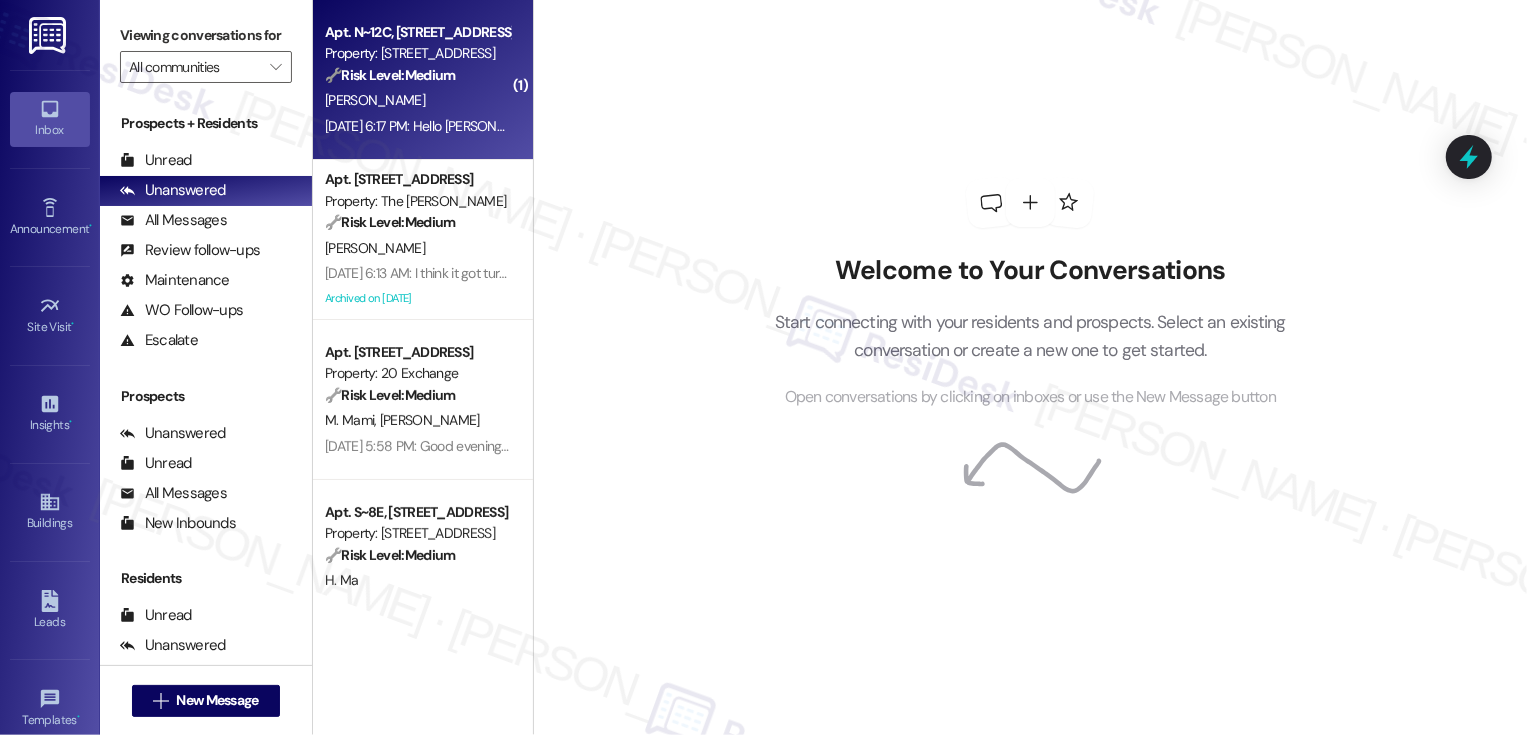click on "[PERSON_NAME]" at bounding box center [375, 100] 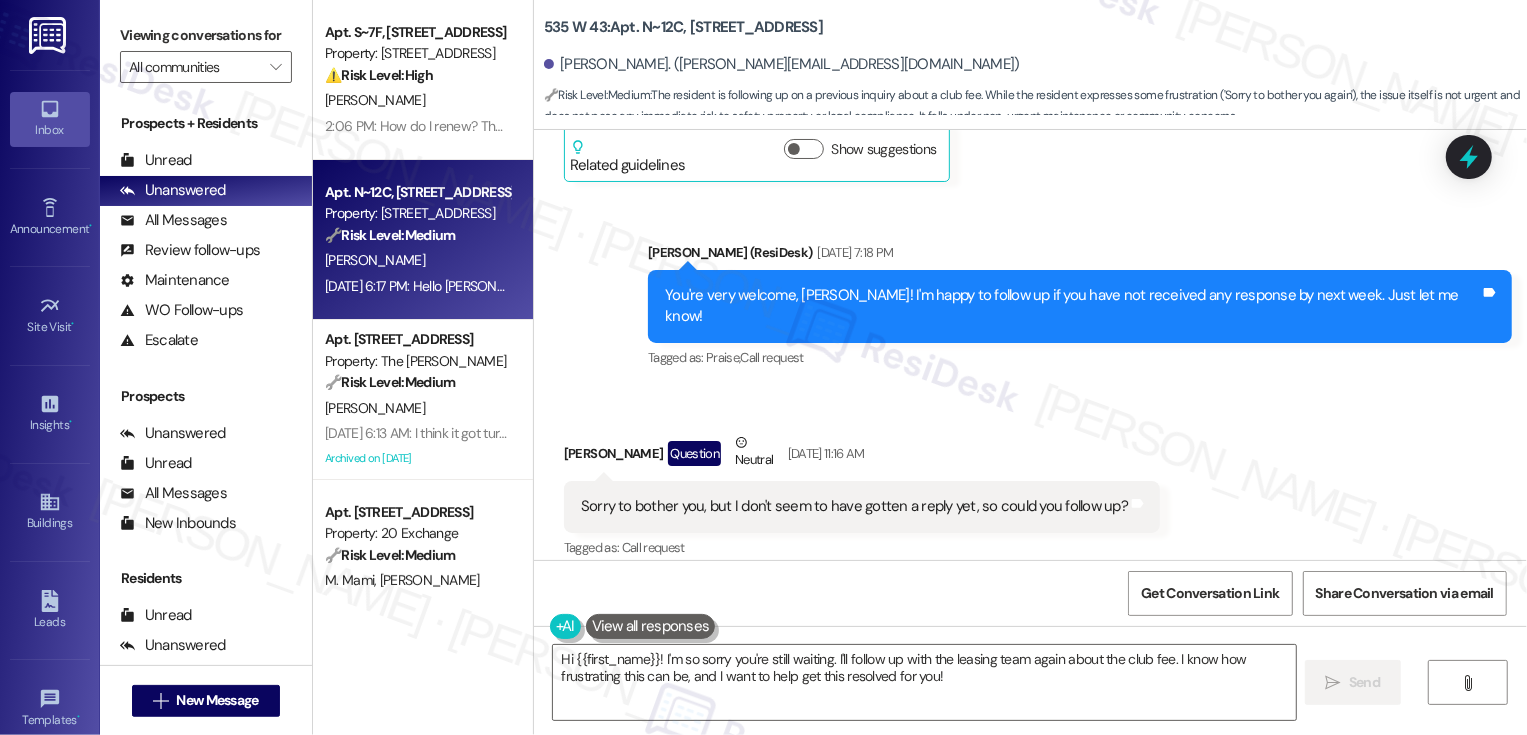 scroll, scrollTop: 16385, scrollLeft: 0, axis: vertical 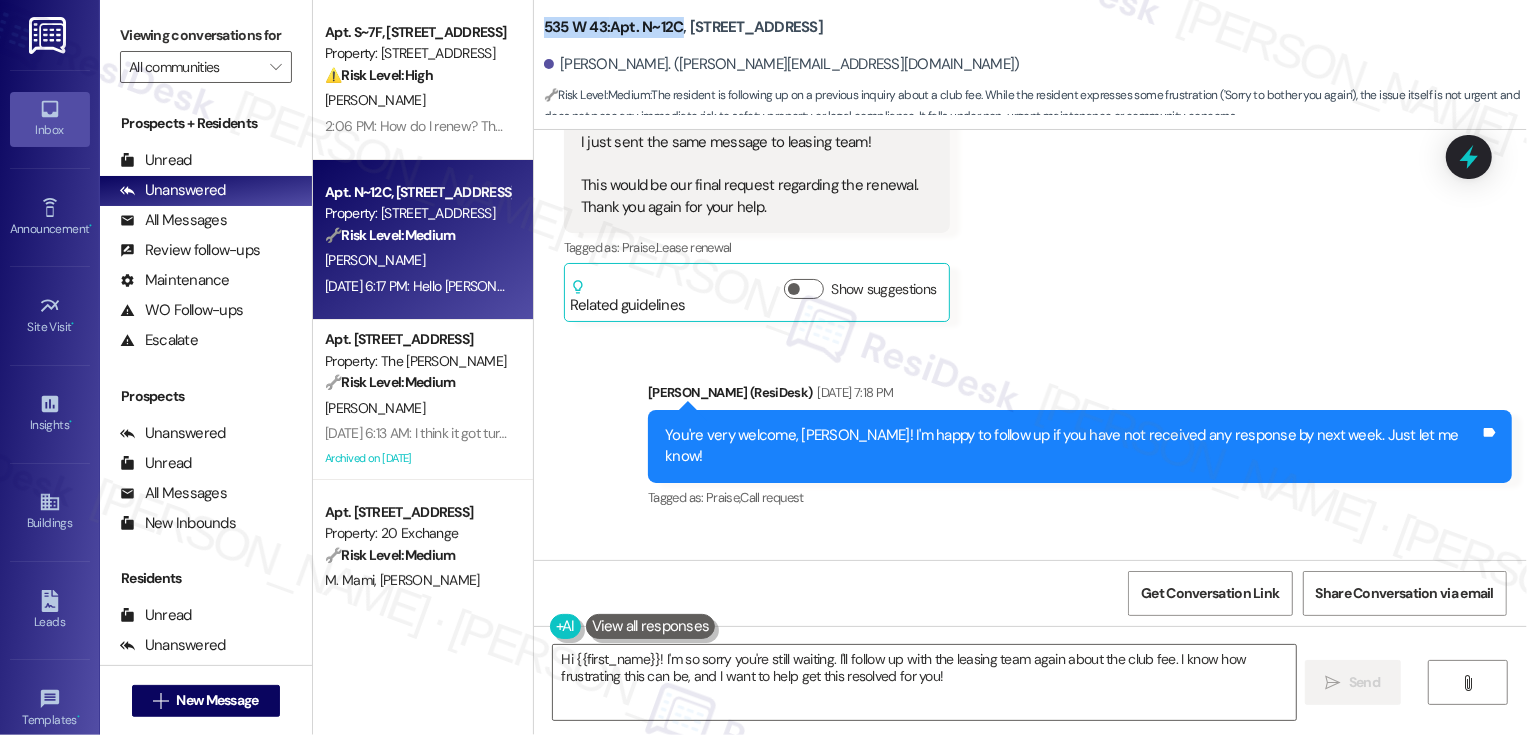 drag, startPoint x: 530, startPoint y: 26, endPoint x: 669, endPoint y: 31, distance: 139.0899 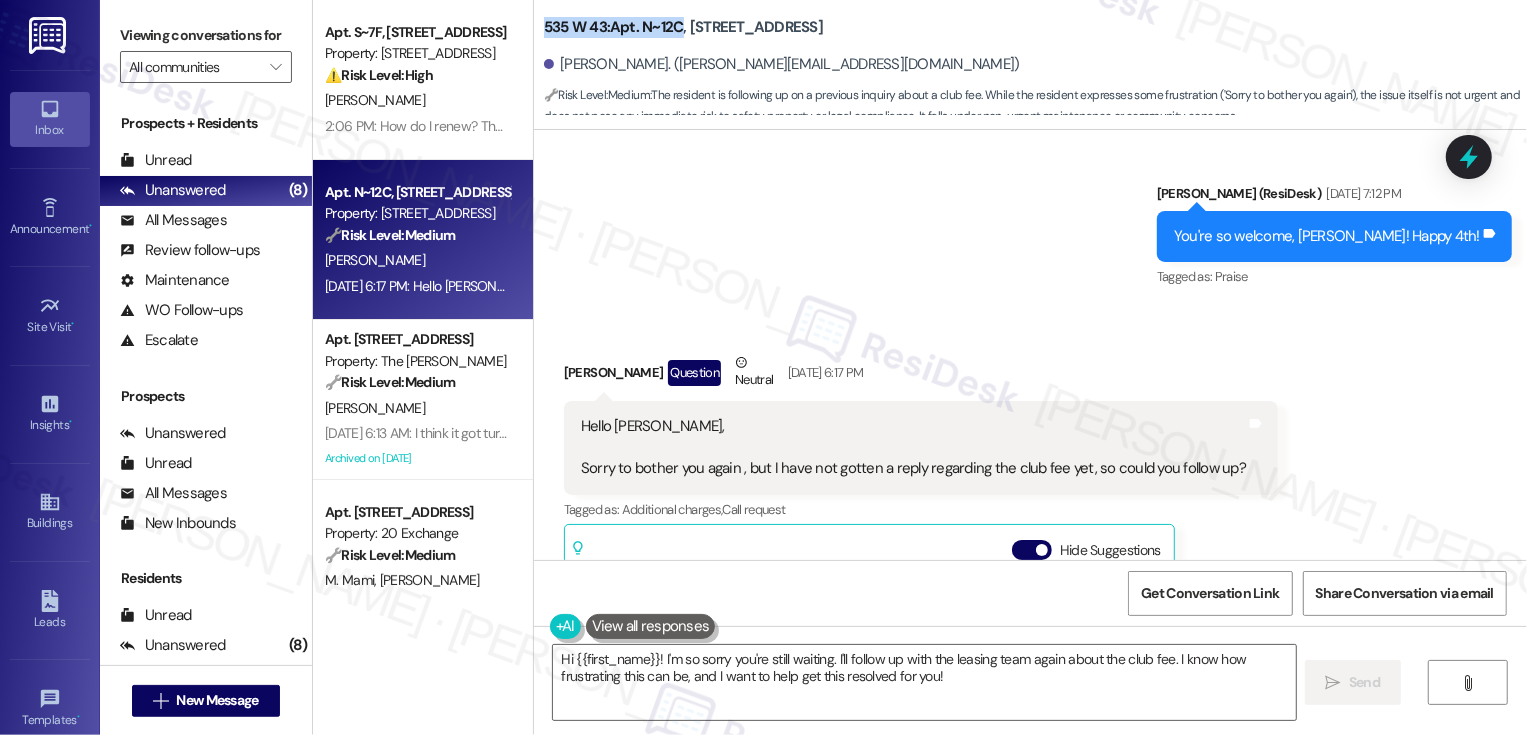scroll, scrollTop: 17262, scrollLeft: 0, axis: vertical 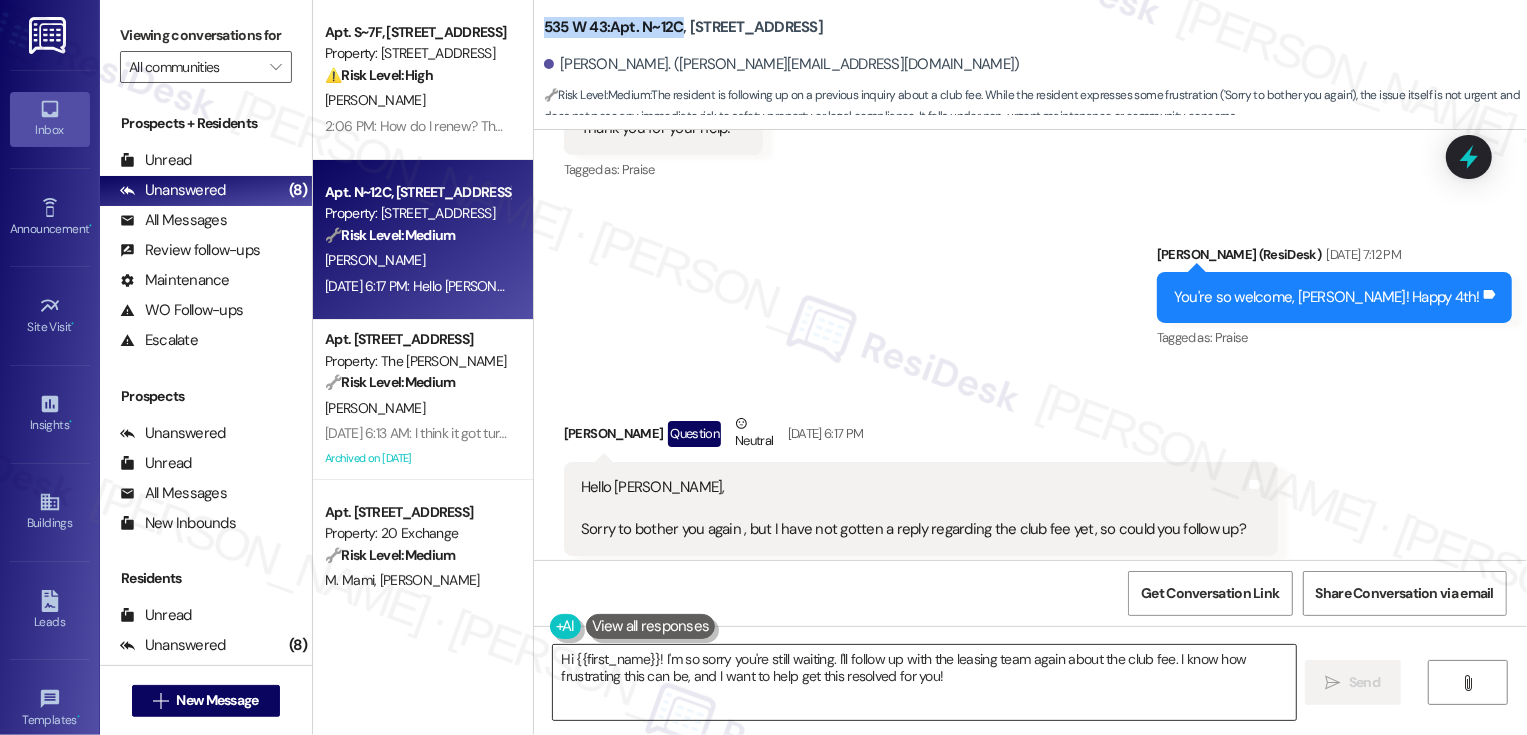 click on "Hi {{first_name}}! I'm so sorry you're still waiting. I'll follow up with the leasing team again about the club fee. I know how frustrating this can be, and I want to help get this resolved for you!" at bounding box center [924, 682] 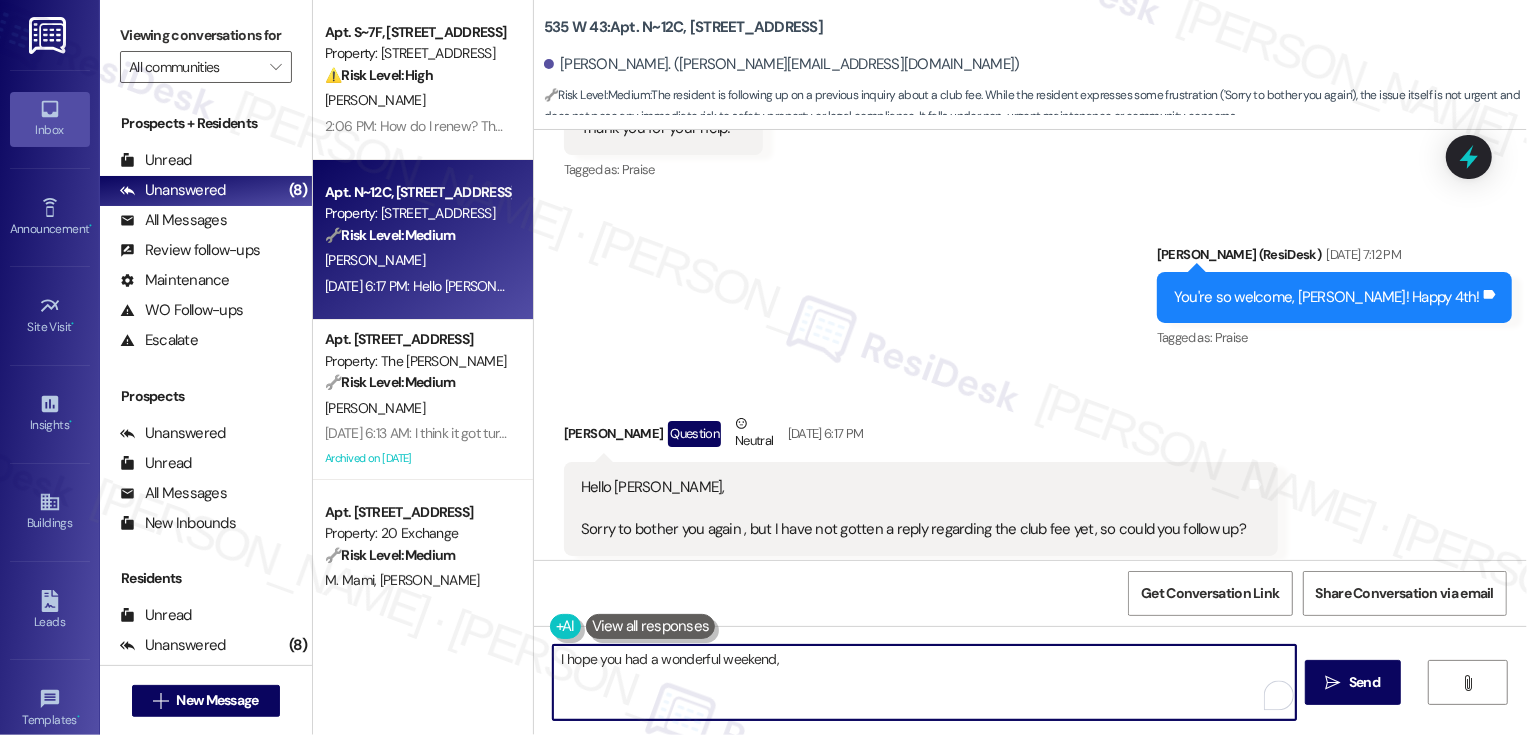 click on "[PERSON_NAME] Question   Neutral [DATE] 6:17 PM" at bounding box center (921, 437) 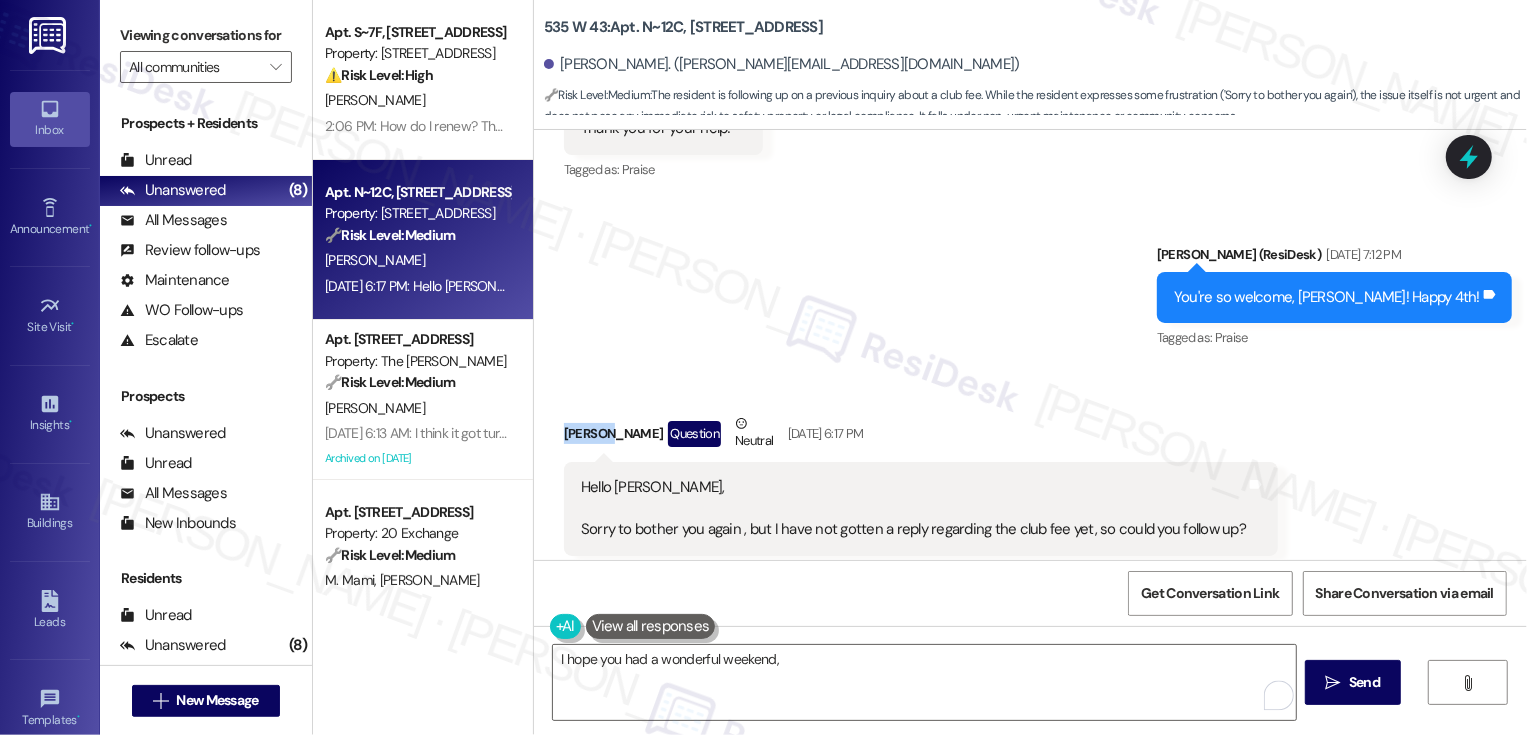 copy on "[PERSON_NAME]" 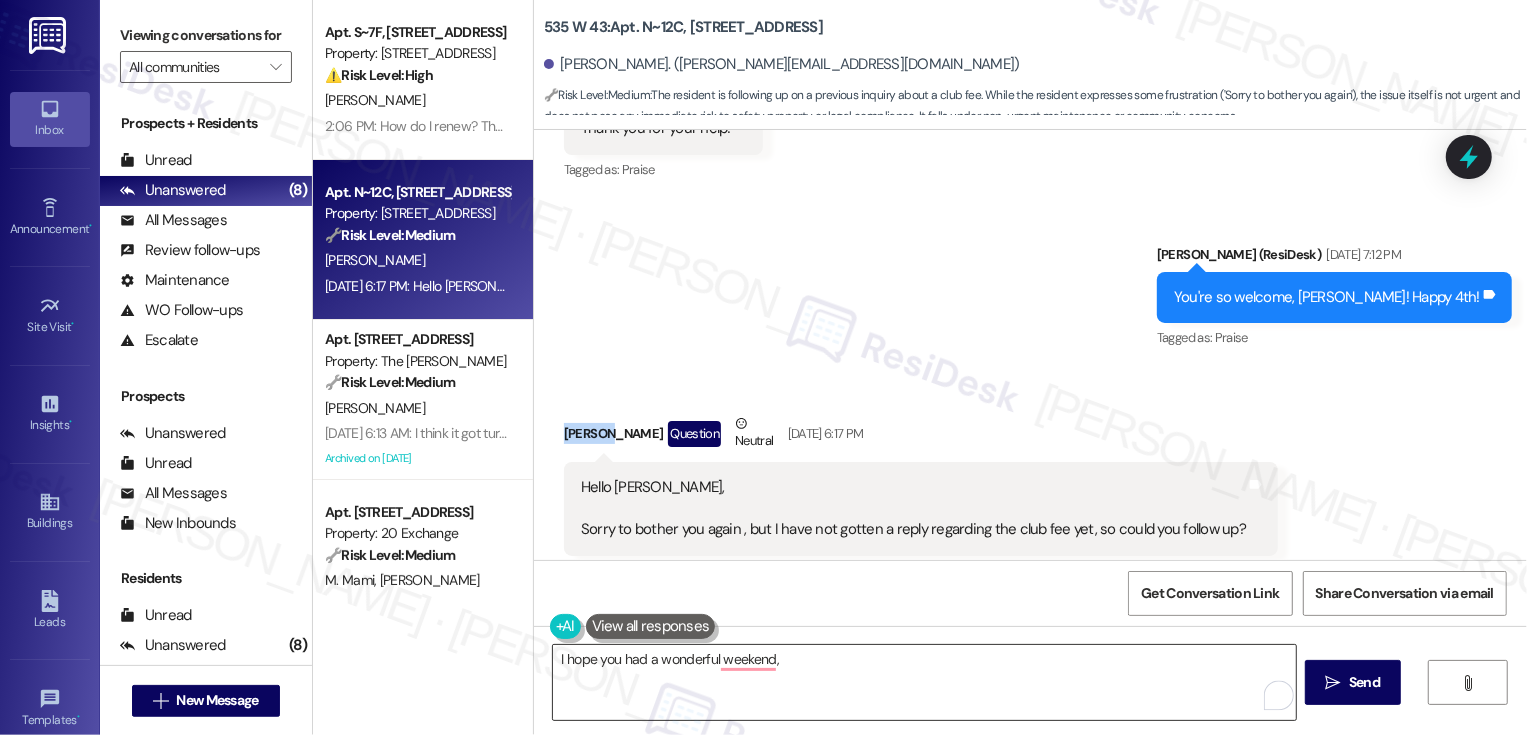 click on "I hope you had a wonderful weekend," at bounding box center (924, 682) 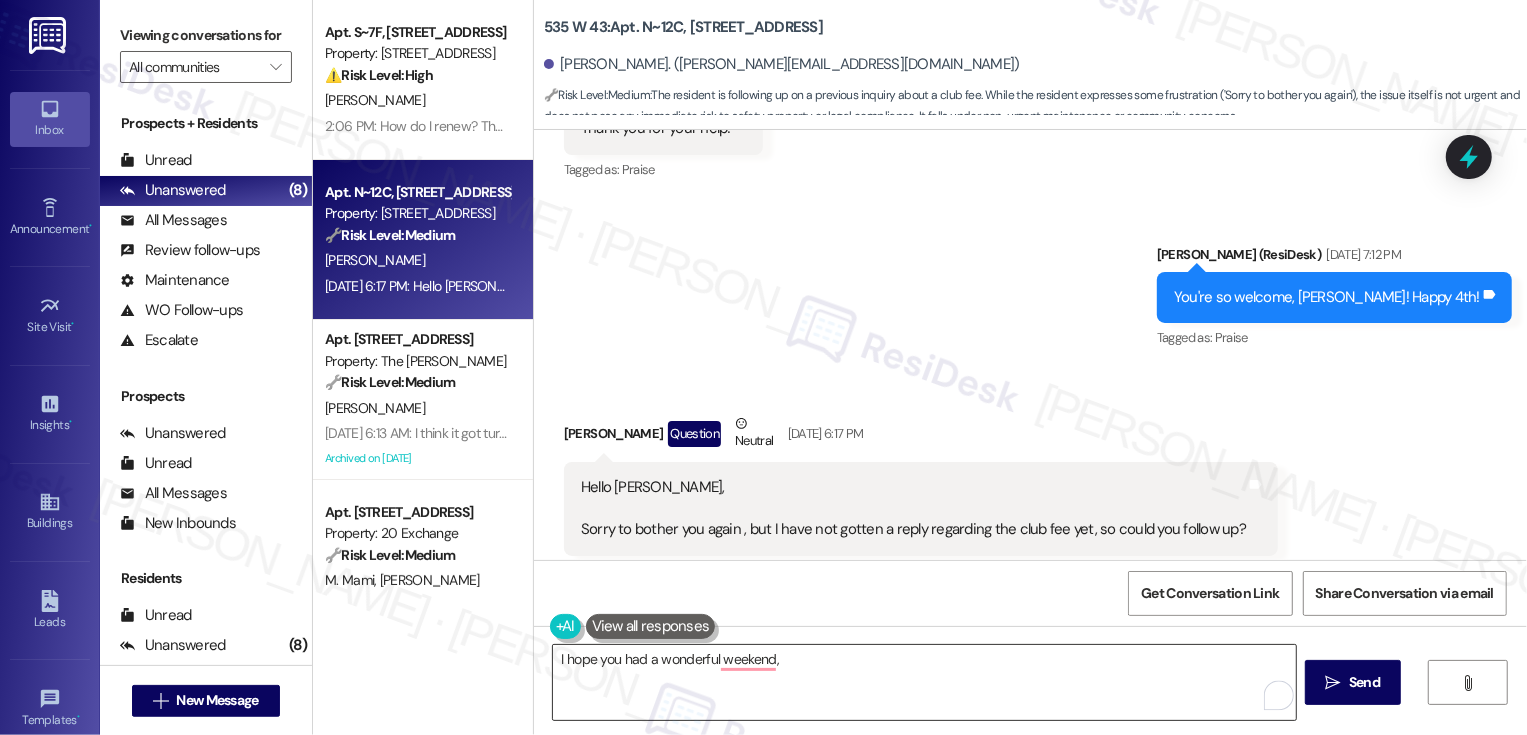 paste on "[PERSON_NAME]" 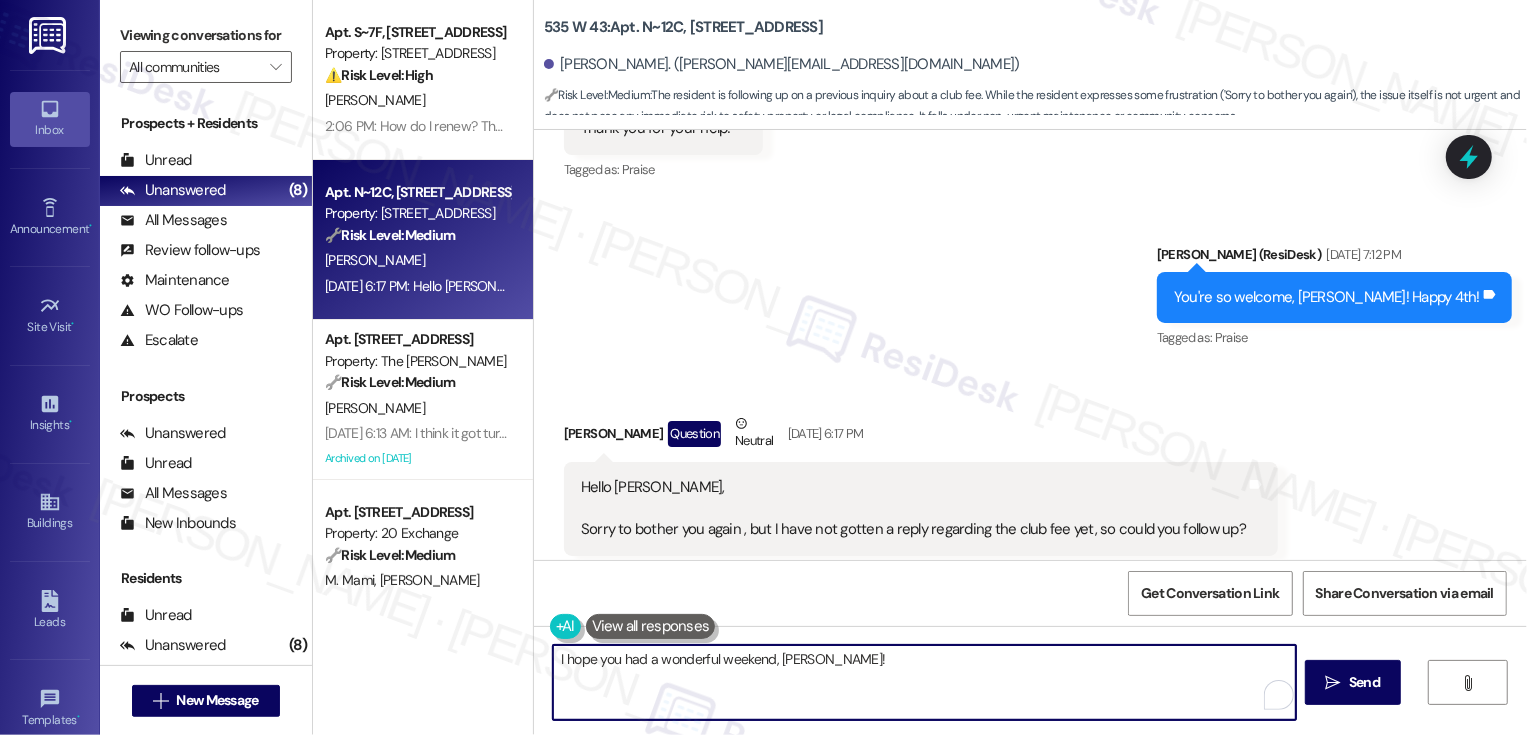 type on "I hope you had a wonderful weekend, [PERSON_NAME]!" 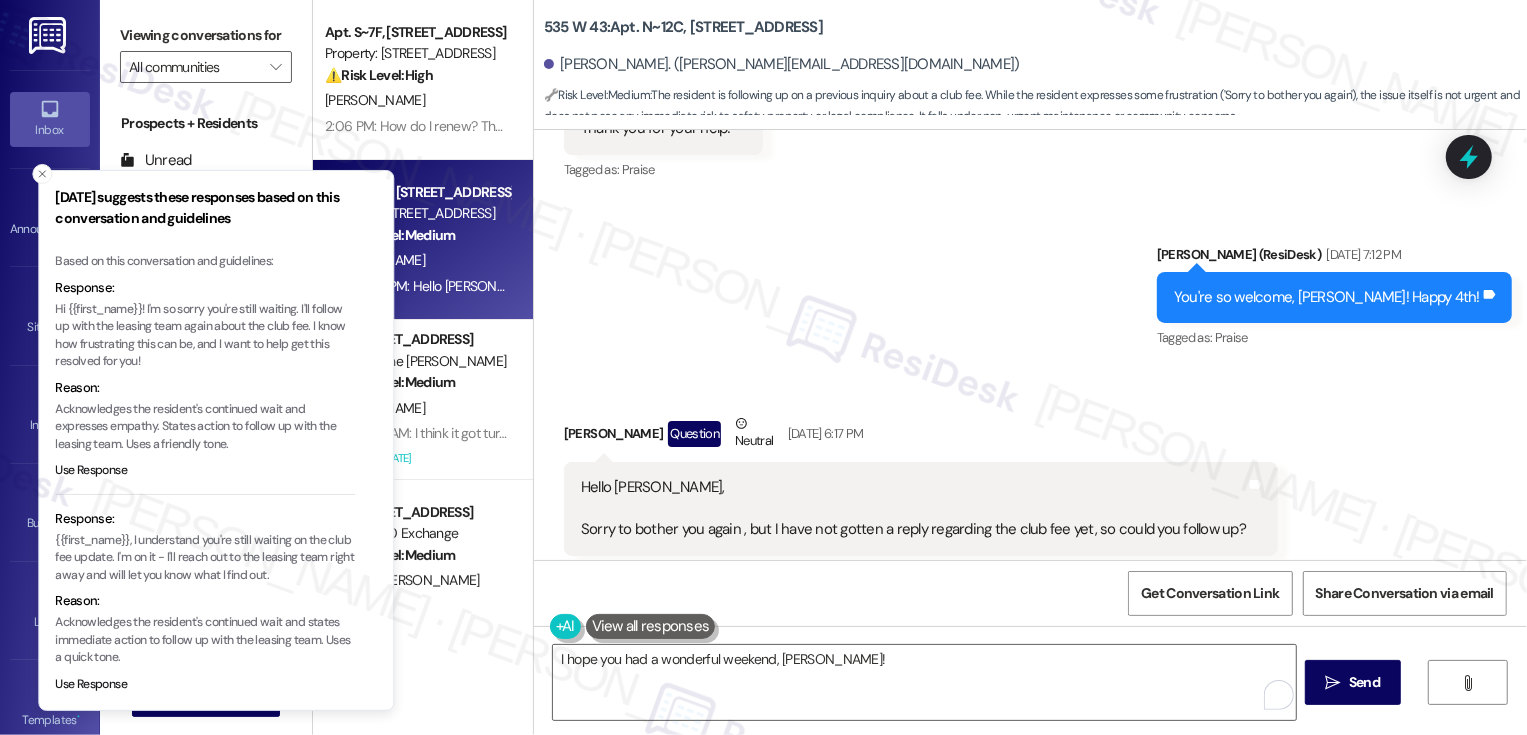 drag, startPoint x: 134, startPoint y: 308, endPoint x: 211, endPoint y: 307, distance: 77.00649 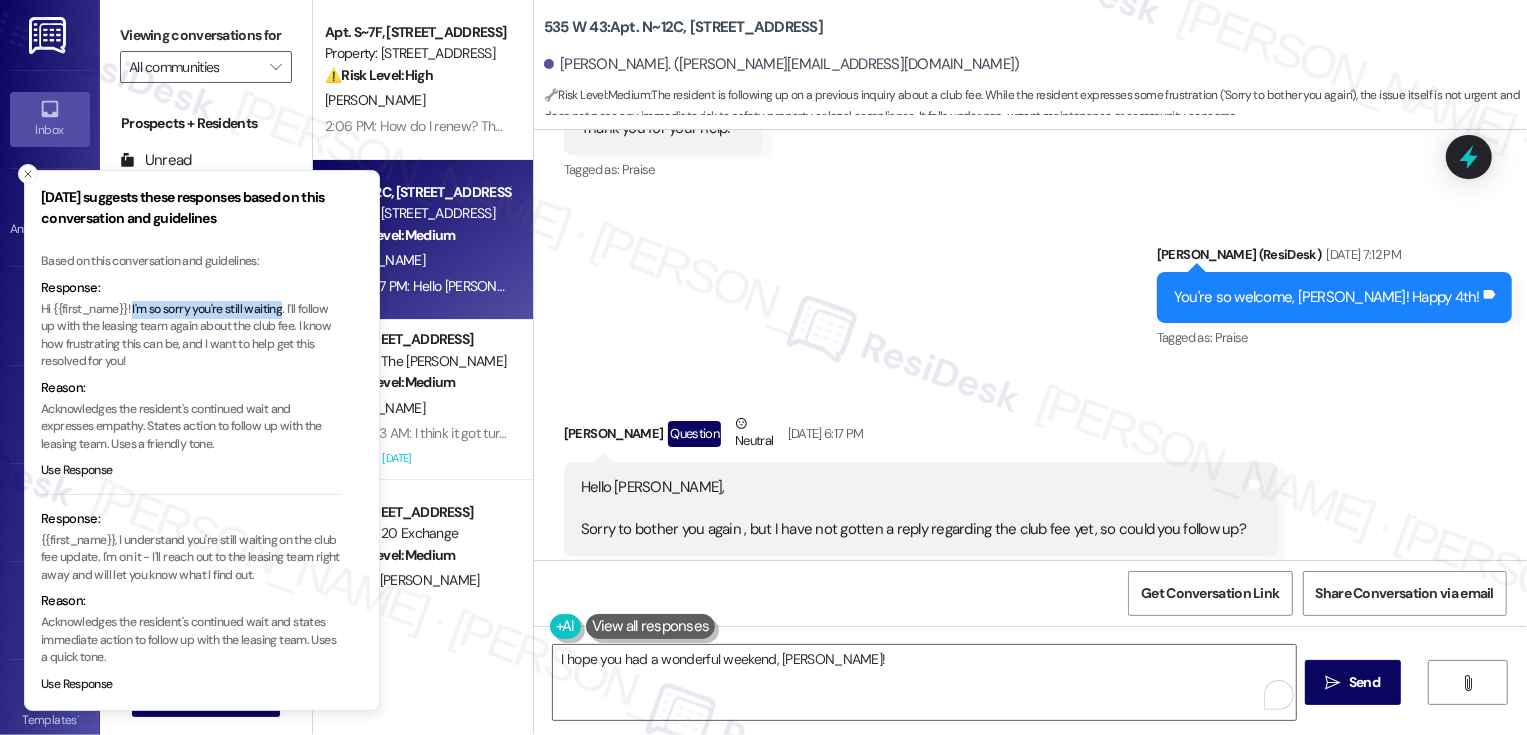 type 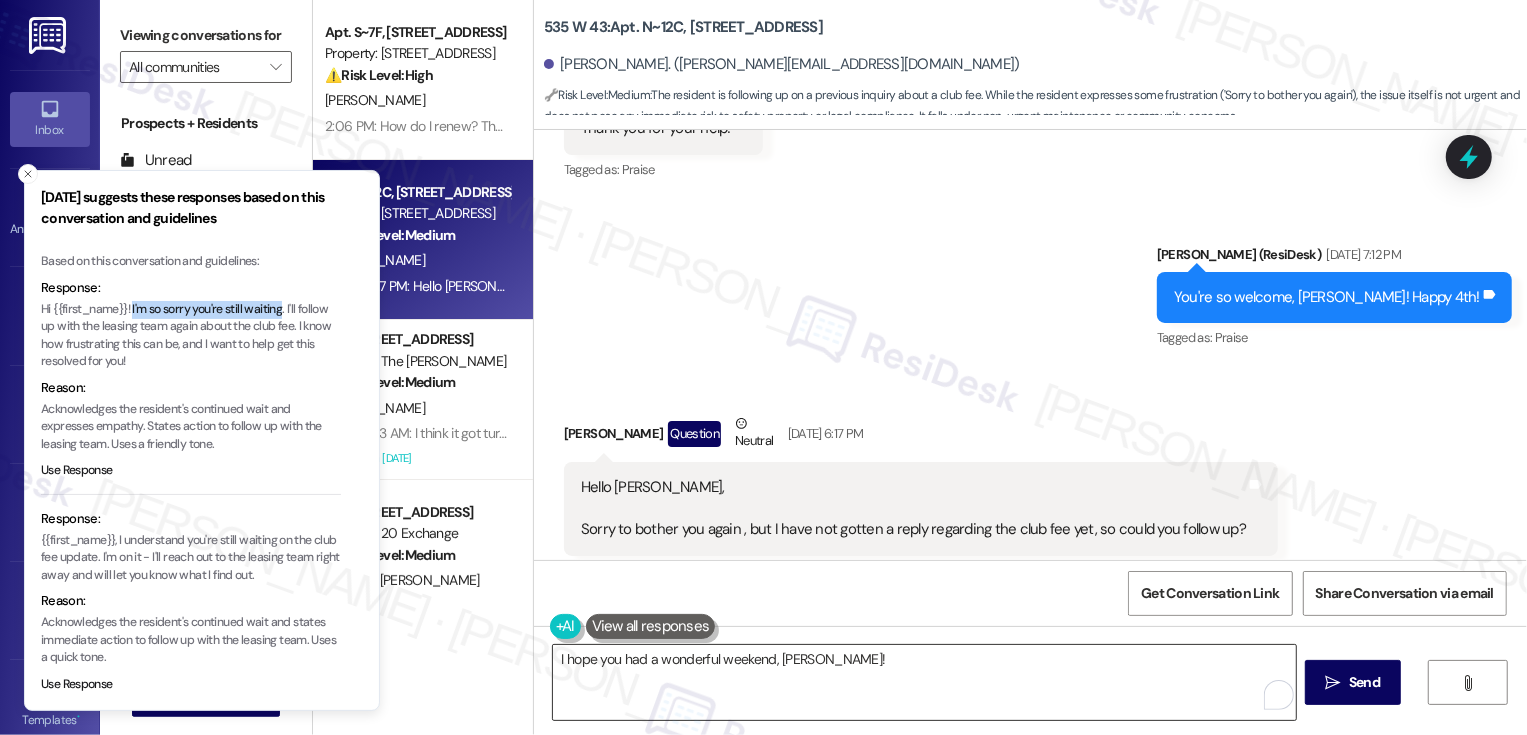 click on "I hope you had a wonderful weekend, [PERSON_NAME]!" at bounding box center [924, 682] 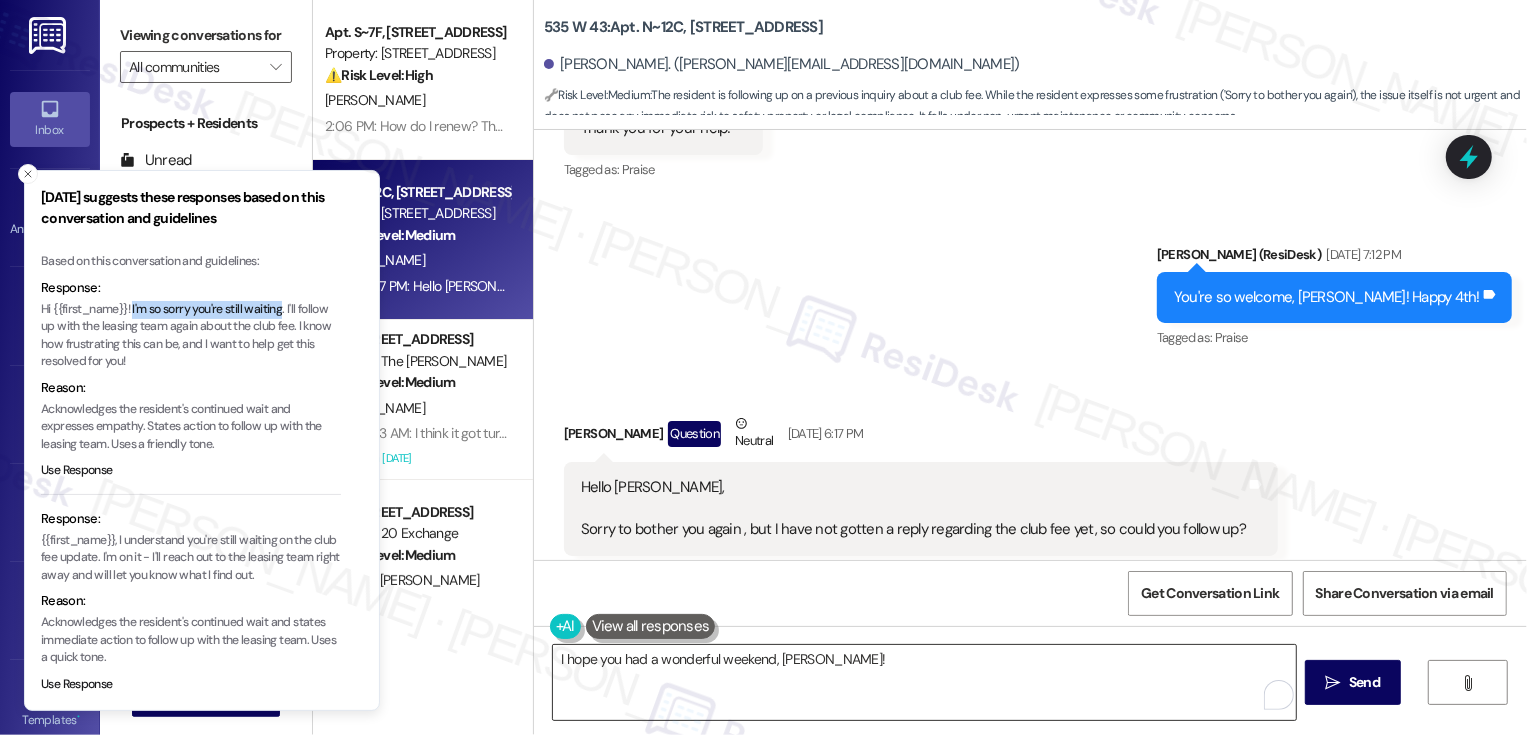 click on "I hope you had a wonderful weekend, [PERSON_NAME]!" at bounding box center (924, 682) 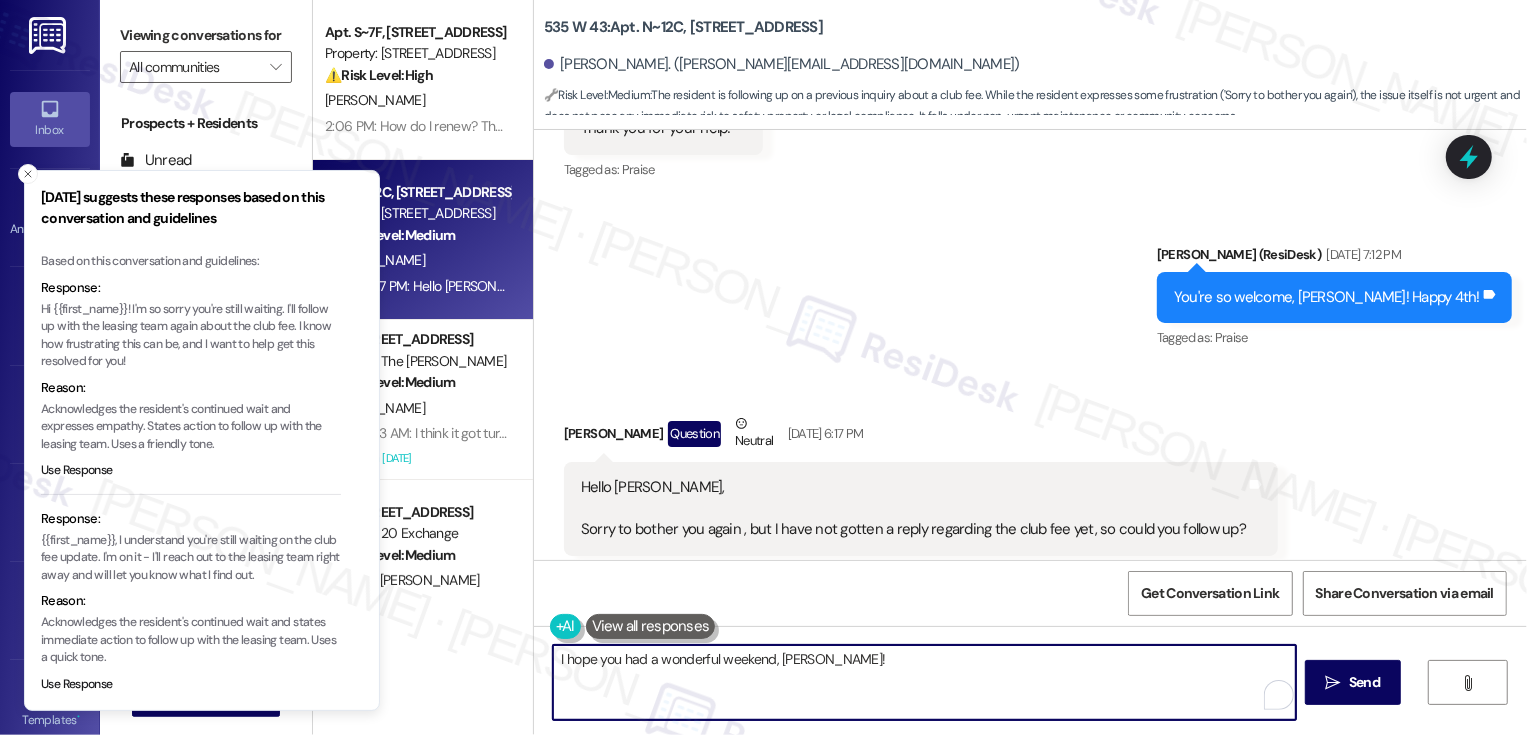 paste on "I'm so sorry you're still waiting" 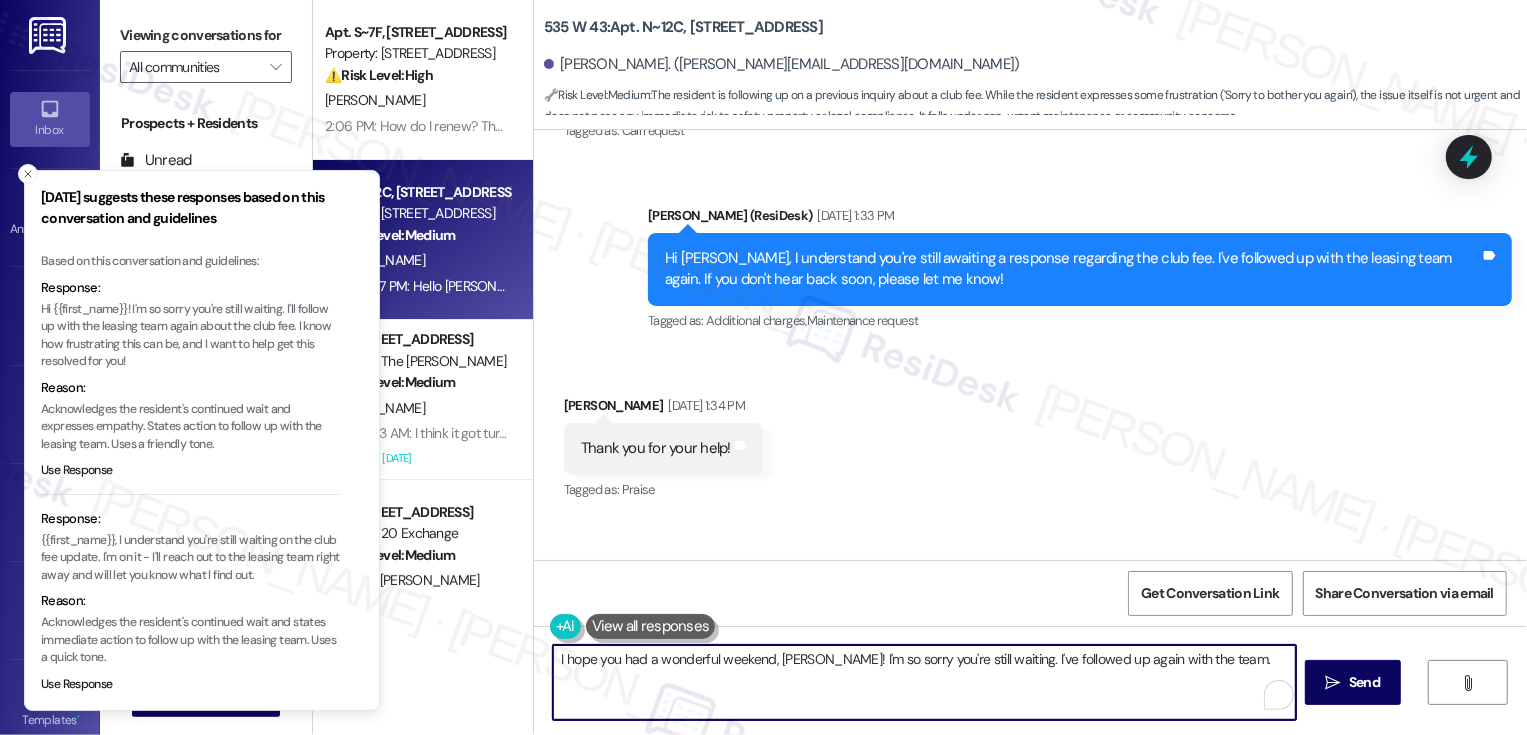 scroll, scrollTop: 17420, scrollLeft: 0, axis: vertical 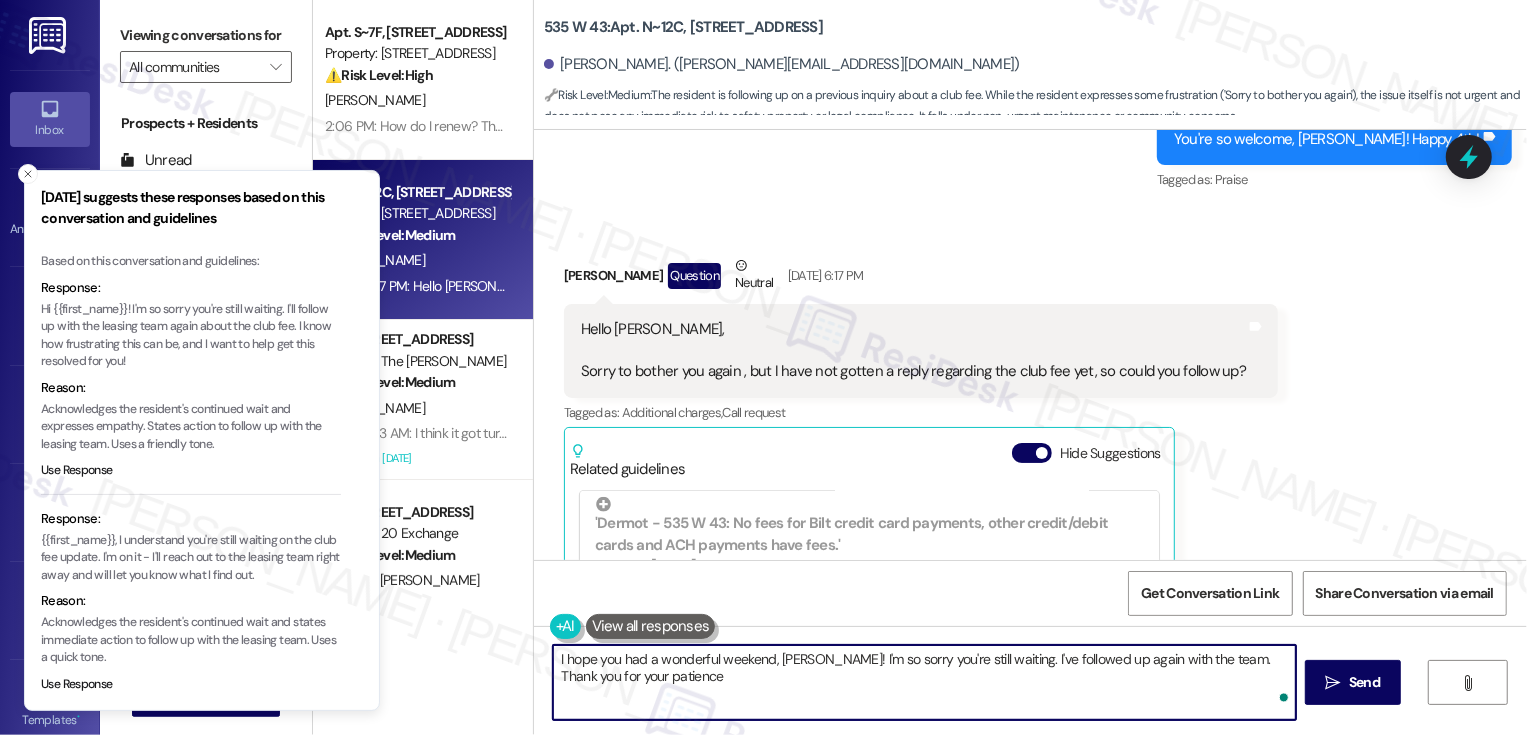 type on "I hope you had a wonderful weekend, [PERSON_NAME]! I'm so sorry you're still waiting. I've followed up again with the team. Thank you for your patience!" 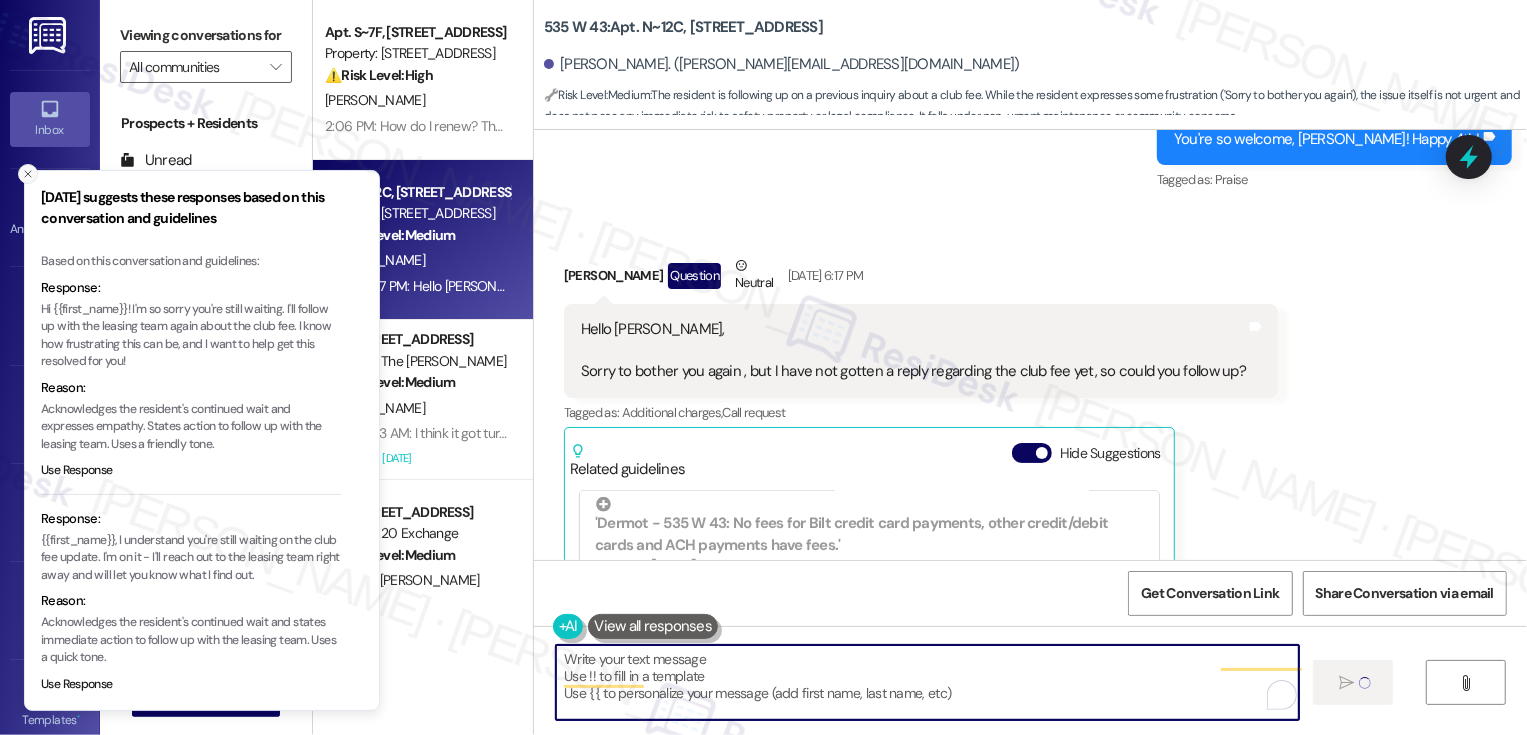 type 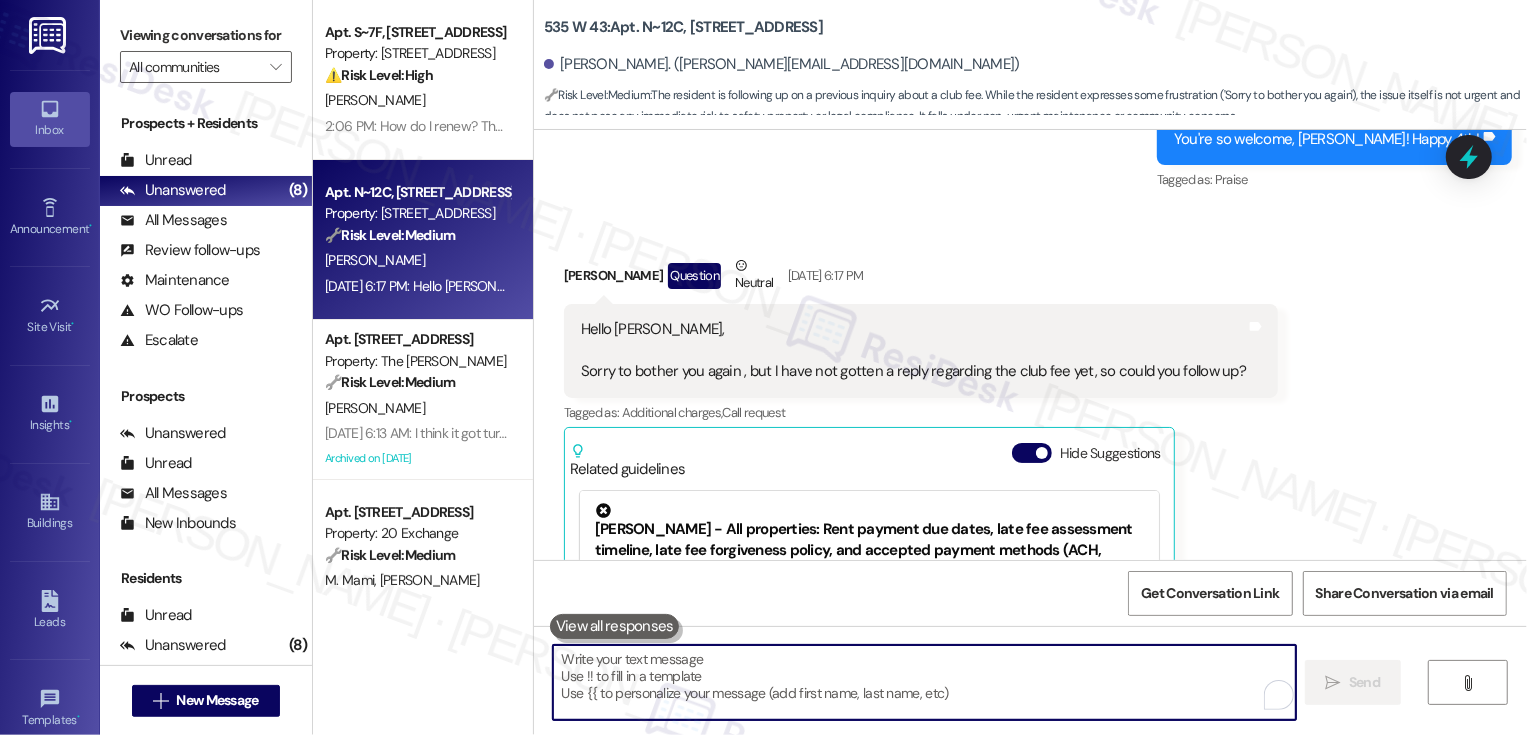 scroll, scrollTop: 17419, scrollLeft: 0, axis: vertical 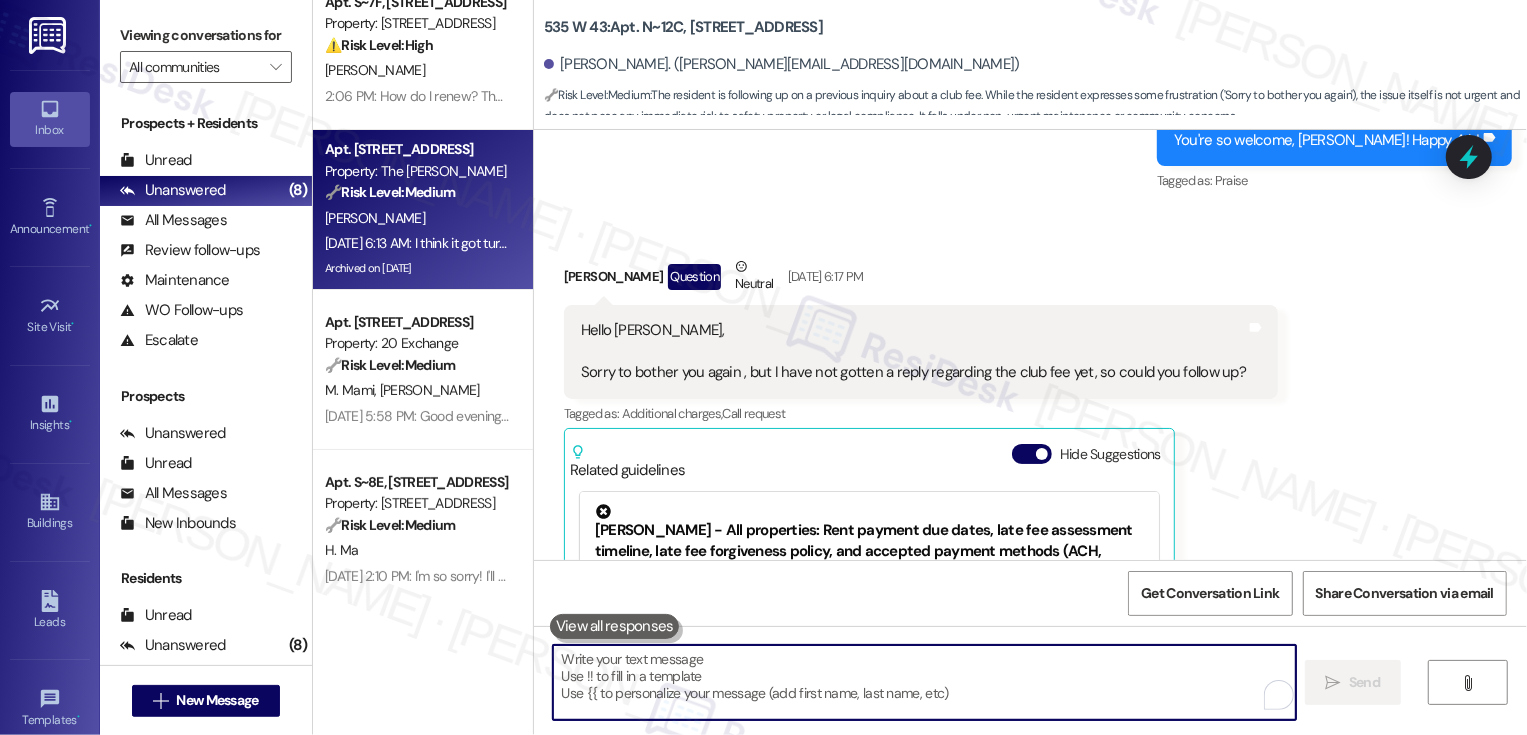 click on "[DATE] 6:13 AM: I think it got turned on at 6am, can you ask them to move it to 5? [DATE] 6:13 AM: I think it got turned on at 6am, can you ask them to move it to 5?" at bounding box center (417, 243) 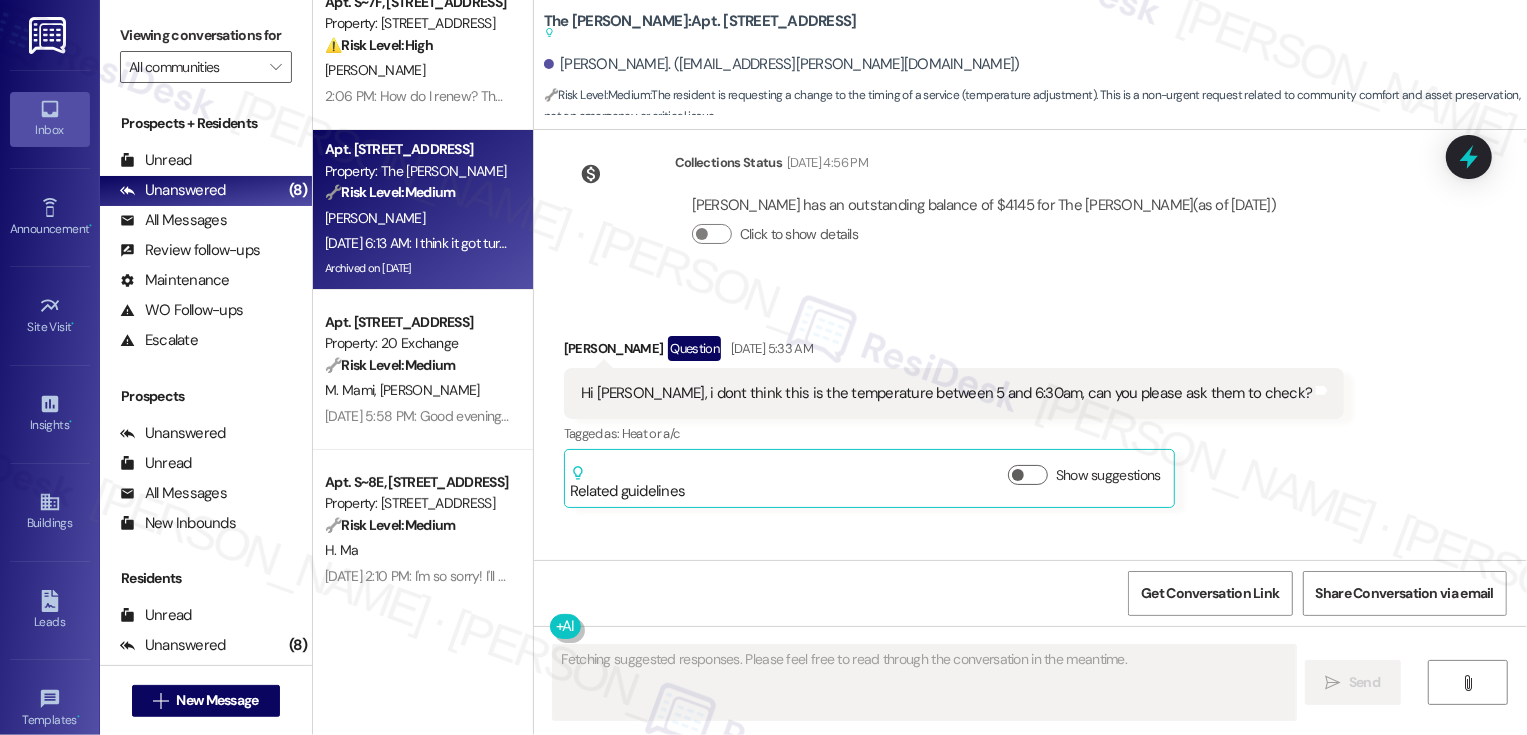 scroll, scrollTop: 26260, scrollLeft: 0, axis: vertical 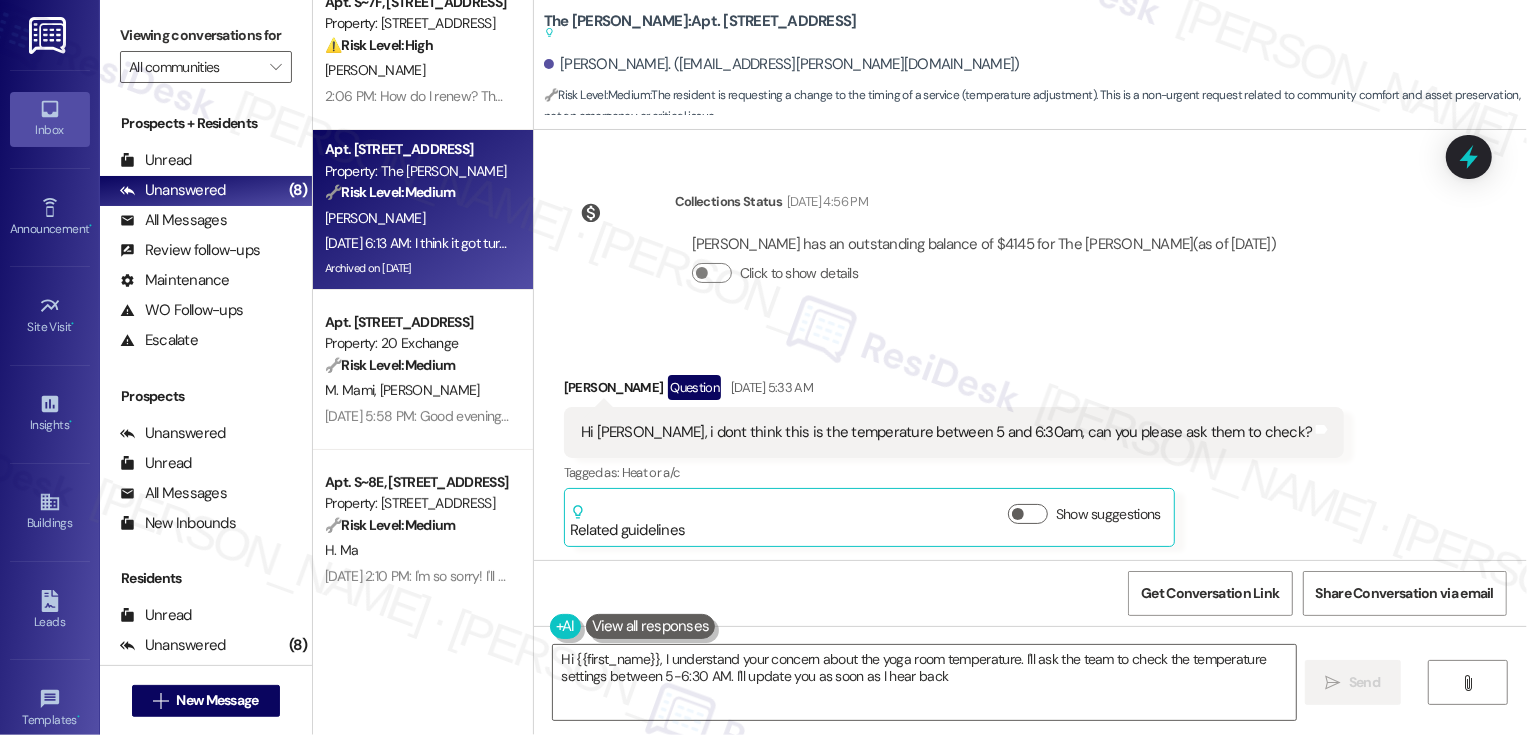 type on "Hi {{first_name}}, I understand your concern about the yoga room temperature. I'll ask the team to check the temperature settings between 5-6:30 AM. I'll update you as soon as I hear back!" 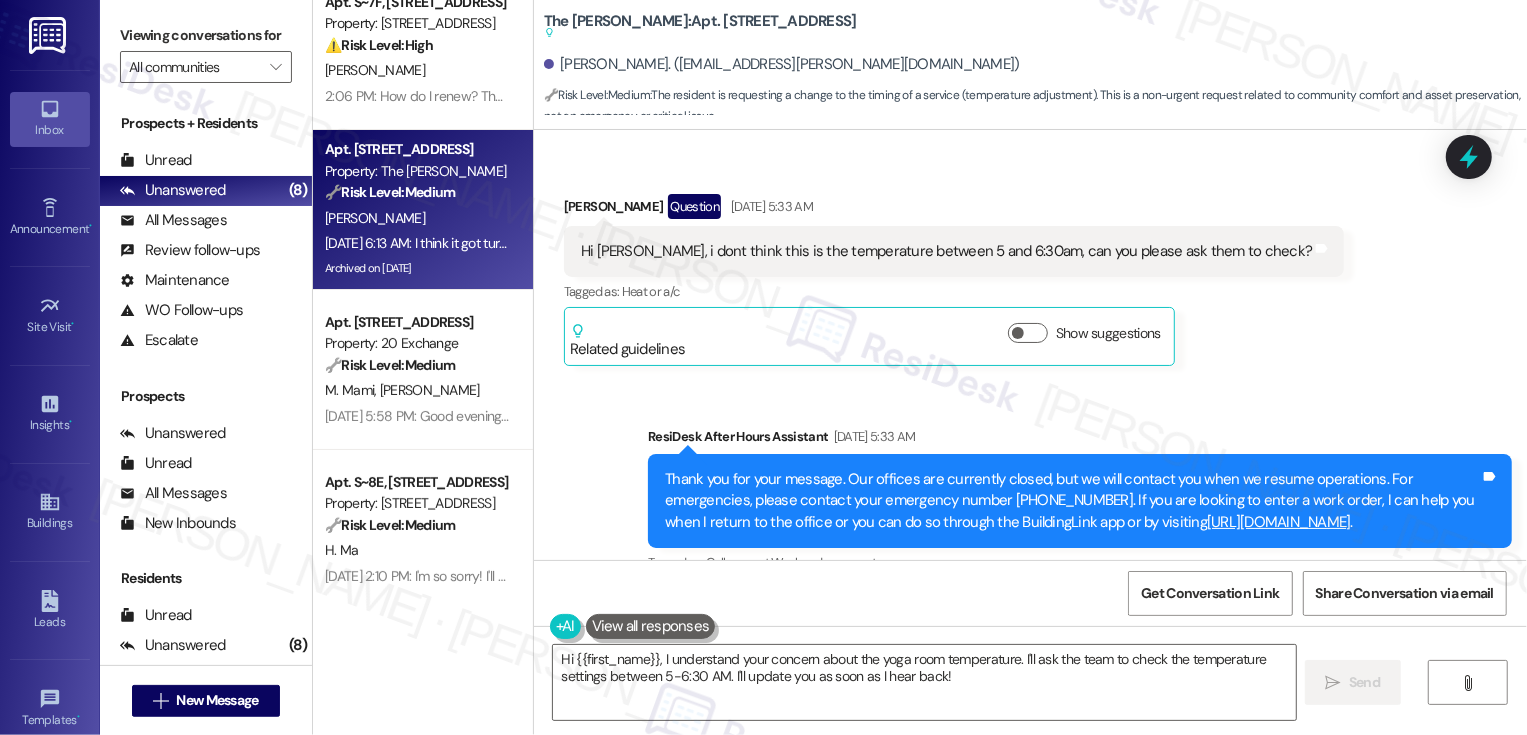 scroll, scrollTop: 26460, scrollLeft: 0, axis: vertical 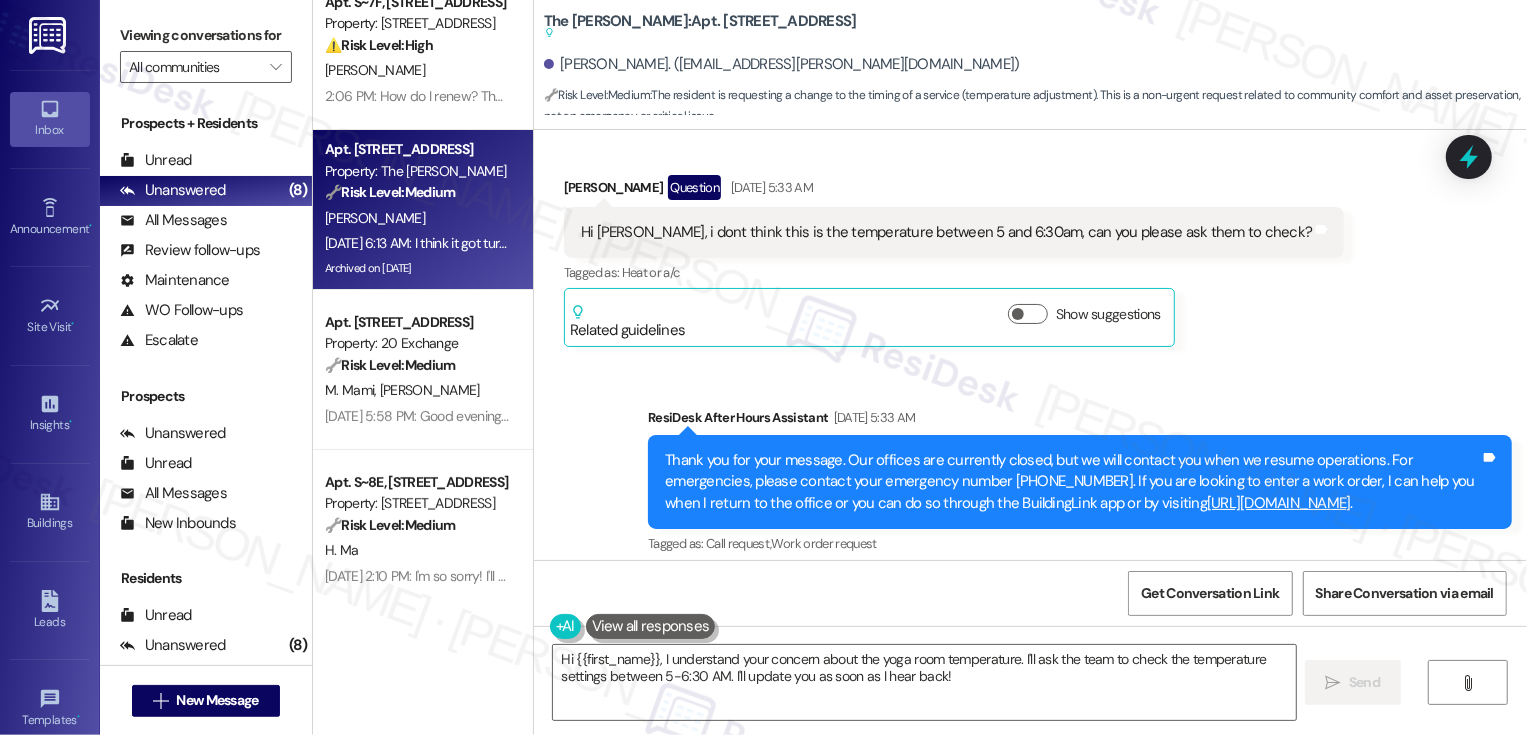click on "Received via SMS [PERSON_NAME] Question [DATE] 6:13 AM I think it got turned on at 6am, can you ask them to move it to 5? Tags and notes Tagged as:   Heat or a/c Click to highlight conversations about Heat or a/c  Related guidelines Hide Suggestions ResiDesk guideline: Follow-up for Heat or a/c   Guideline If the resident complains about their heat, ask if they are getting hot air, cold air or any air from the vents.  Please keep in mind this is only relevant if the resident has forced hot air produced by a furnace.   1  suggestion  for next step (Click to fill) ' Happy to help! Is there any air coming out of the vents and is it hot or cold? ' Click to use this message in your reply" at bounding box center [1030, 829] 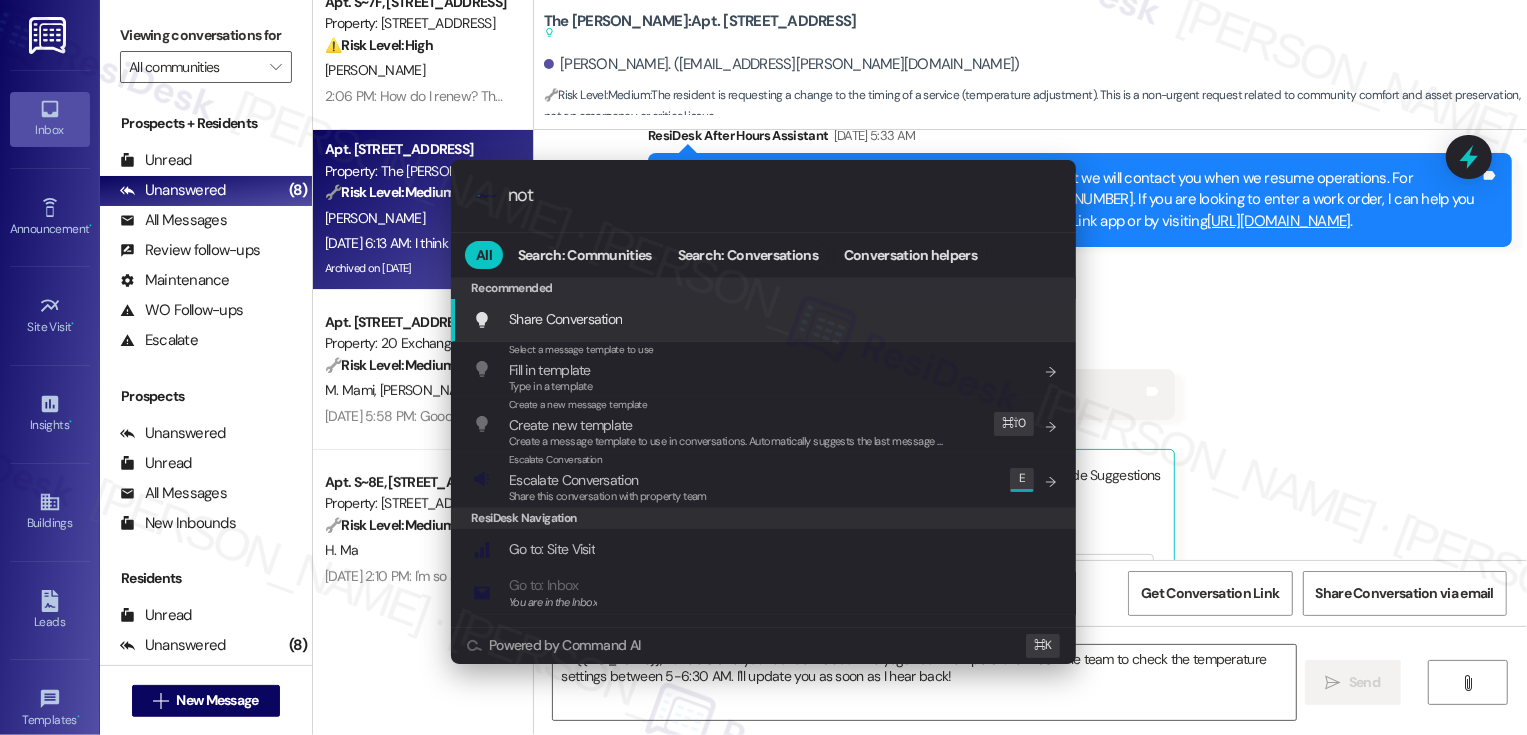 type on "note" 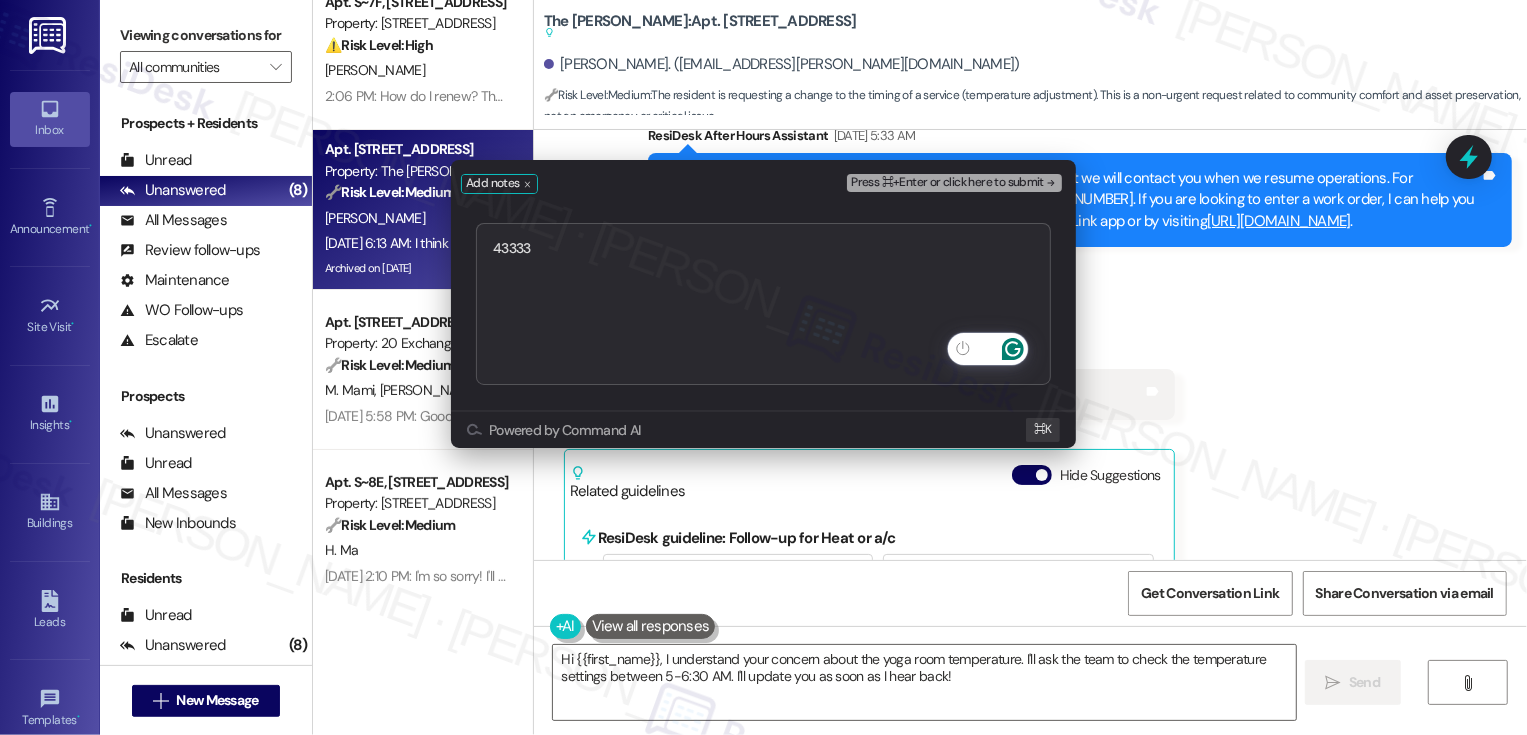 click on "43333" at bounding box center (763, 304) 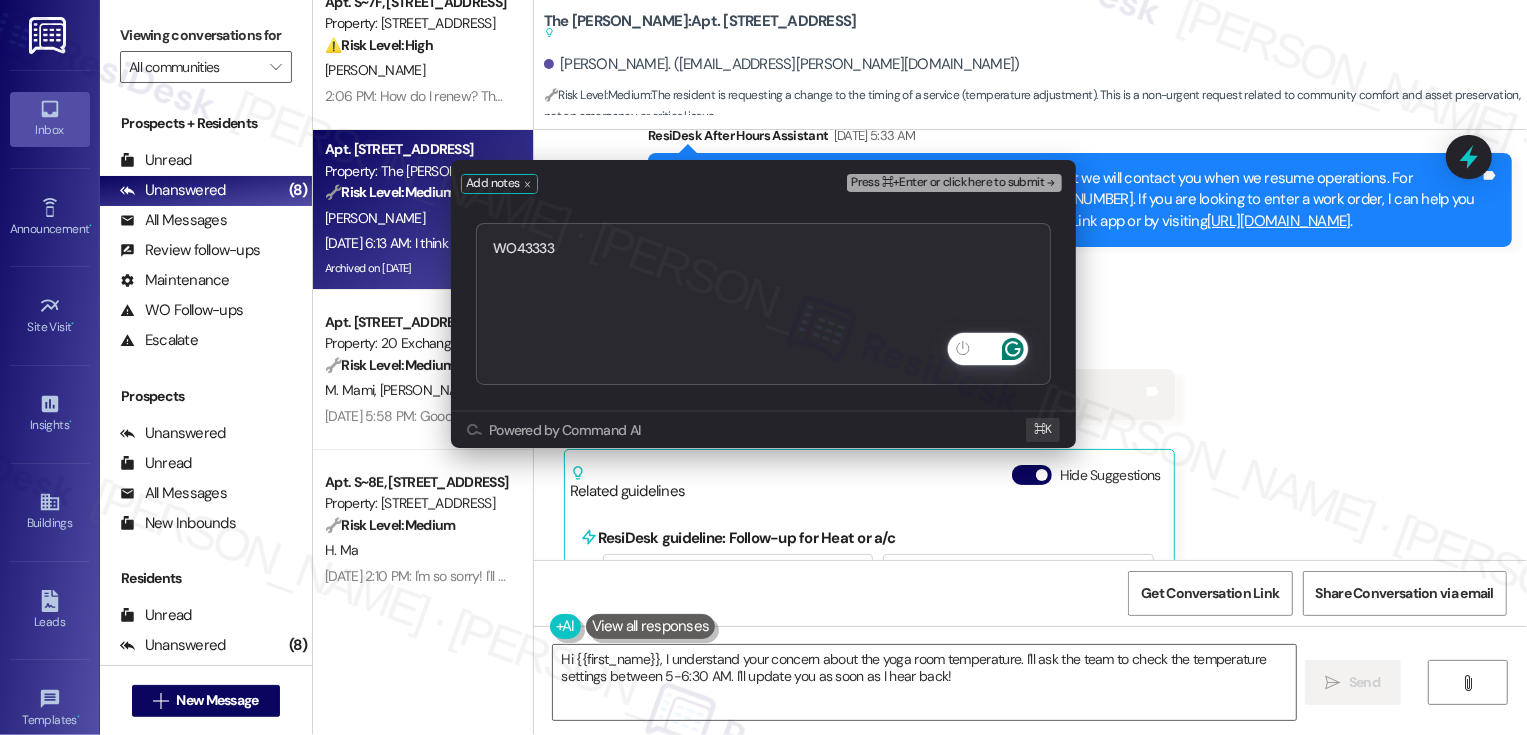 type on "WO 43333" 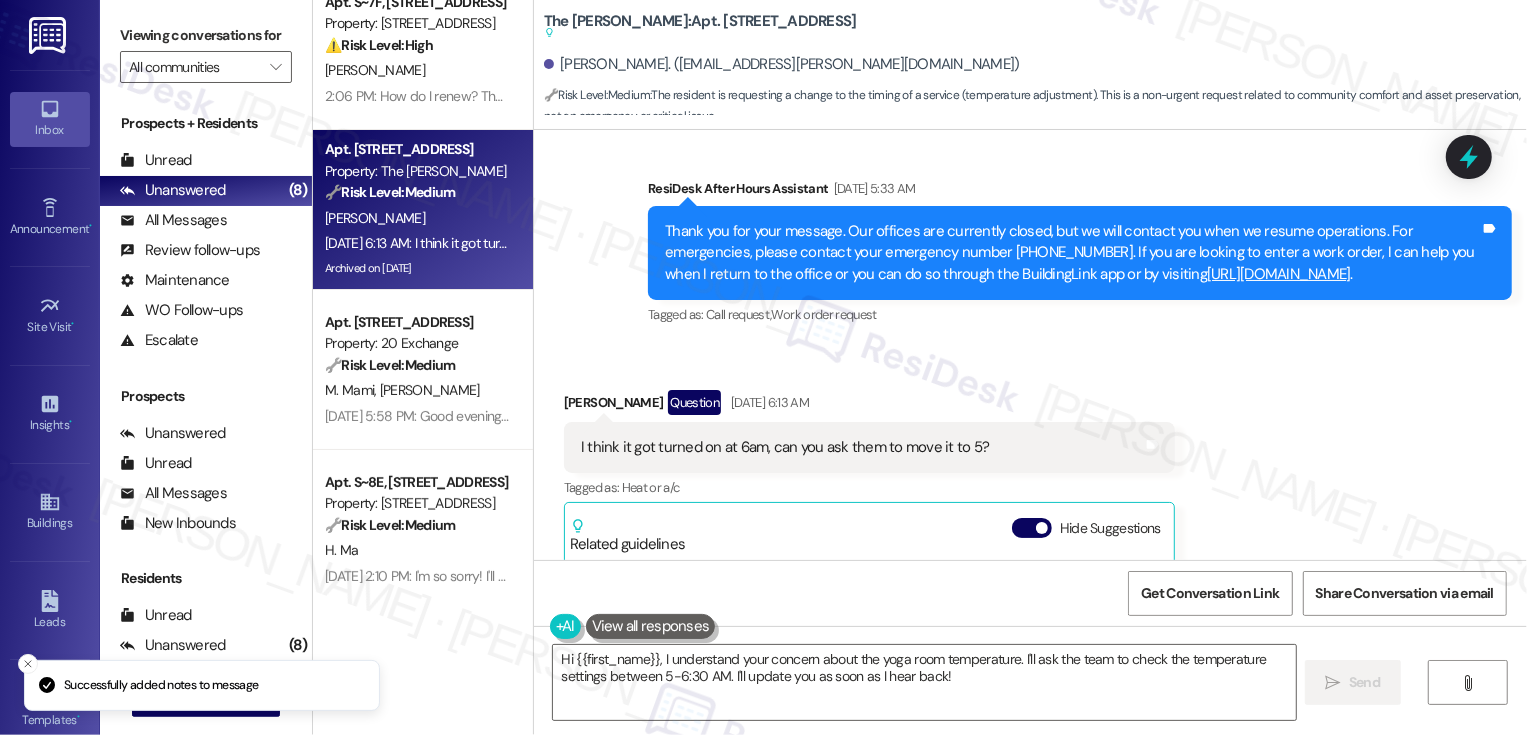 scroll, scrollTop: 26599, scrollLeft: 0, axis: vertical 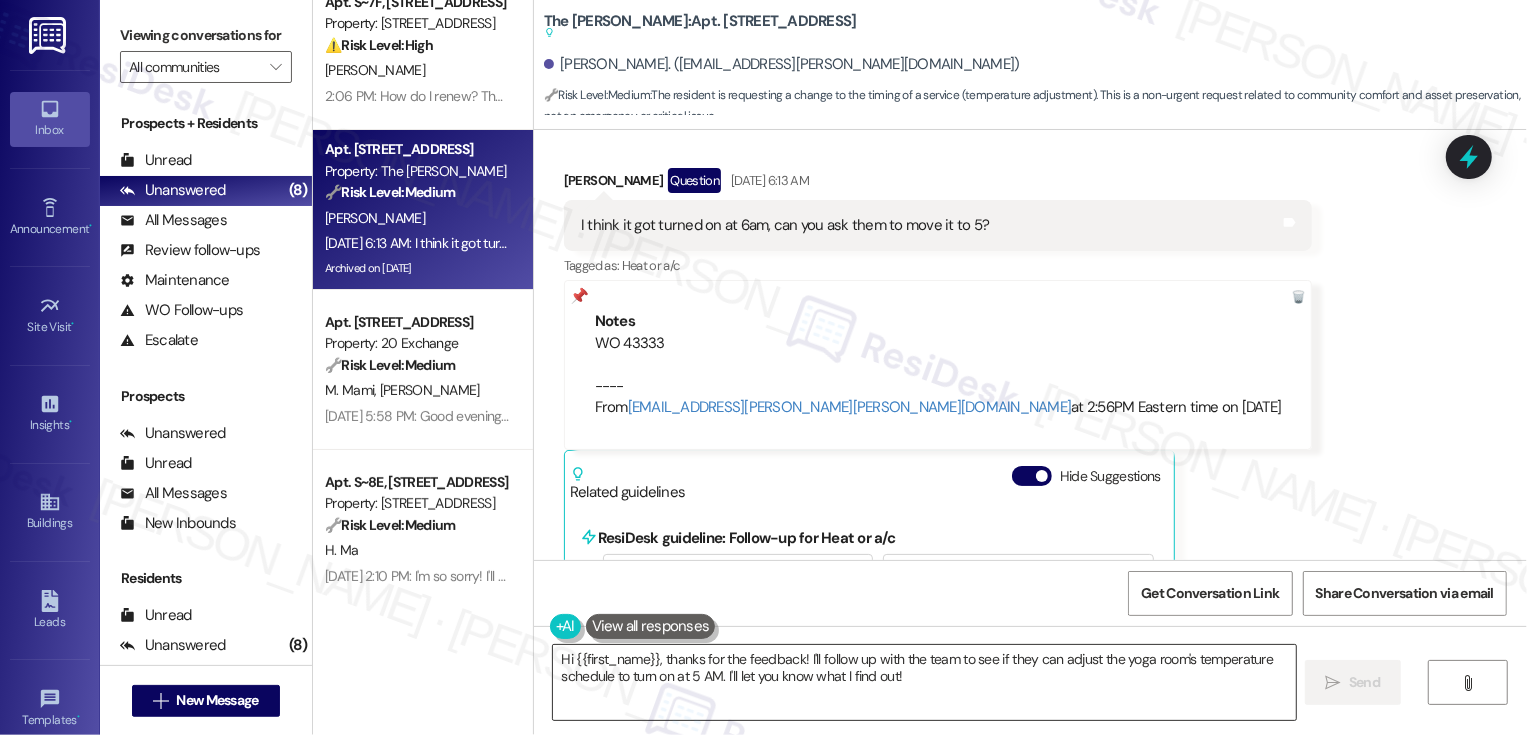 click on "Hi {{first_name}}, thanks for the feedback! I'll follow up with the team to see if they can adjust the yoga room's temperature schedule to turn on at 5 AM. I'll let you know what I find out!" at bounding box center (924, 682) 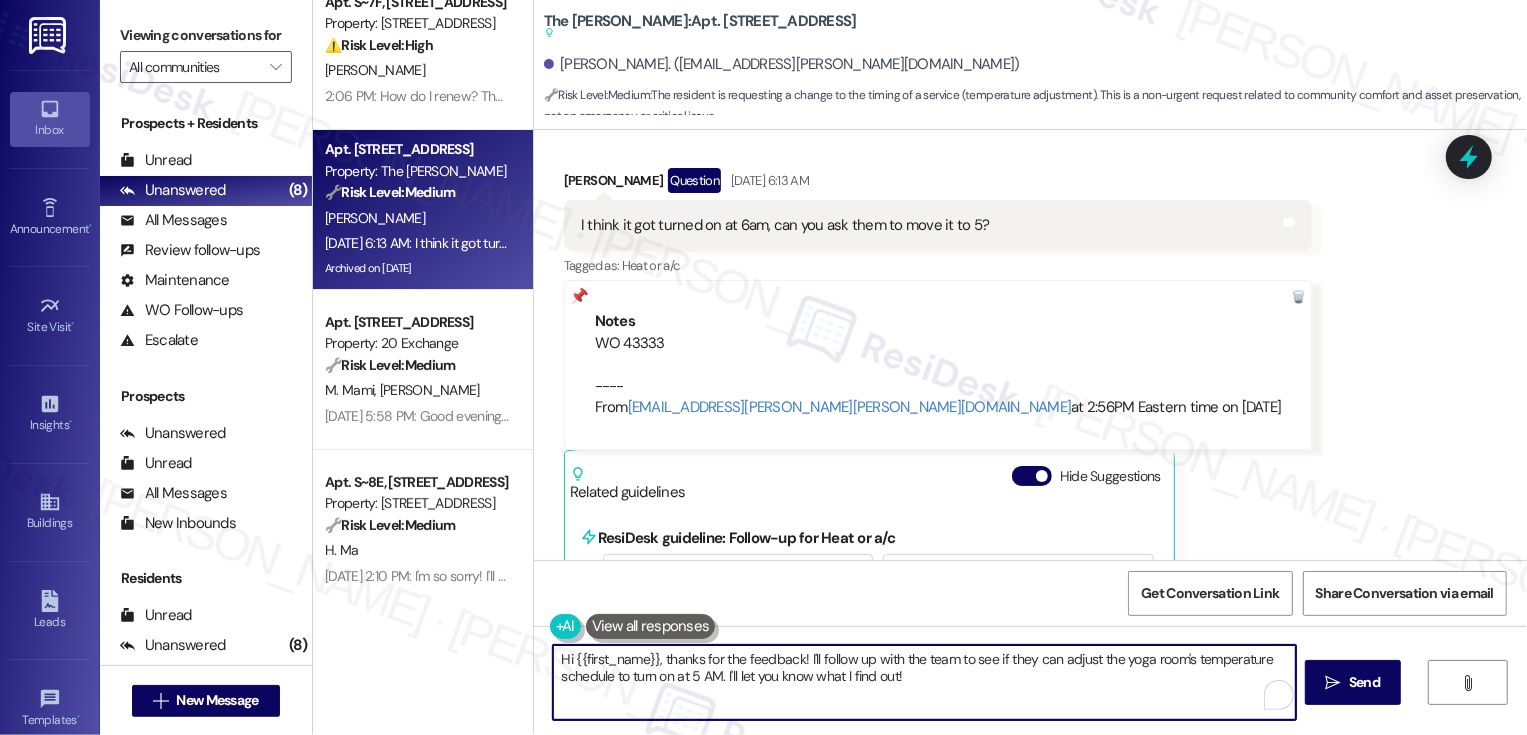 click on "Hi {{first_name}}, thanks for the feedback! I'll follow up with the team to see if they can adjust the yoga room's temperature schedule to turn on at 5 AM. I'll let you know what I find out!" at bounding box center [924, 682] 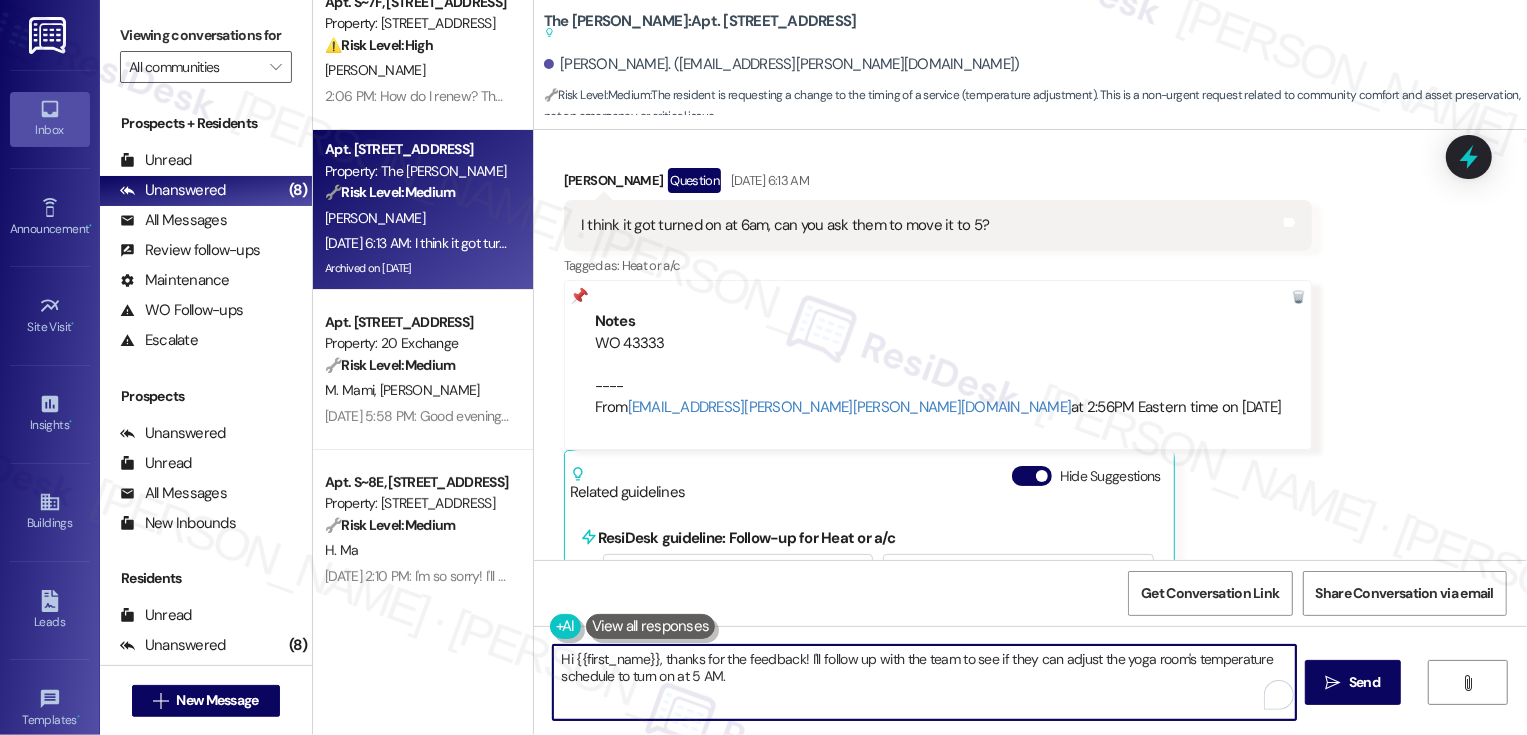 click on "Hi {{first_name}}, thanks for the feedback! I'll follow up with the team to see if they can adjust the yoga room's temperature schedule to turn on at 5 AM." at bounding box center (924, 682) 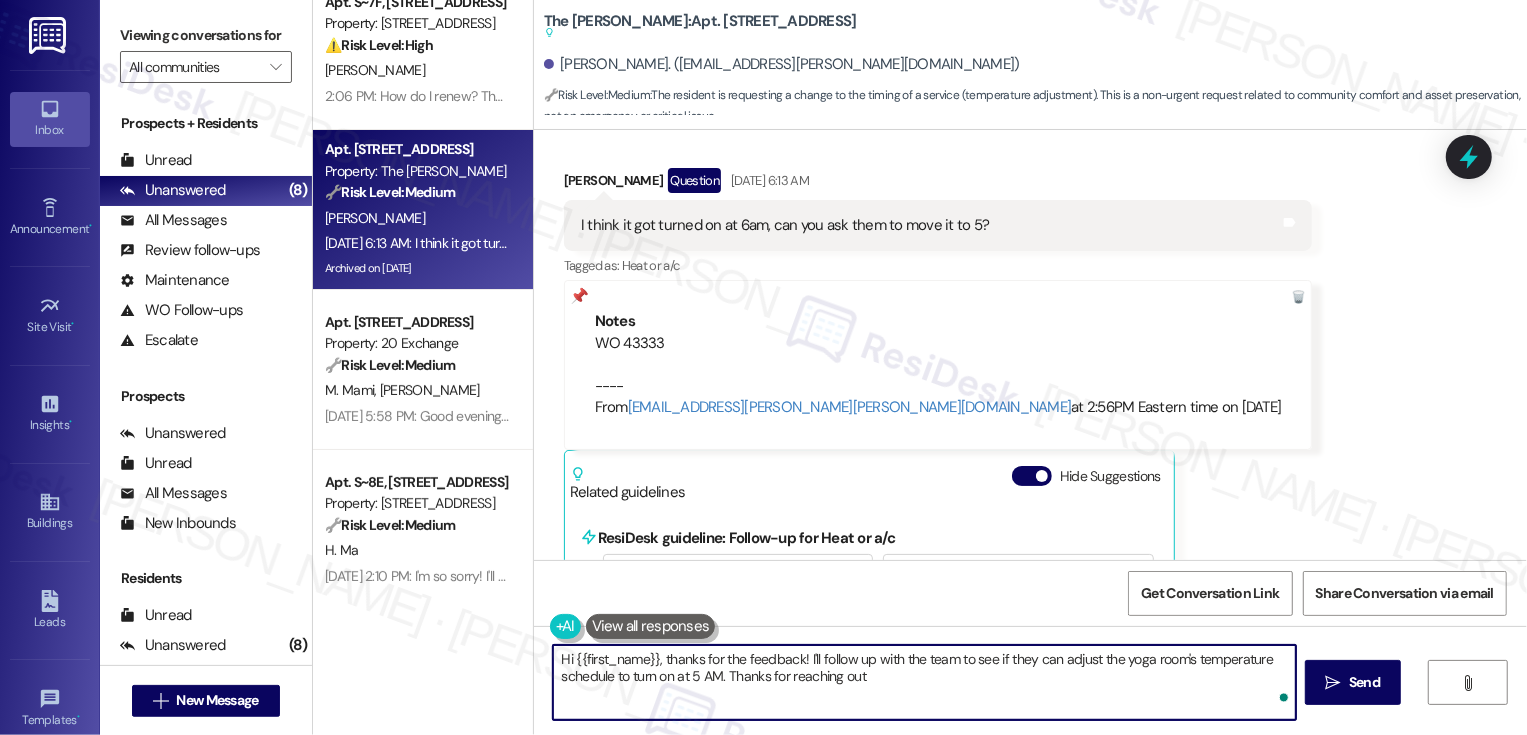 type on "Hi {{first_name}}, thanks for the feedback! I'll follow up with the team to see if they can adjust the yoga room's temperature schedule to turn on at 5 AM. Thanks for reaching out!" 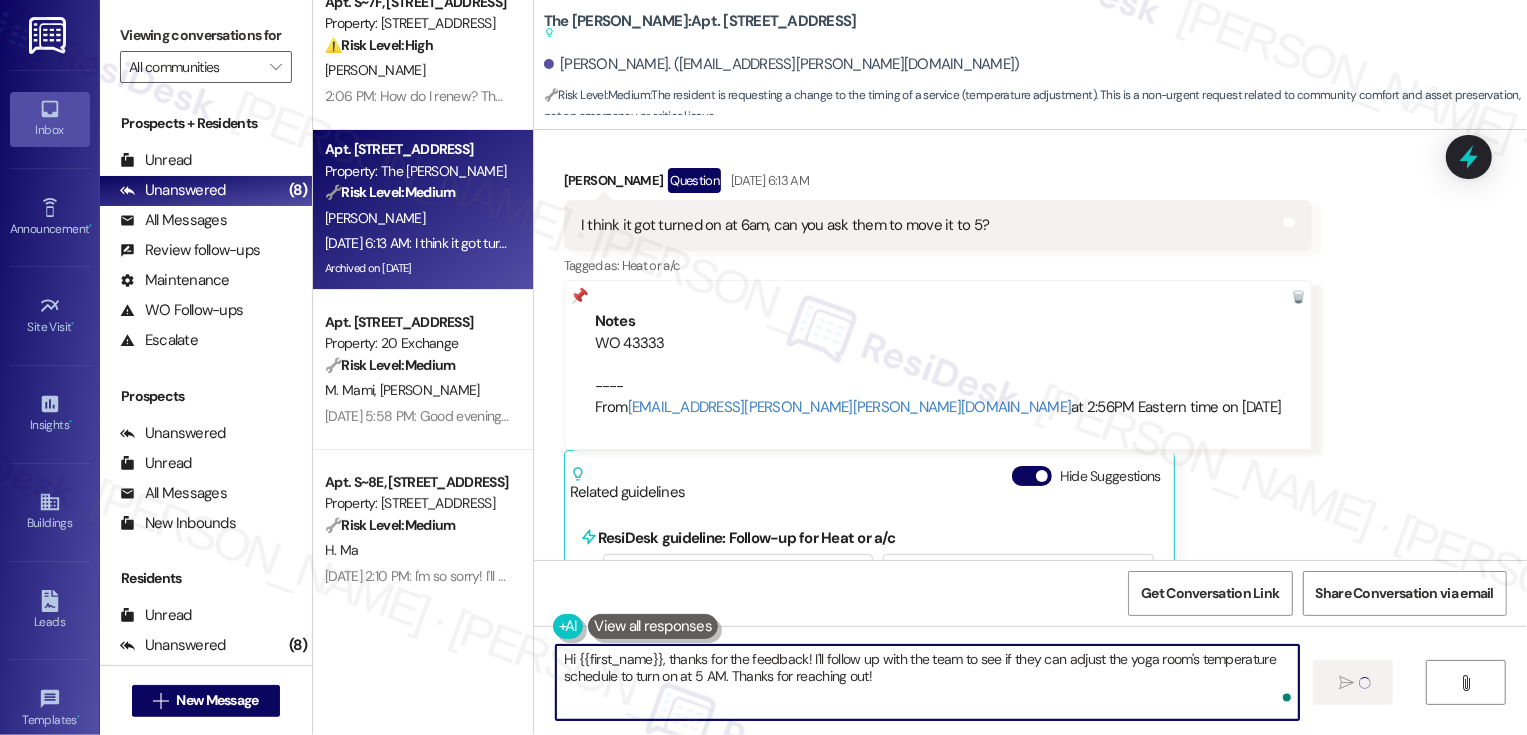 type 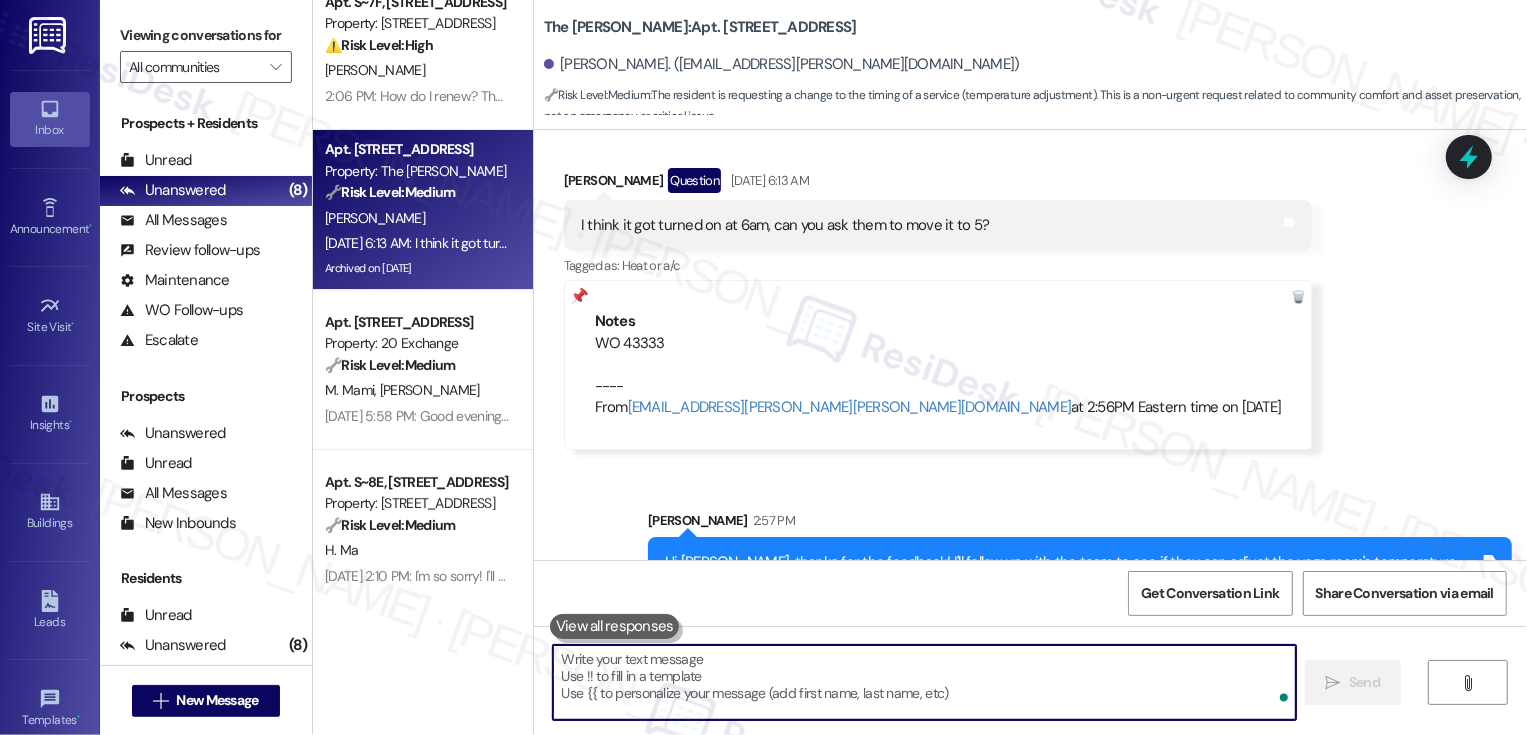 scroll, scrollTop: 26734, scrollLeft: 0, axis: vertical 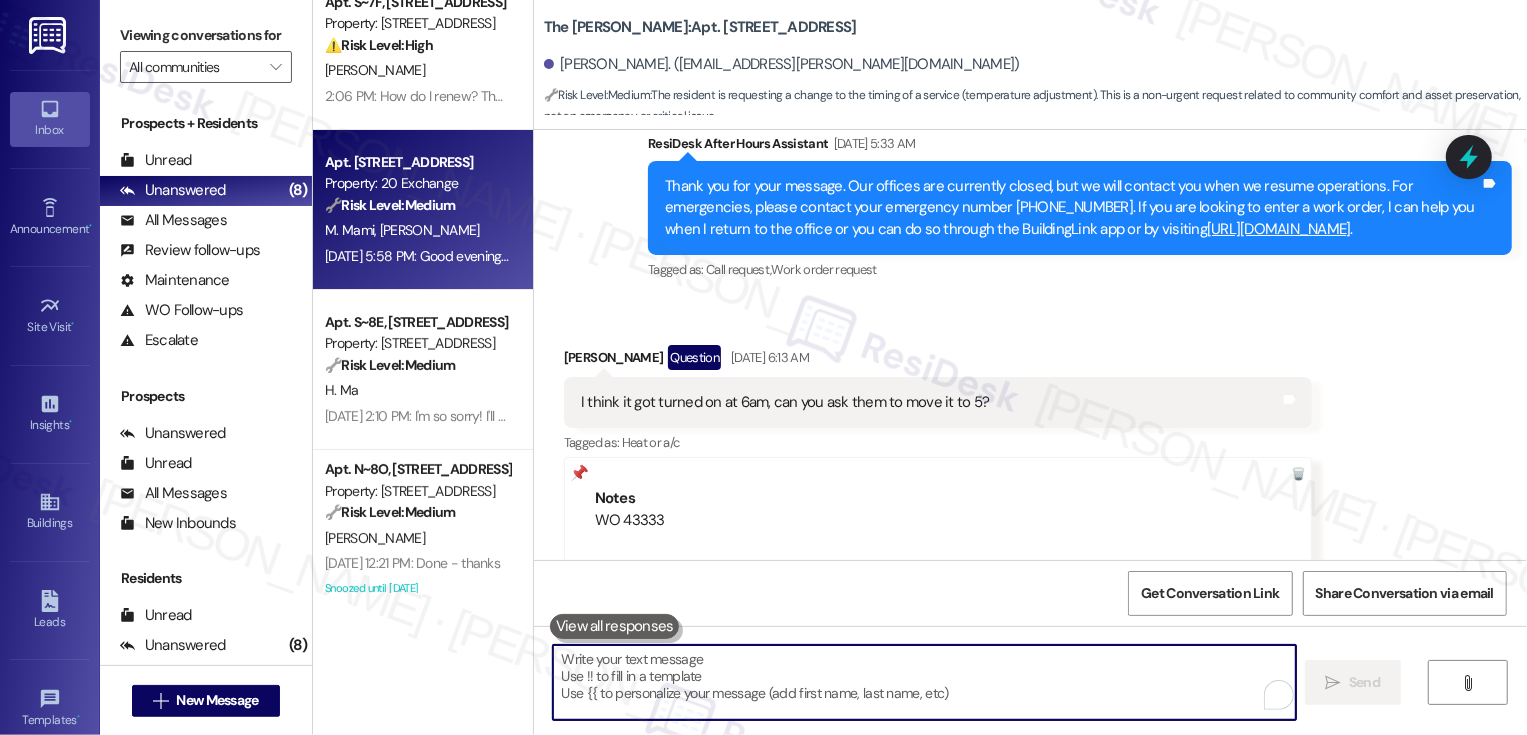 click on "🔧  Risk Level:  Medium" at bounding box center (390, 205) 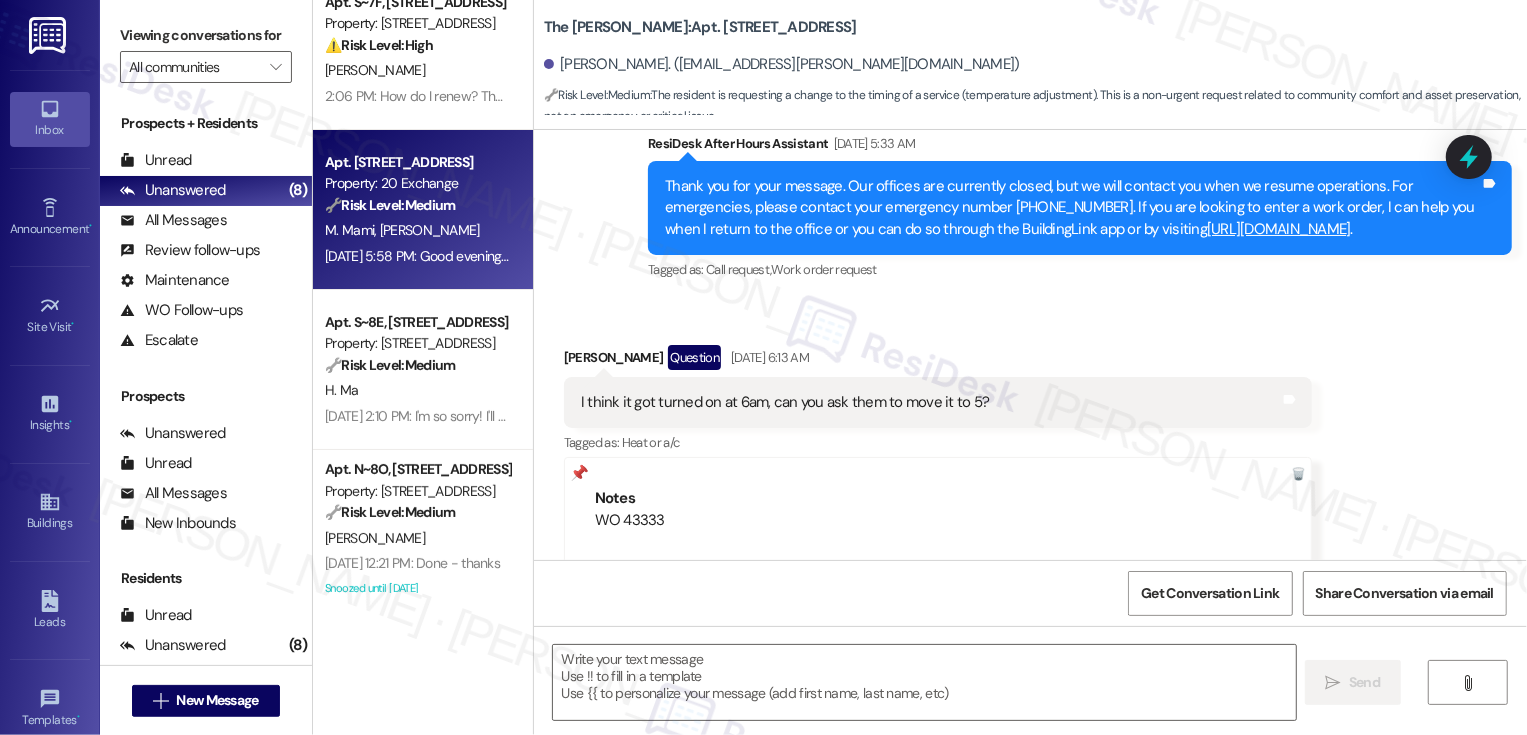 click on "🔧  Risk Level:  Medium" at bounding box center (390, 205) 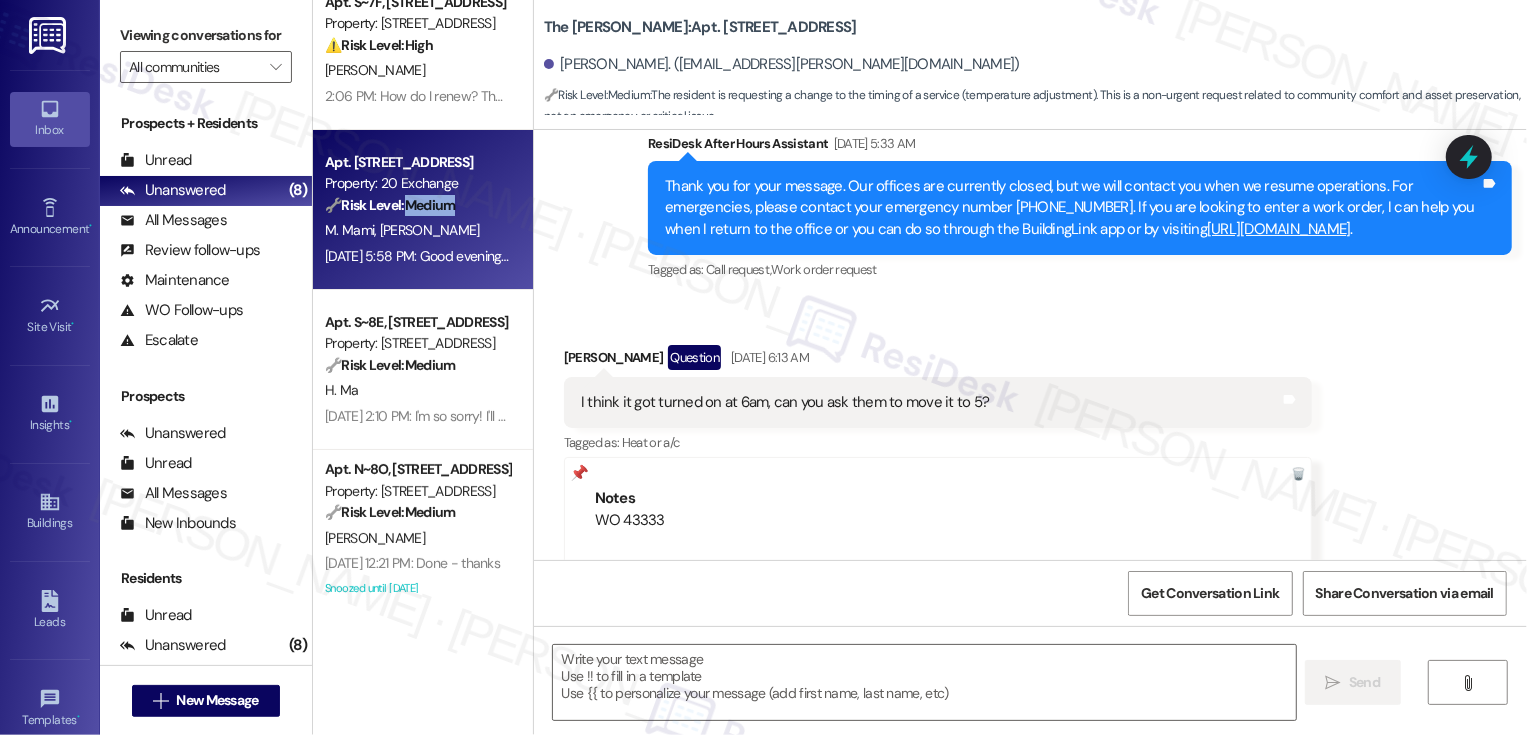 type on "Fetching suggested responses. Please feel free to read through the conversation in the meantime." 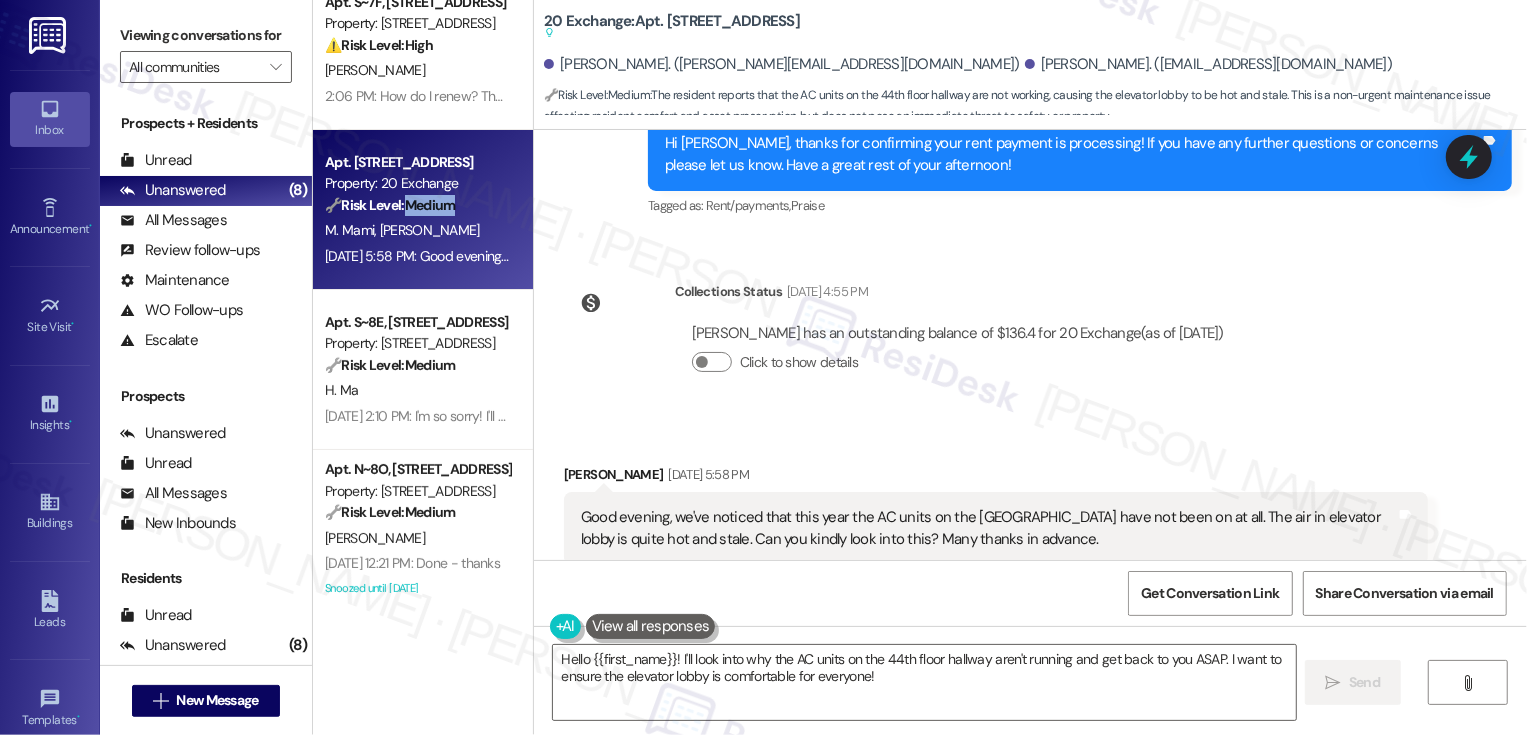scroll, scrollTop: 14785, scrollLeft: 0, axis: vertical 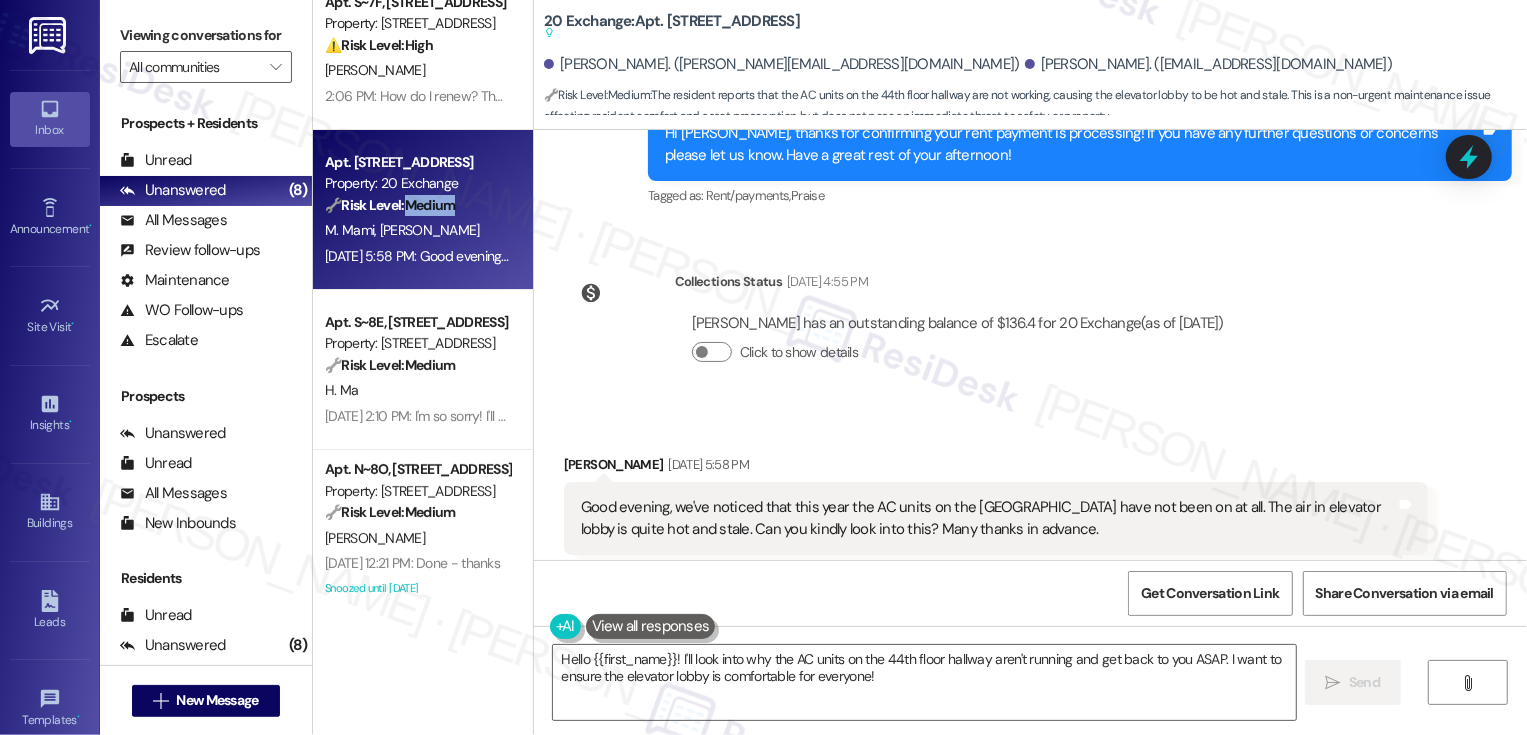 click on "[PERSON_NAME] [DATE] 5:58 PM" at bounding box center [996, 468] 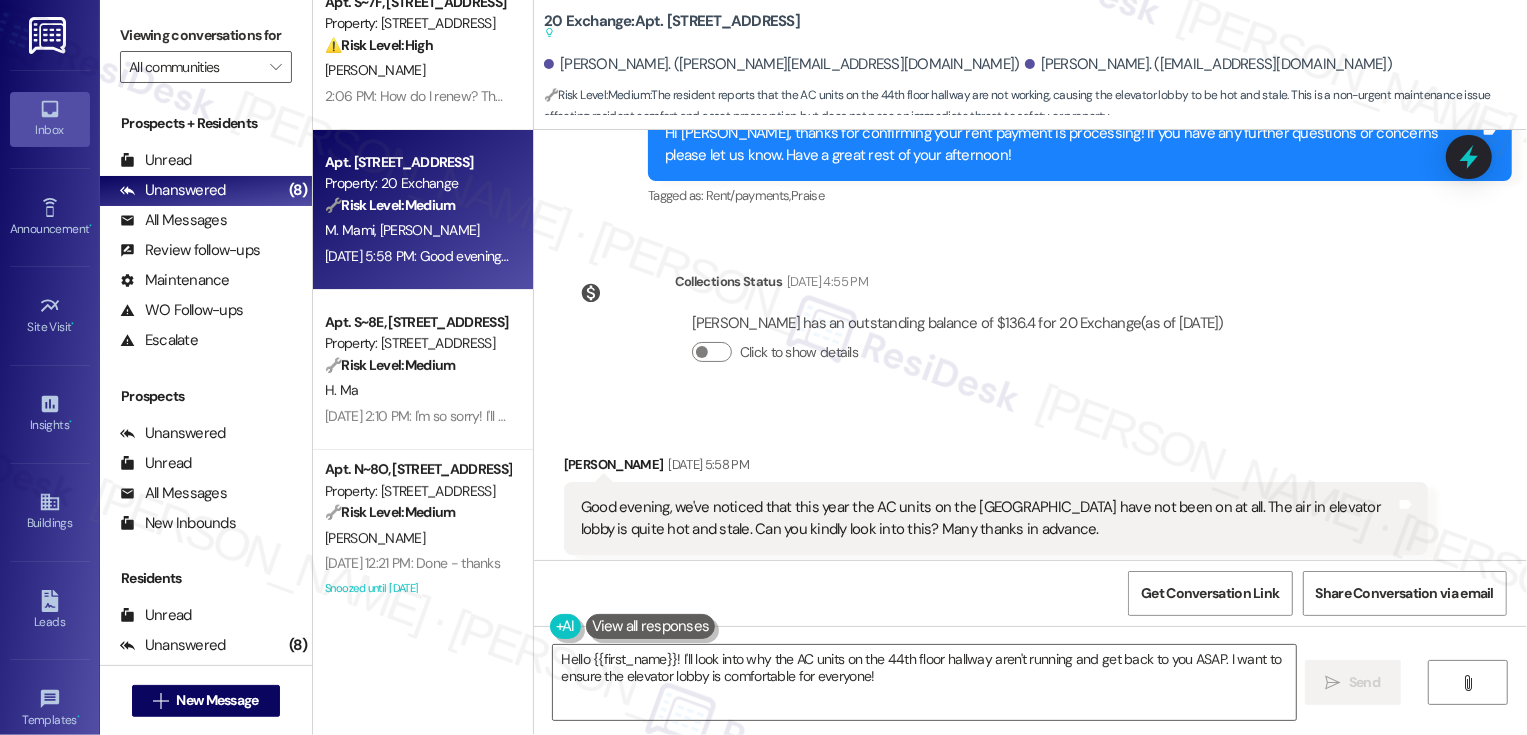 click on "[PERSON_NAME] [DATE] 5:58 PM" at bounding box center (996, 468) 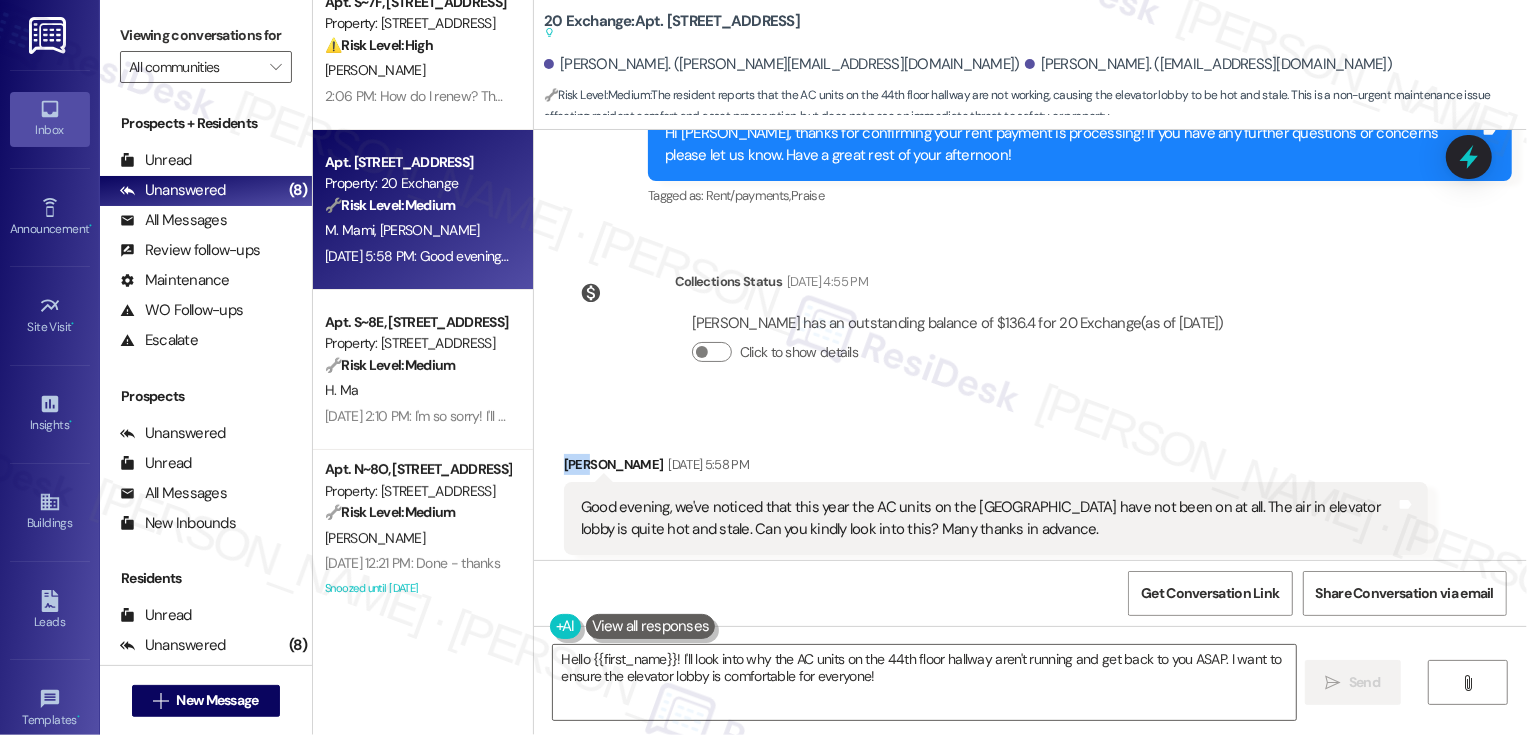 copy on "[PERSON_NAME]" 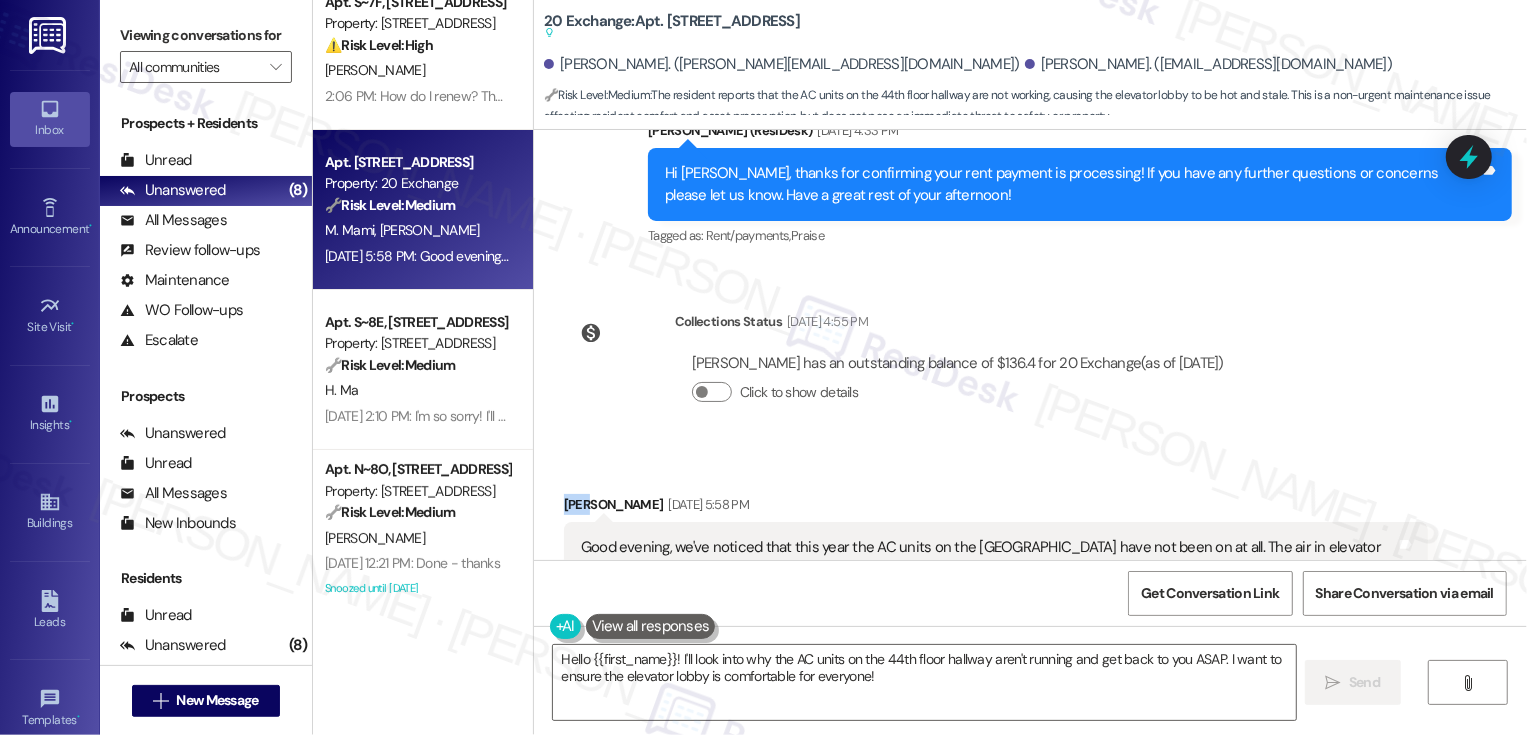 scroll, scrollTop: 14676, scrollLeft: 0, axis: vertical 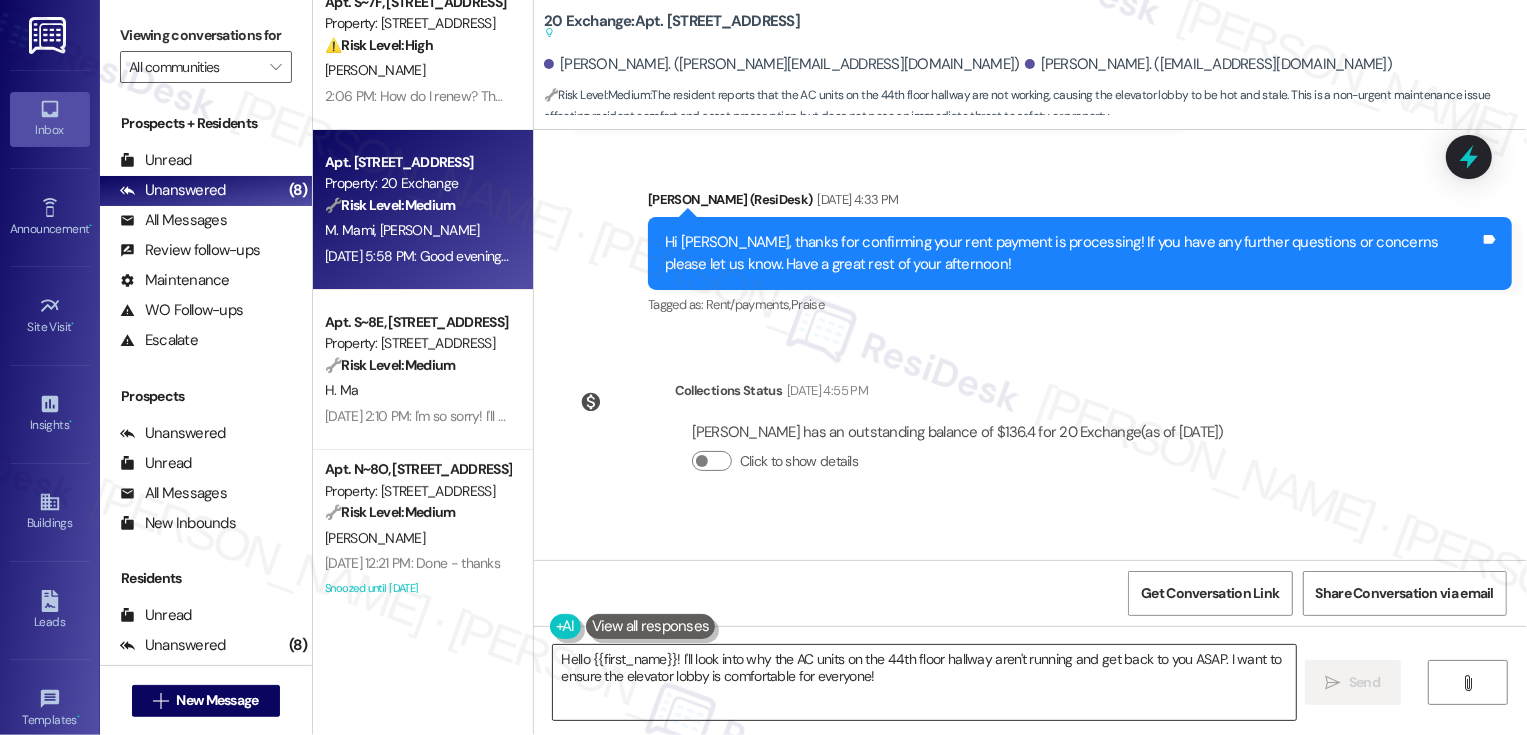 click on "Hello {{first_name}}! I'll look into why the AC units on the 44th floor hallway aren't running and get back to you ASAP. I want to ensure the elevator lobby is comfortable for everyone!" at bounding box center (924, 682) 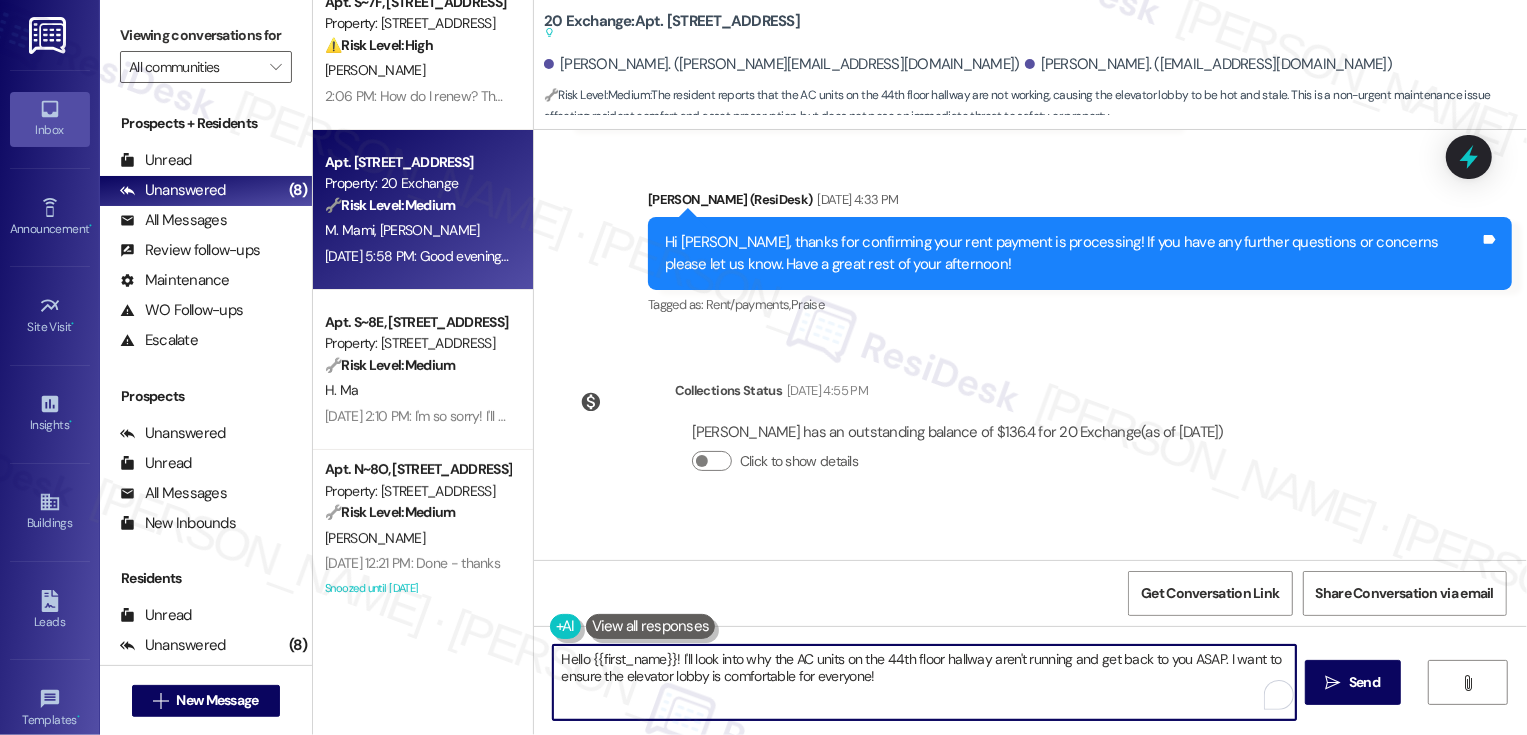 click on "Hello {{first_name}}! I'll look into why the AC units on the 44th floor hallway aren't running and get back to you ASAP. I want to ensure the elevator lobby is comfortable for everyone!" at bounding box center [924, 682] 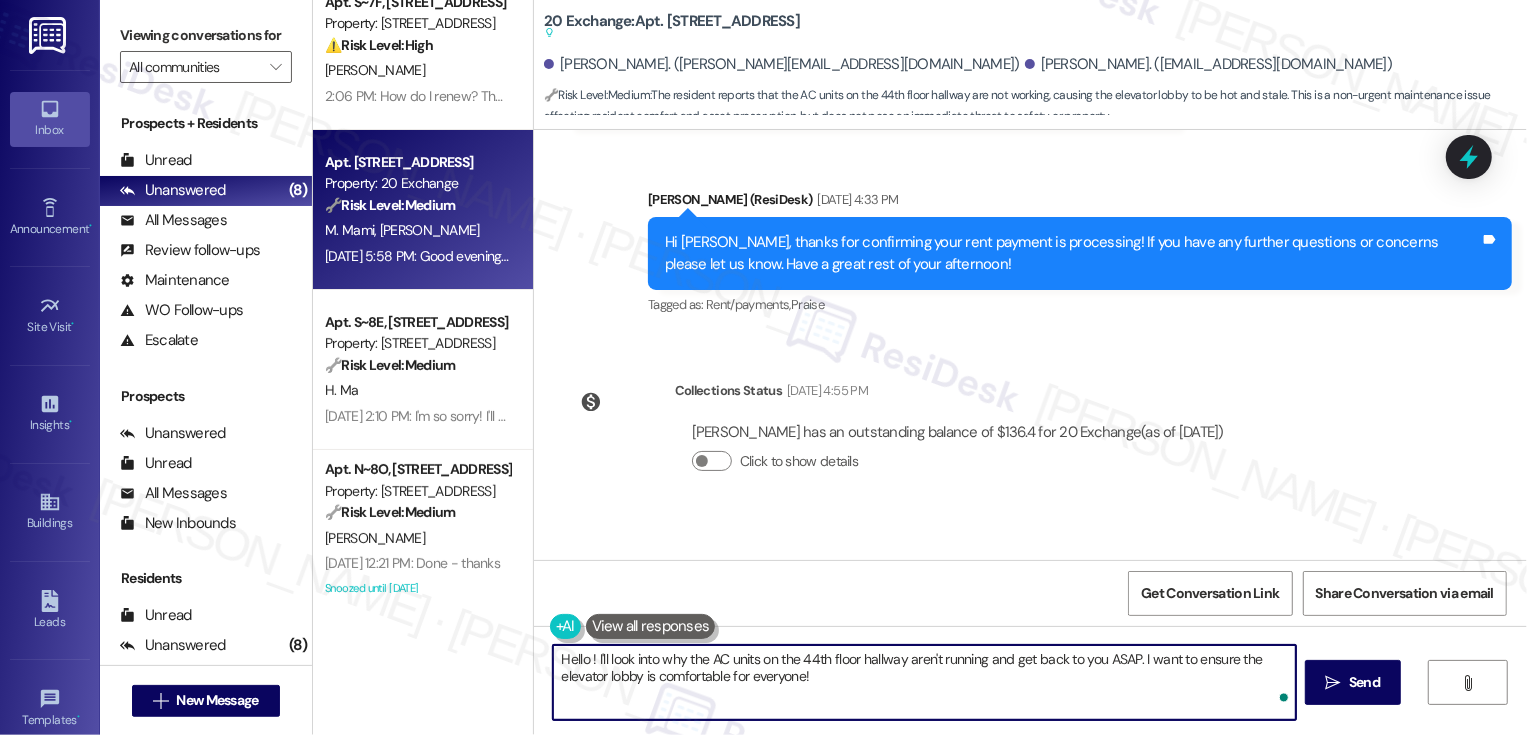 paste on "[PERSON_NAME]" 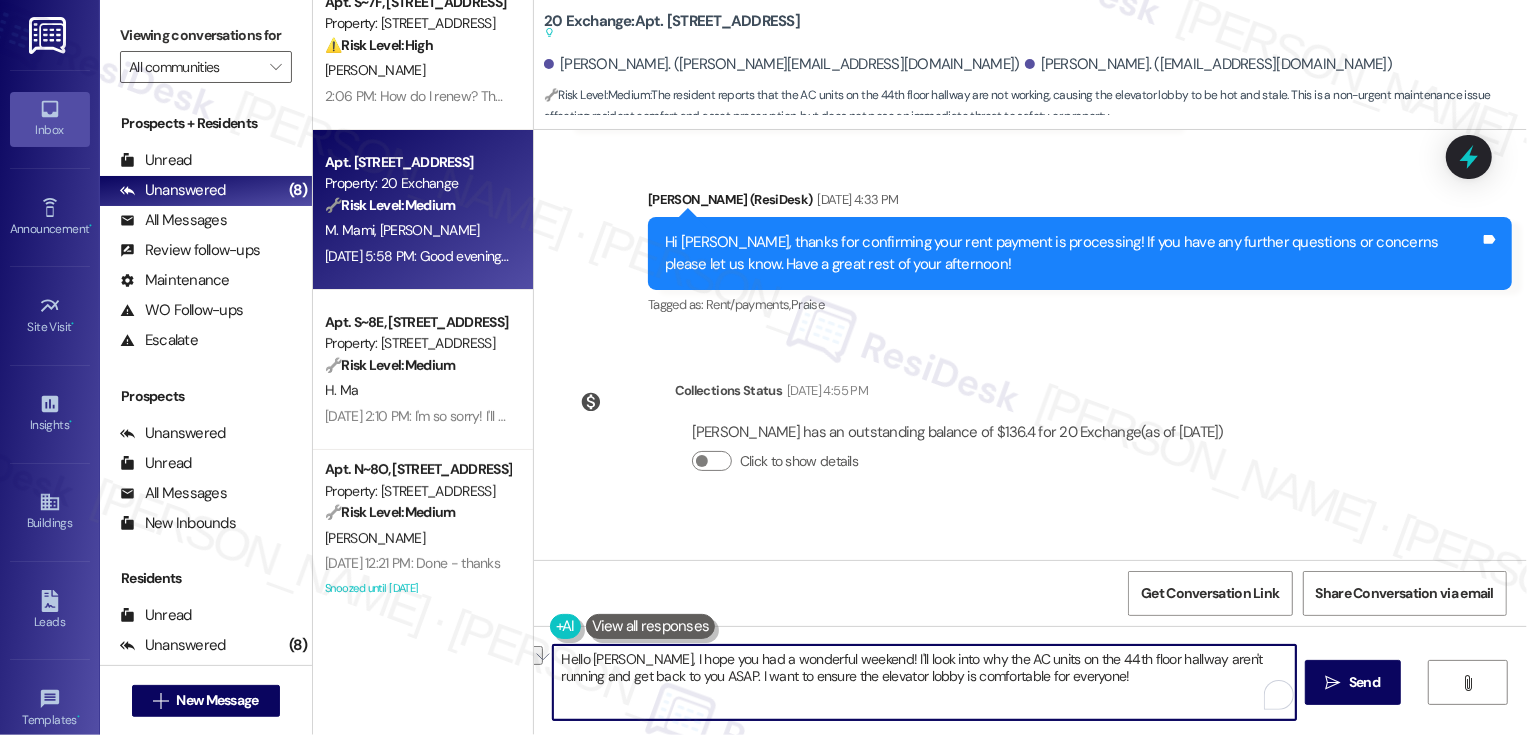 drag, startPoint x: 622, startPoint y: 679, endPoint x: 997, endPoint y: 672, distance: 375.06534 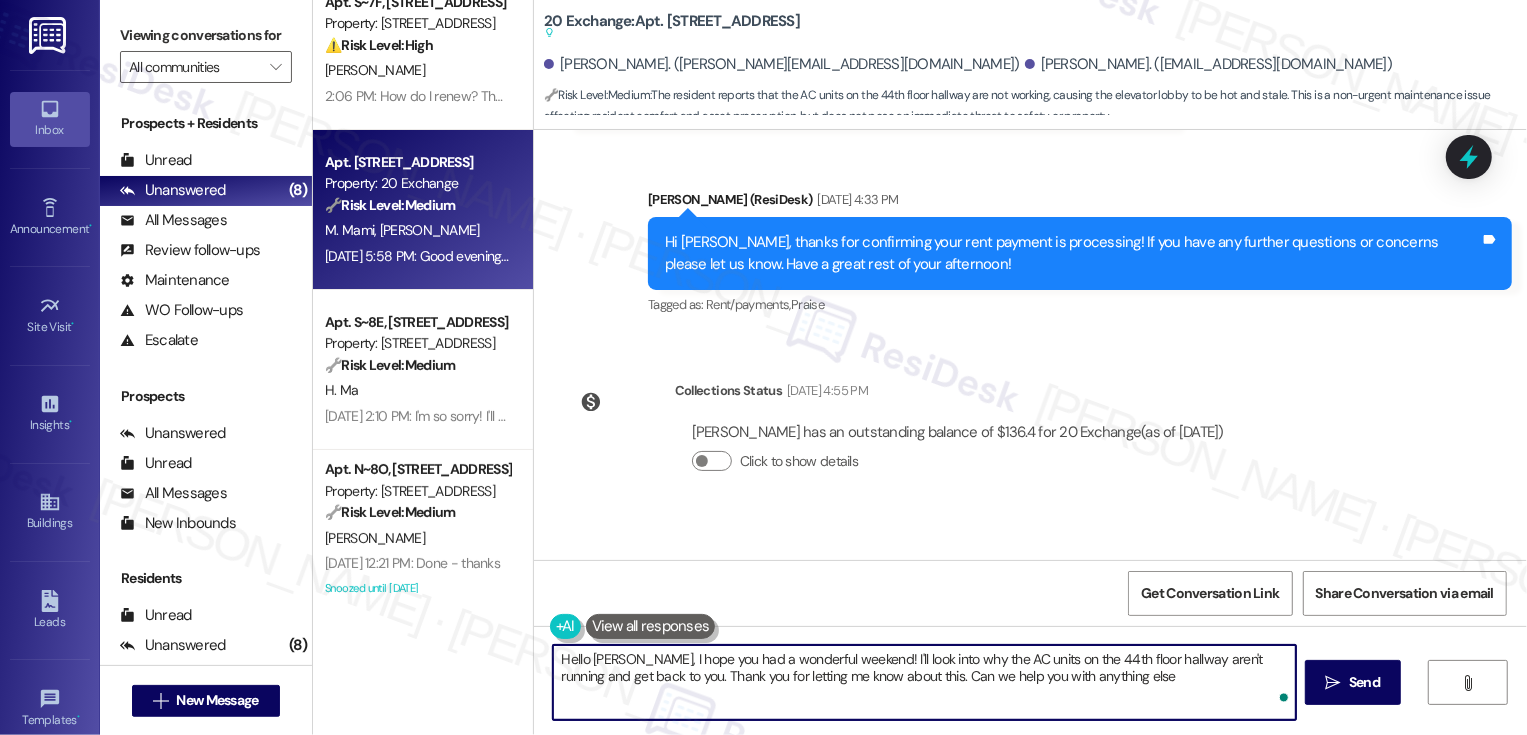 type on "Hello [PERSON_NAME], I hope you had a wonderful weekend! I'll look into why the AC units on the 44th floor hallway aren't running and get back to you. Thank you for letting me know about this. Can we help you with anything else?" 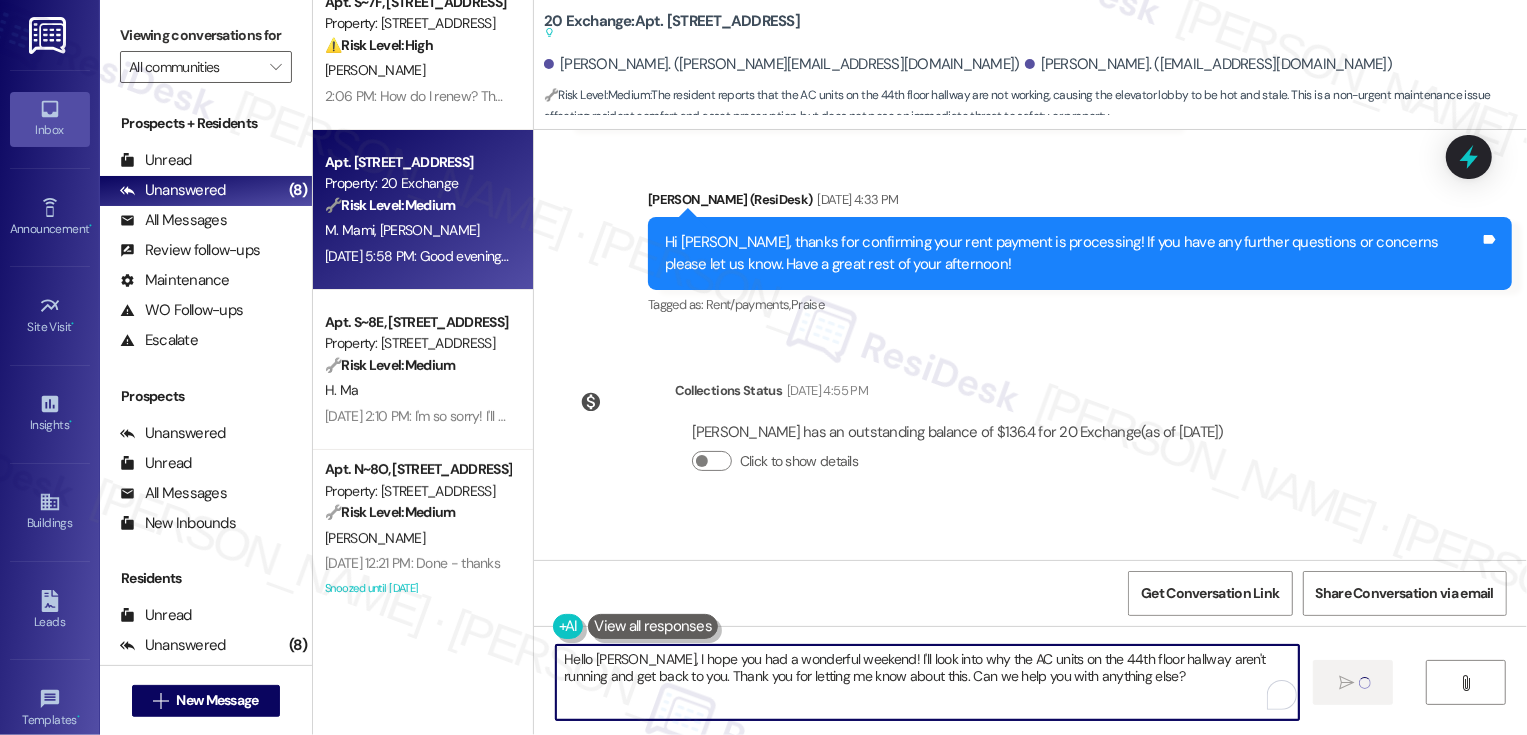 type 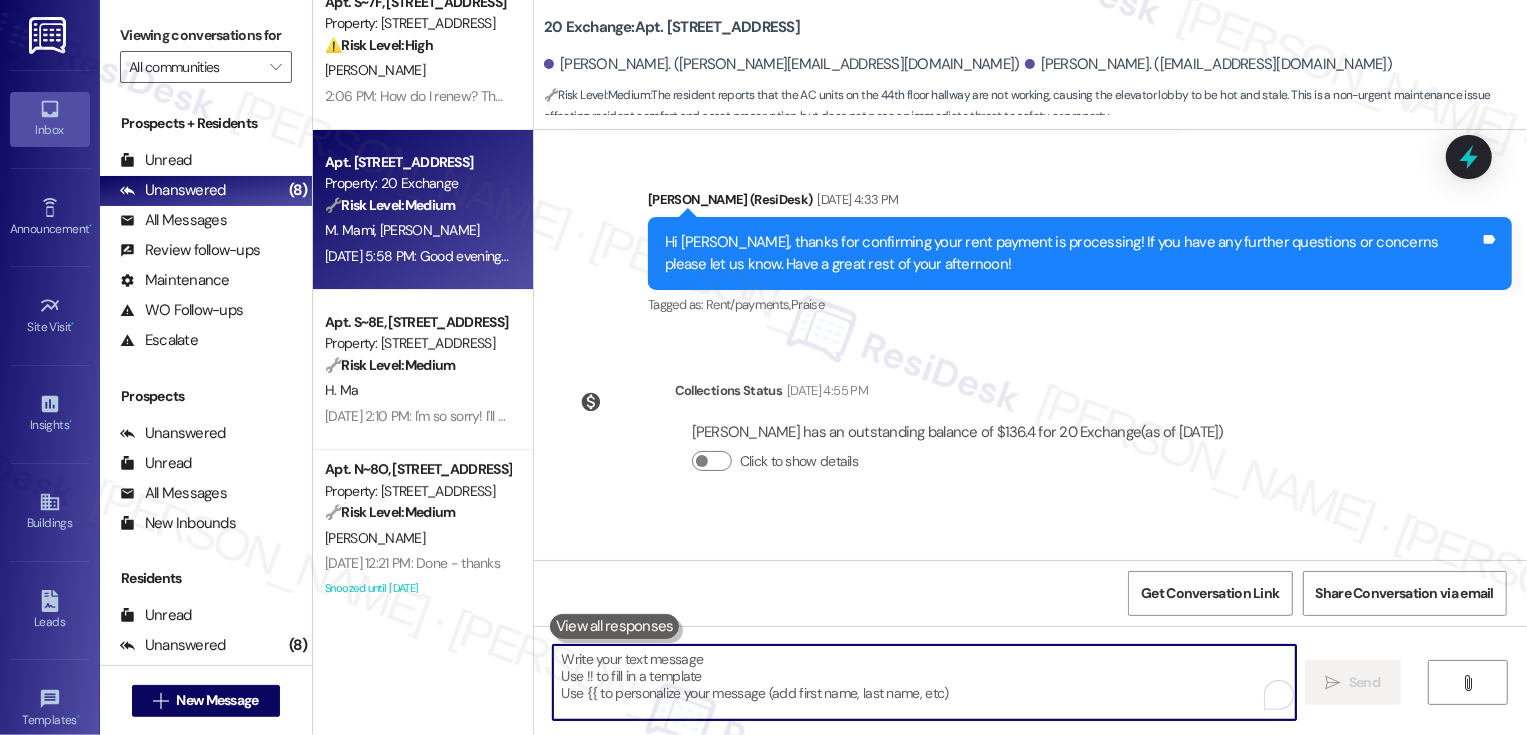 scroll, scrollTop: 14920, scrollLeft: 0, axis: vertical 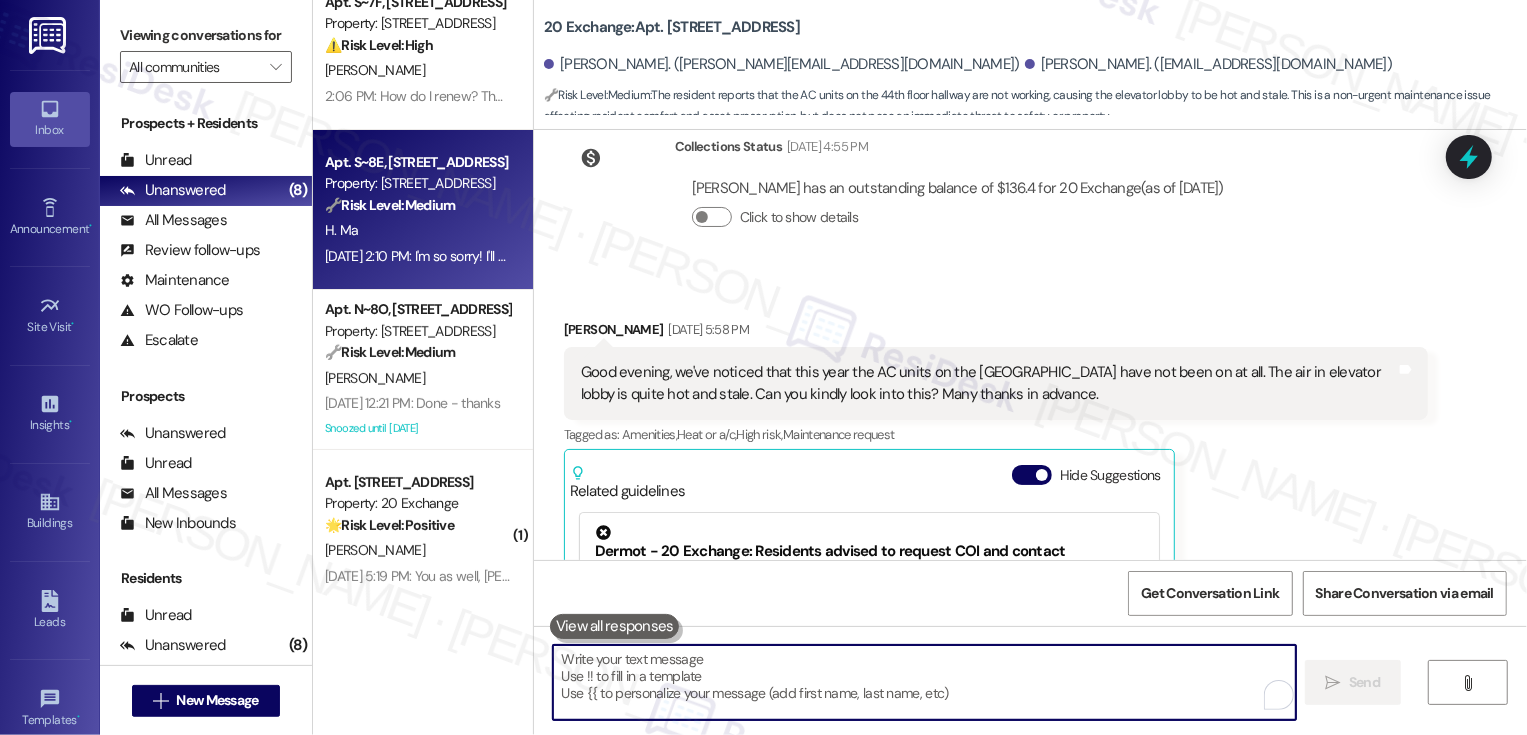 click on "H. Ma" at bounding box center (417, 230) 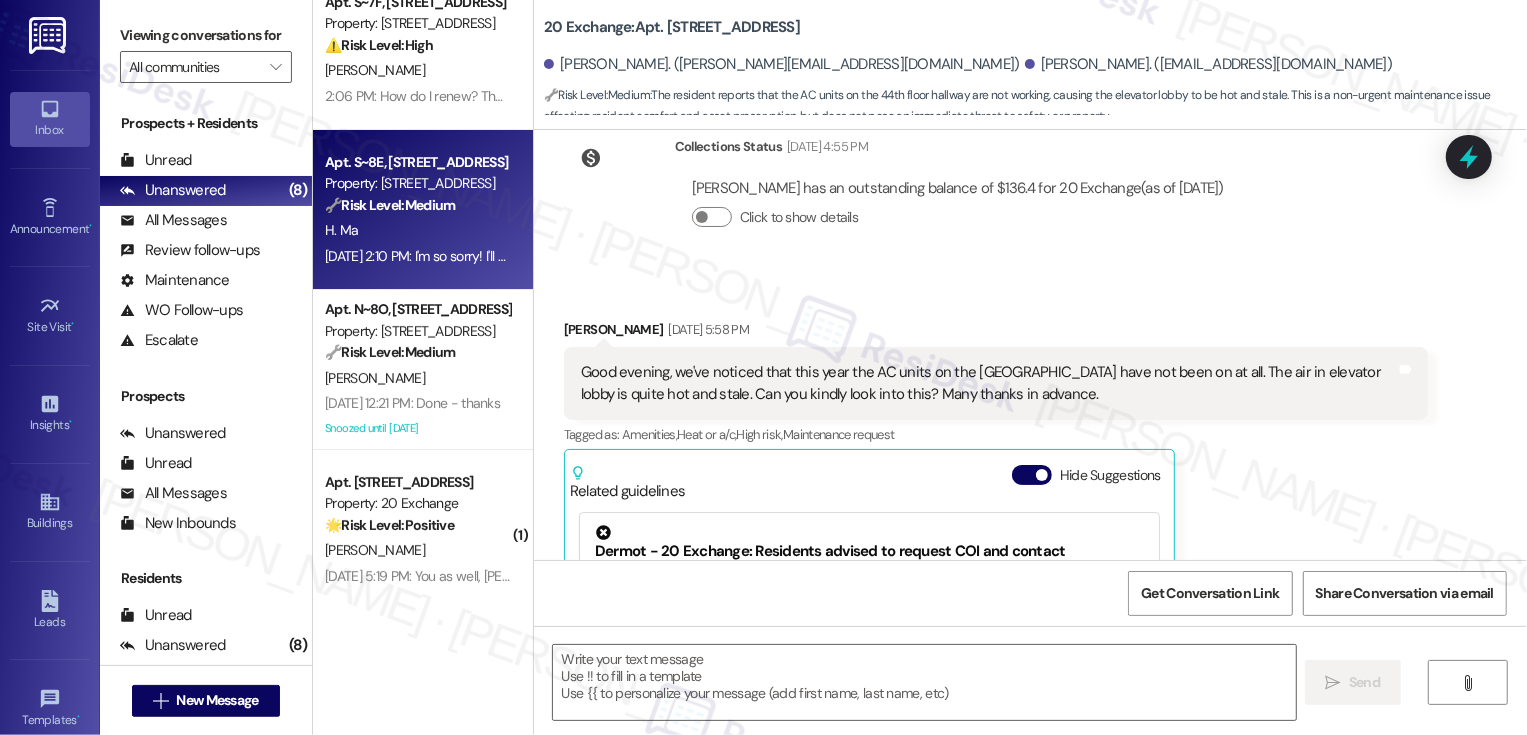 click on "H. Ma" at bounding box center [417, 230] 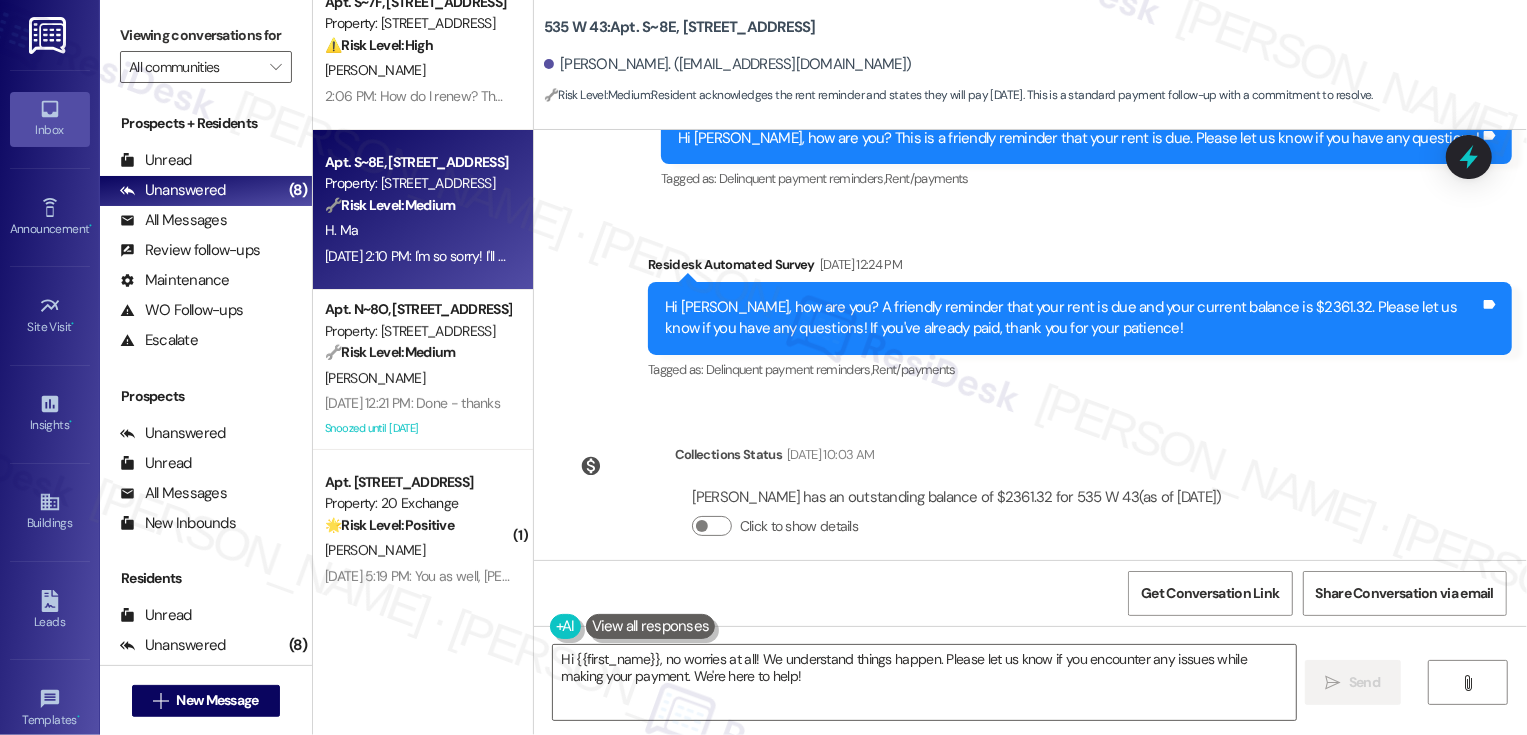 scroll, scrollTop: 659, scrollLeft: 0, axis: vertical 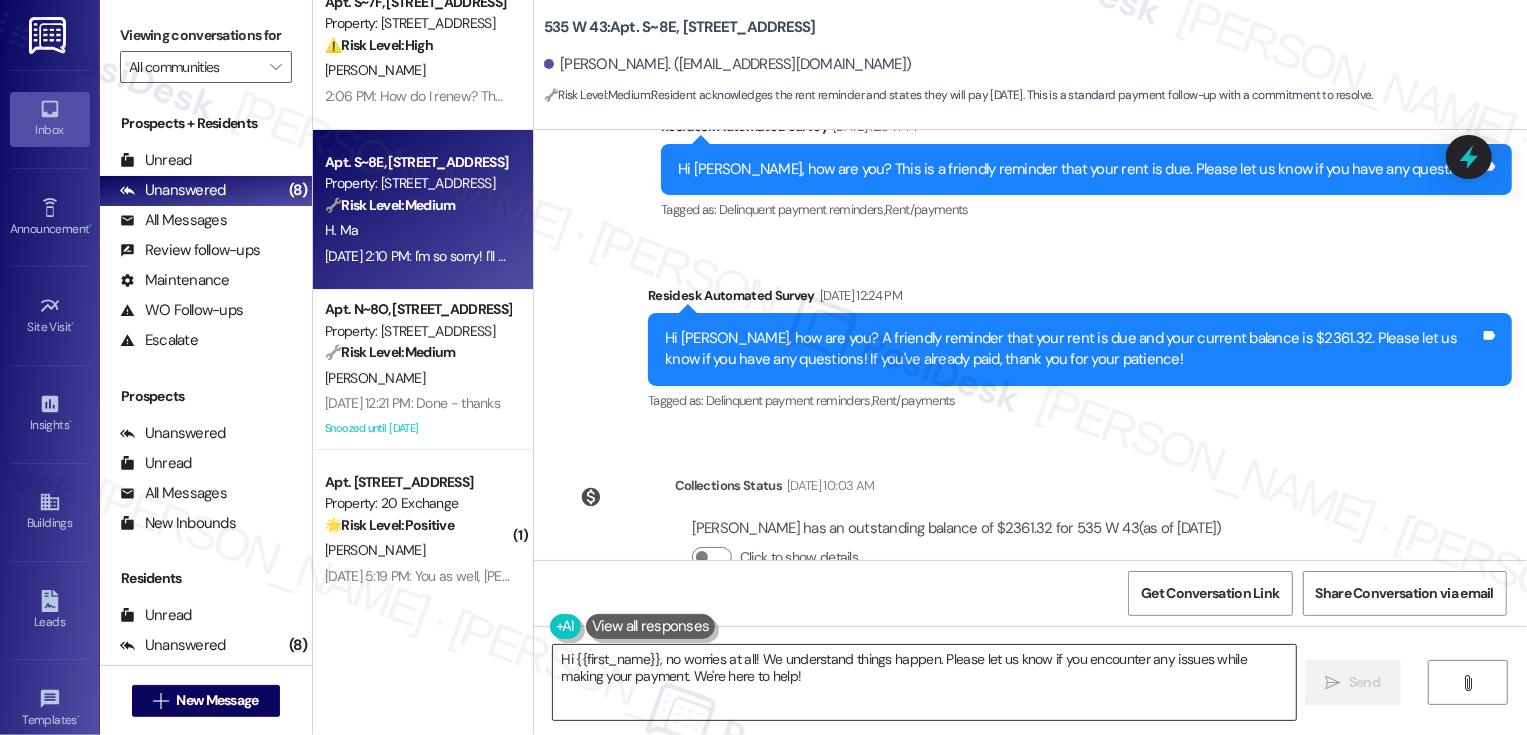 click on "Hi {{first_name}}, no worries at all! We understand things happen. Please let us know if you encounter any issues while making your payment. We're here to help!" at bounding box center (924, 682) 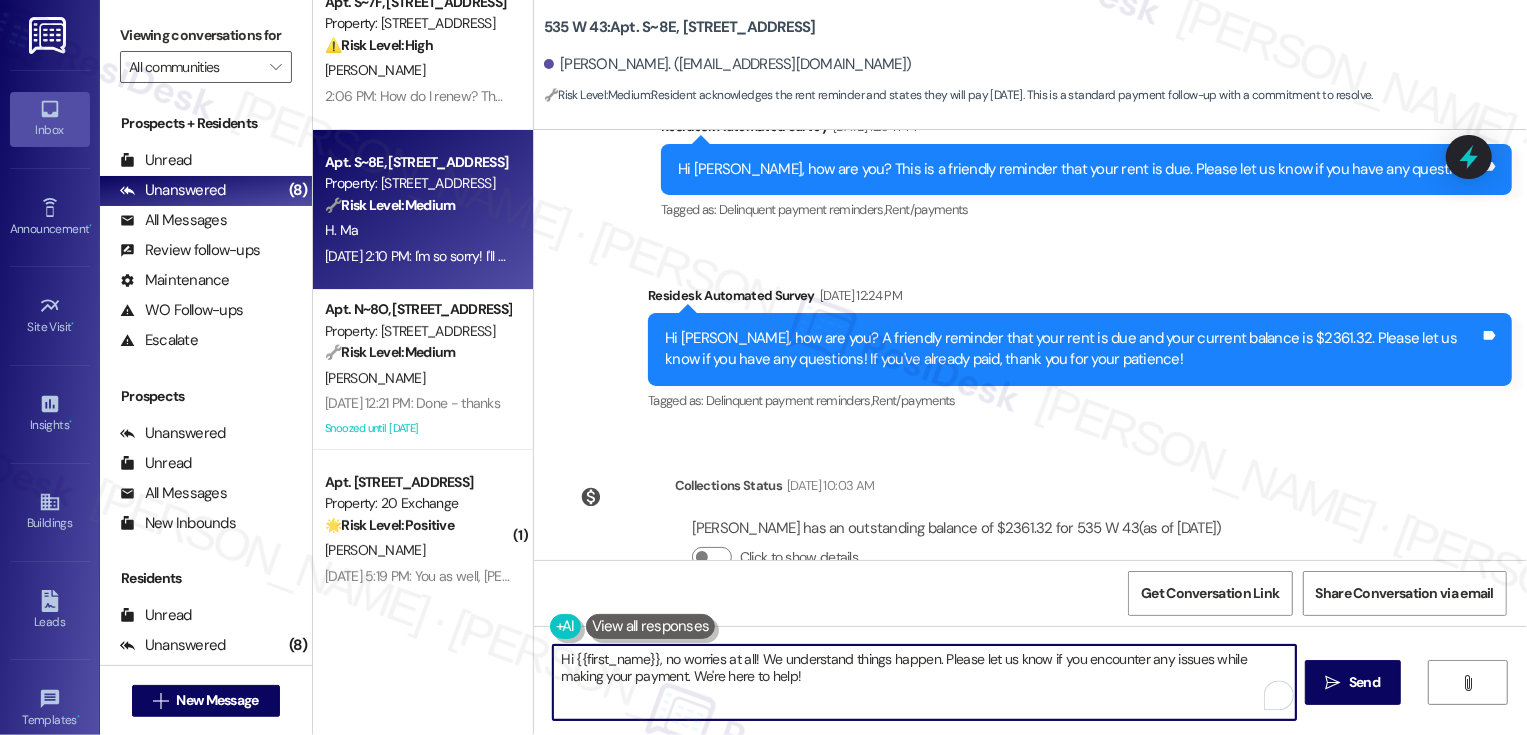 click on "Hi {{first_name}}, no worries at all! We understand things happen. Please let us know if you encounter any issues while making your payment. We're here to help!" at bounding box center [924, 682] 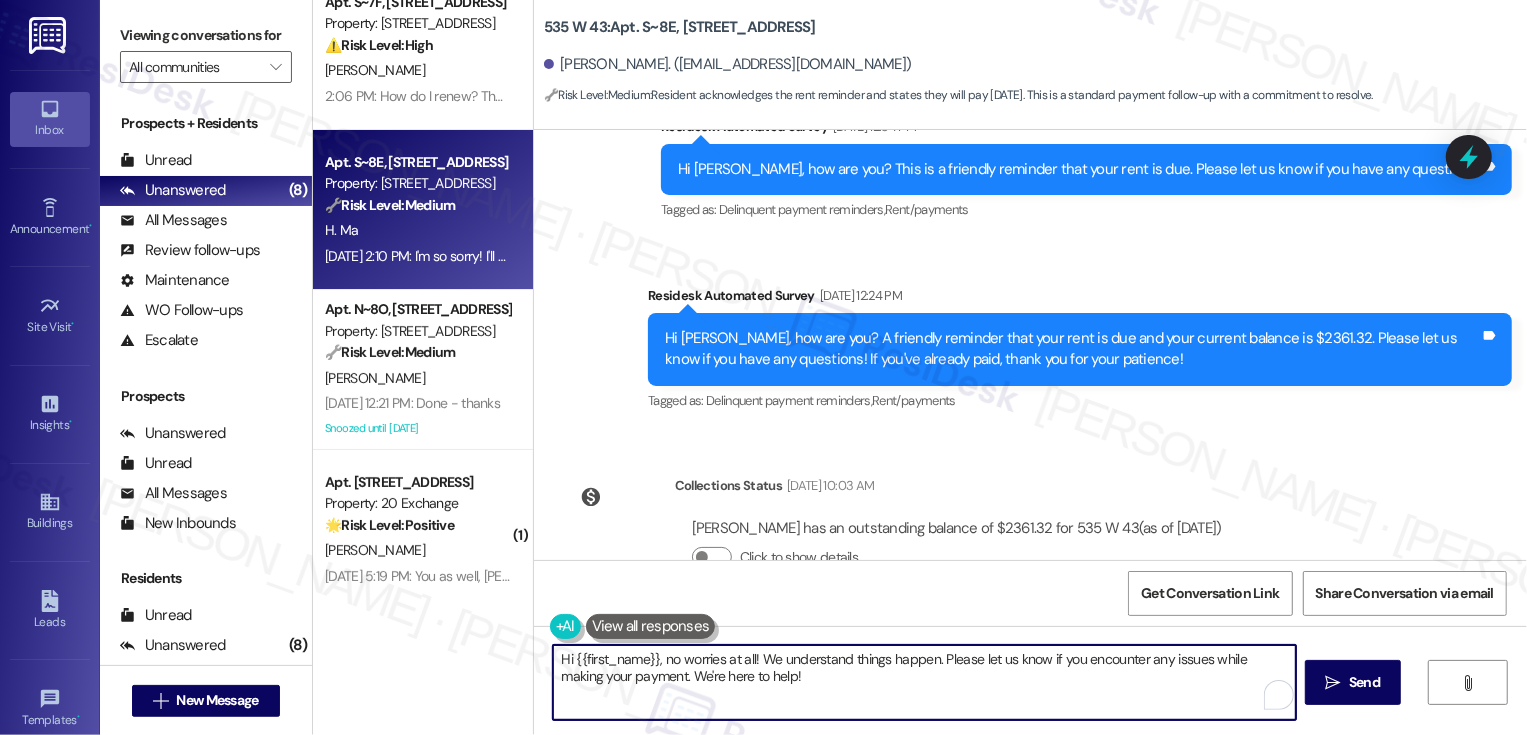 drag, startPoint x: 1073, startPoint y: 657, endPoint x: 1090, endPoint y: 680, distance: 28.600698 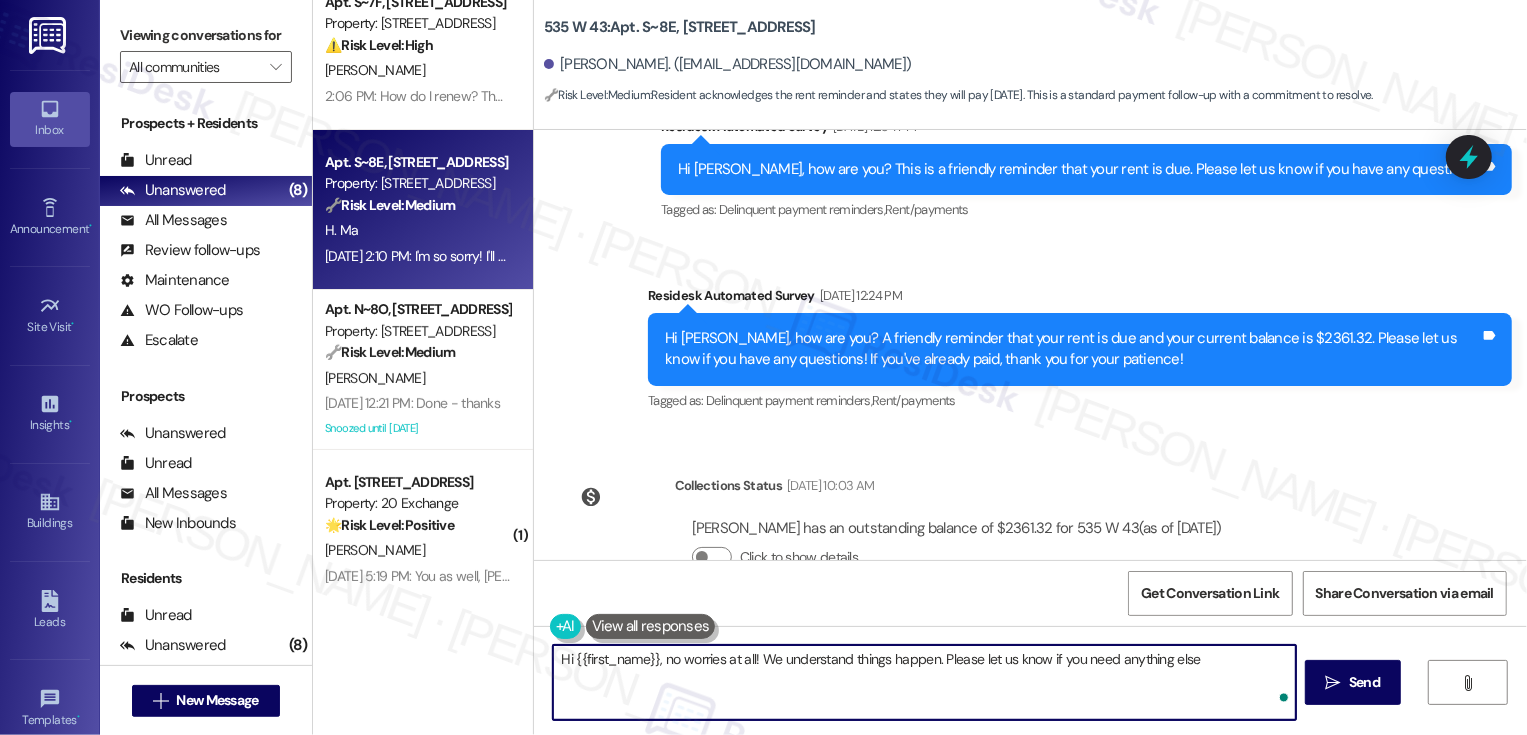 type on "Hi {{first_name}}, no worries at all! We understand things happen. Please let us know if you need anything else!" 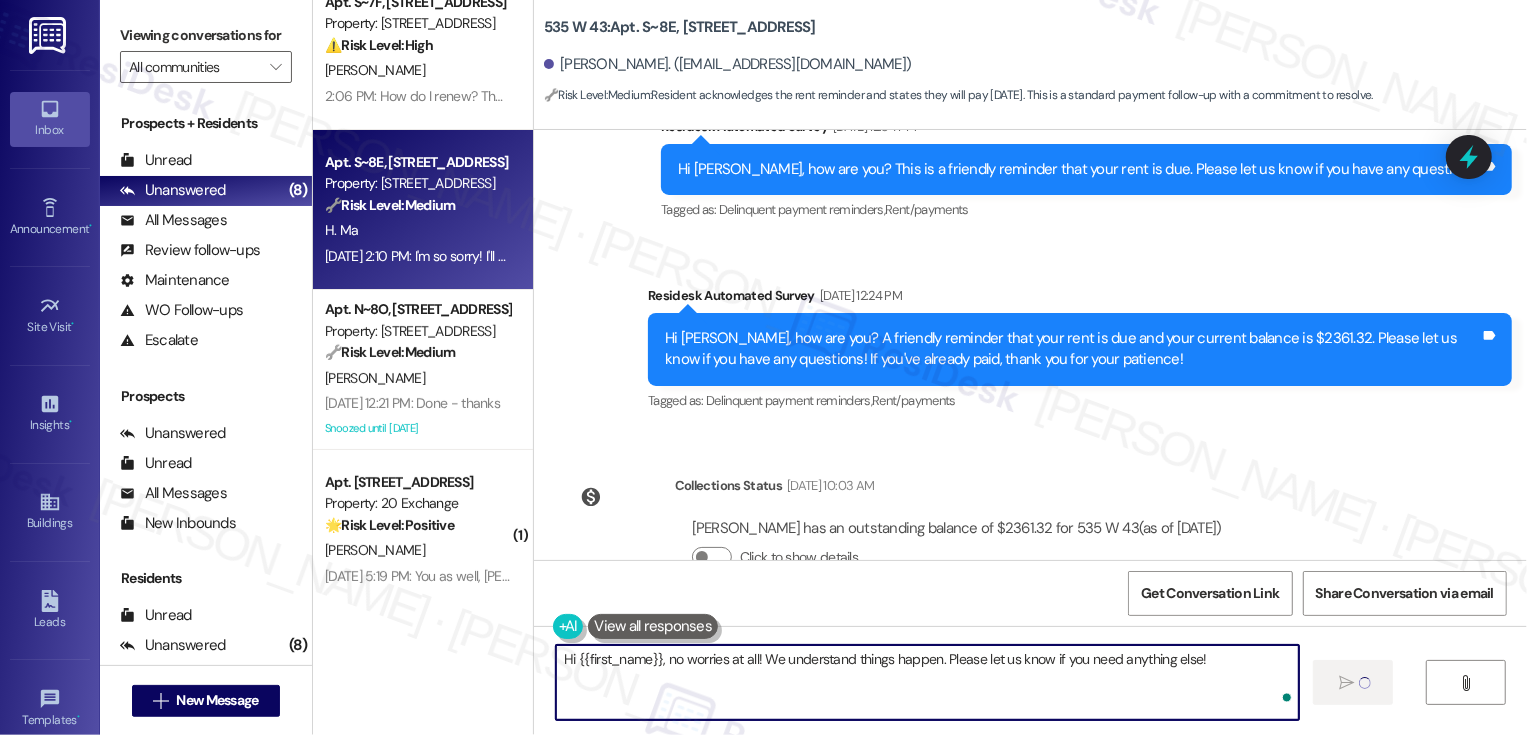 type 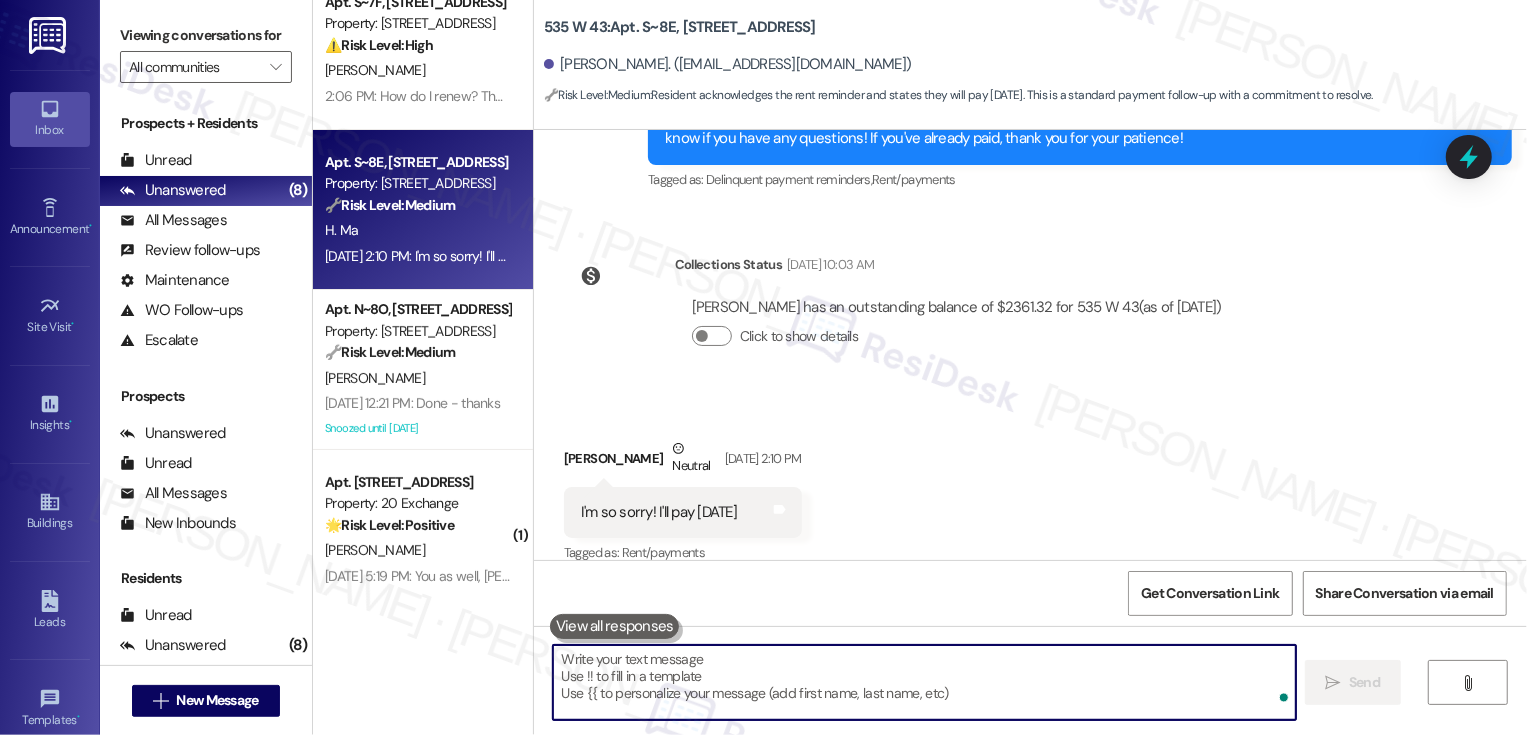 scroll, scrollTop: 1020, scrollLeft: 0, axis: vertical 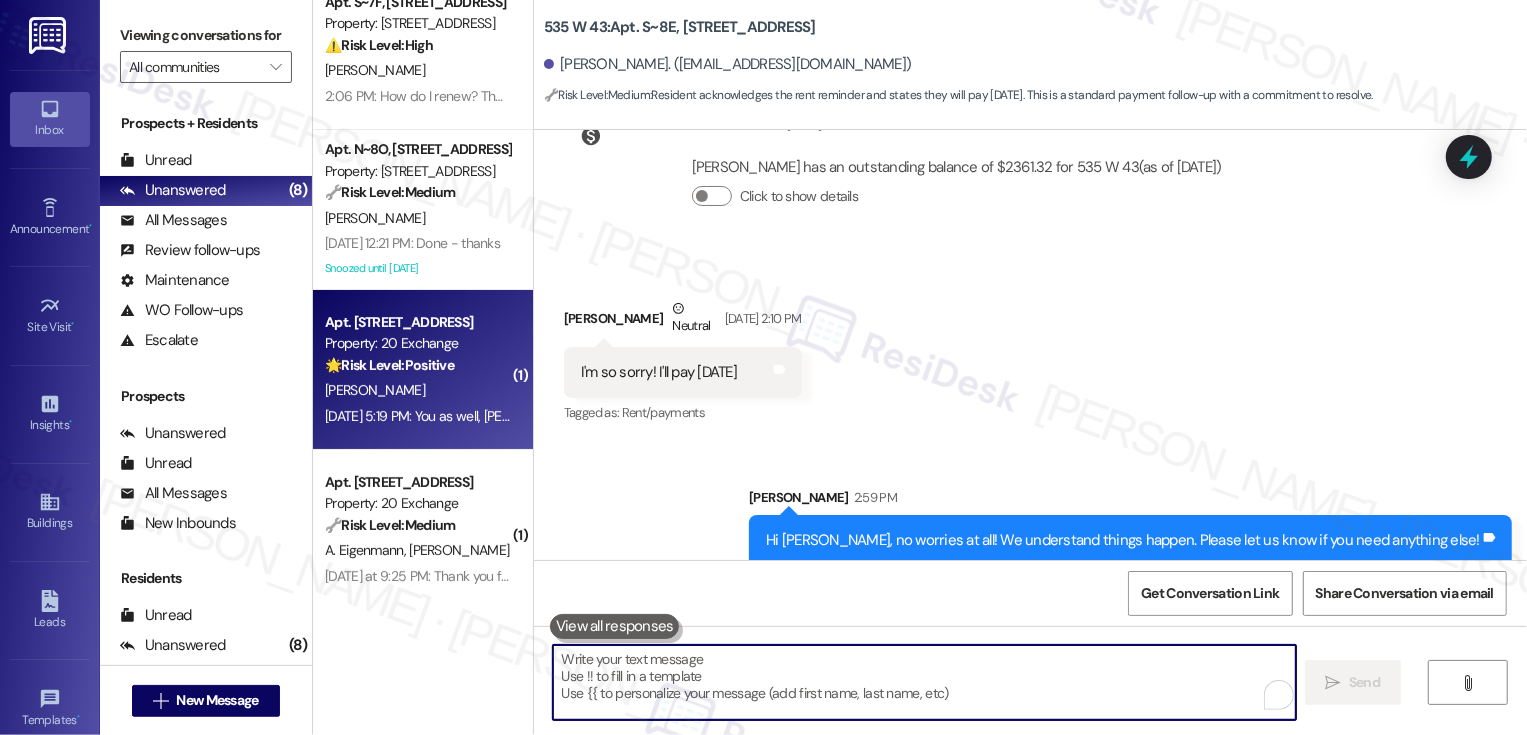 click on "Property: 20 Exchange" at bounding box center [417, 343] 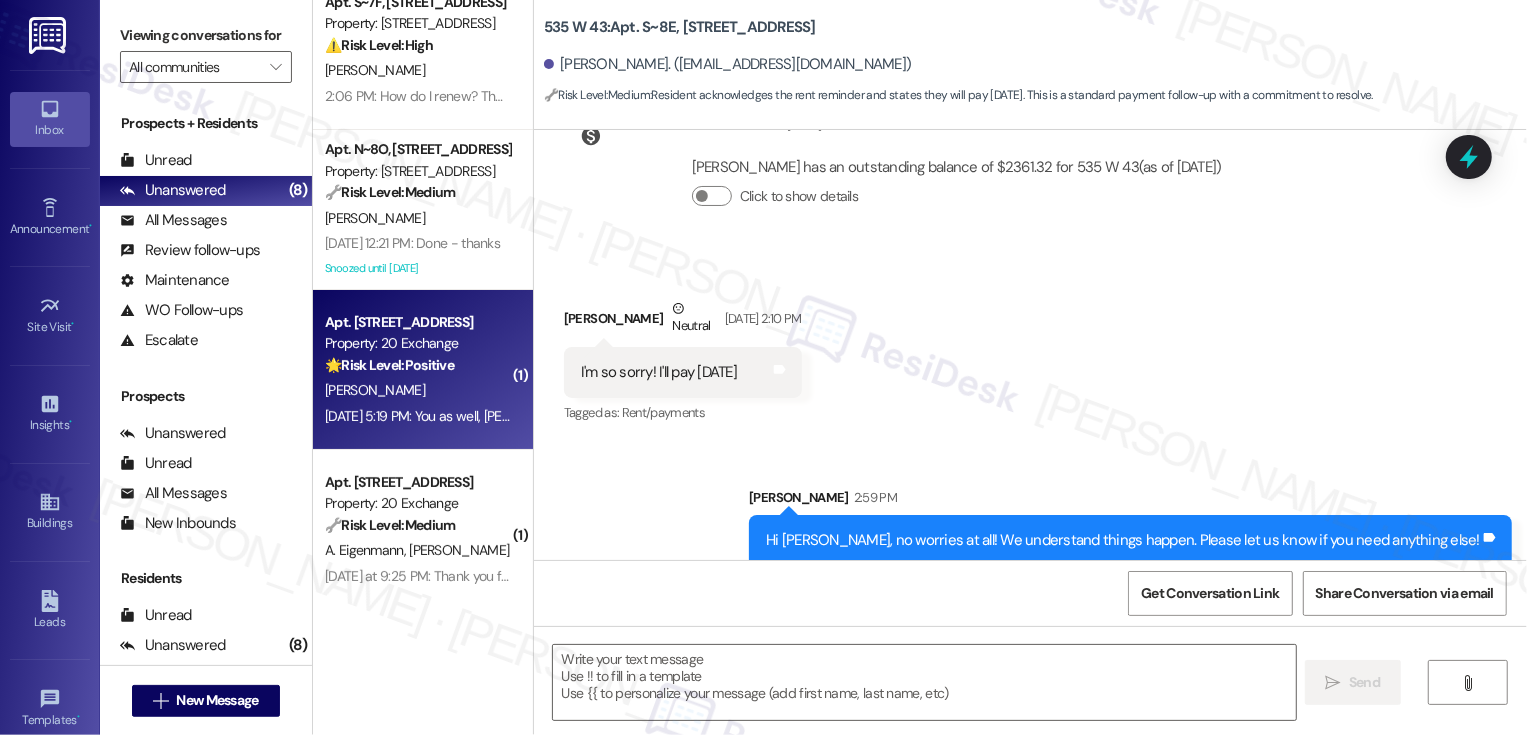 type on "Fetching suggested responses. Please feel free to read through the conversation in the meantime." 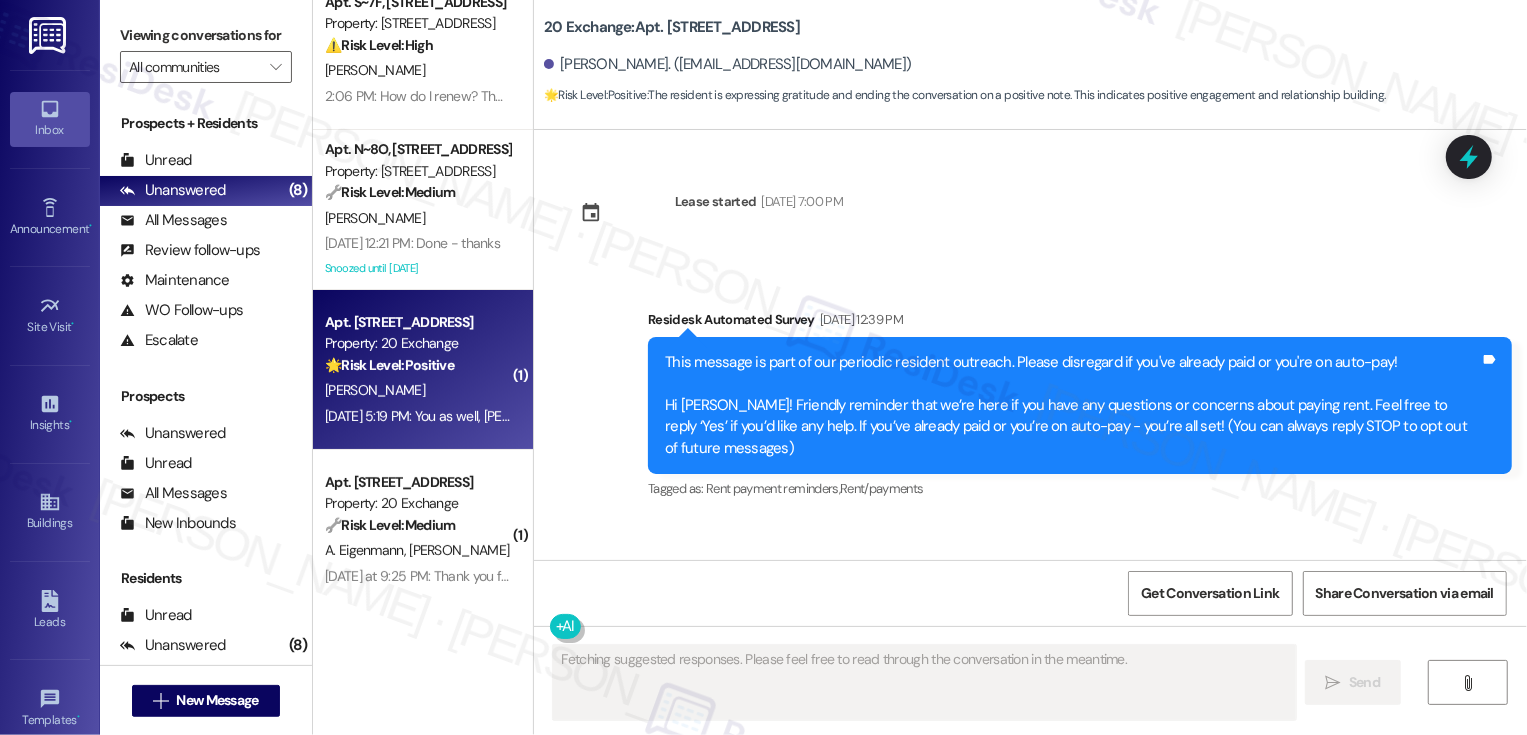 type on "Fetching suggested responses. Please feel free to read through the conversation in the meantime." 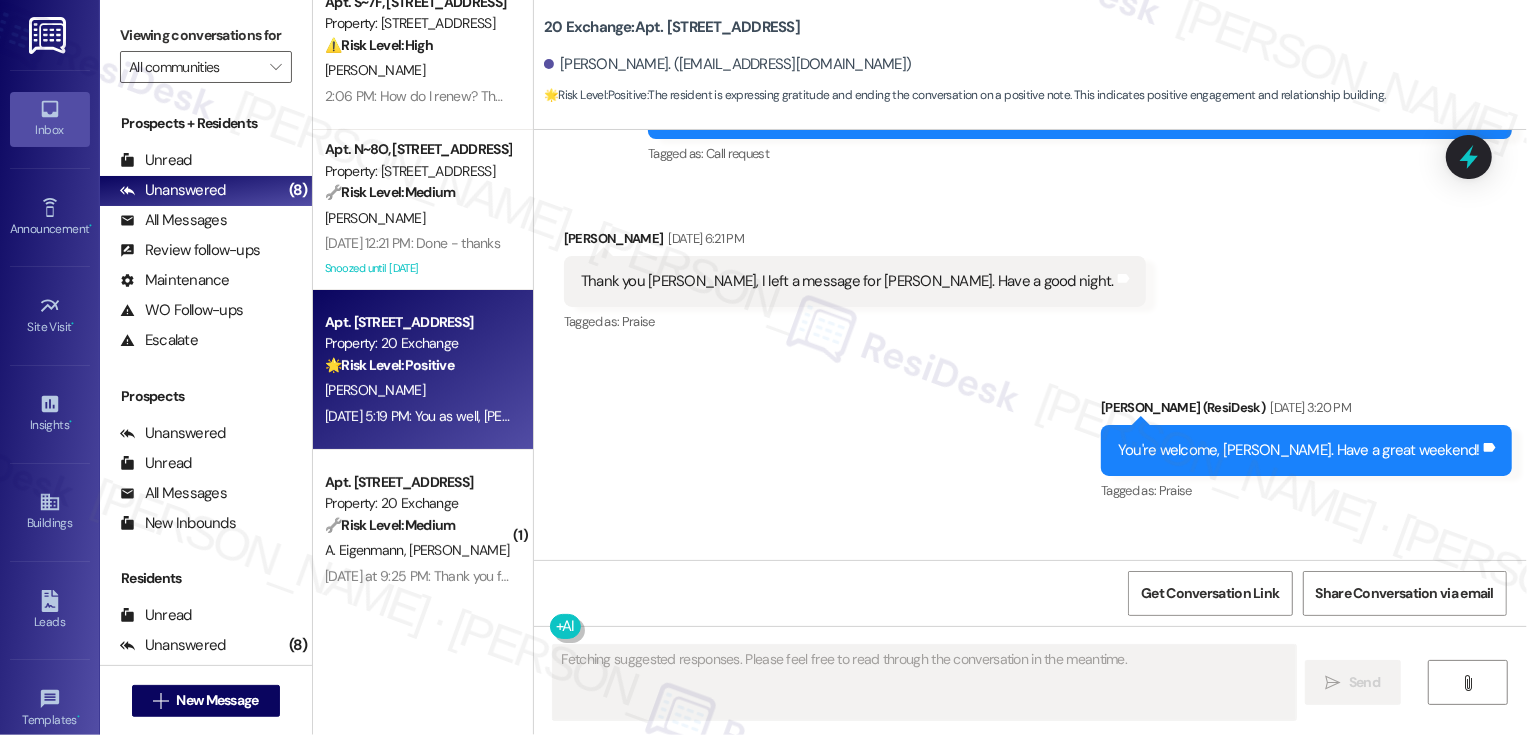 scroll, scrollTop: 6621, scrollLeft: 0, axis: vertical 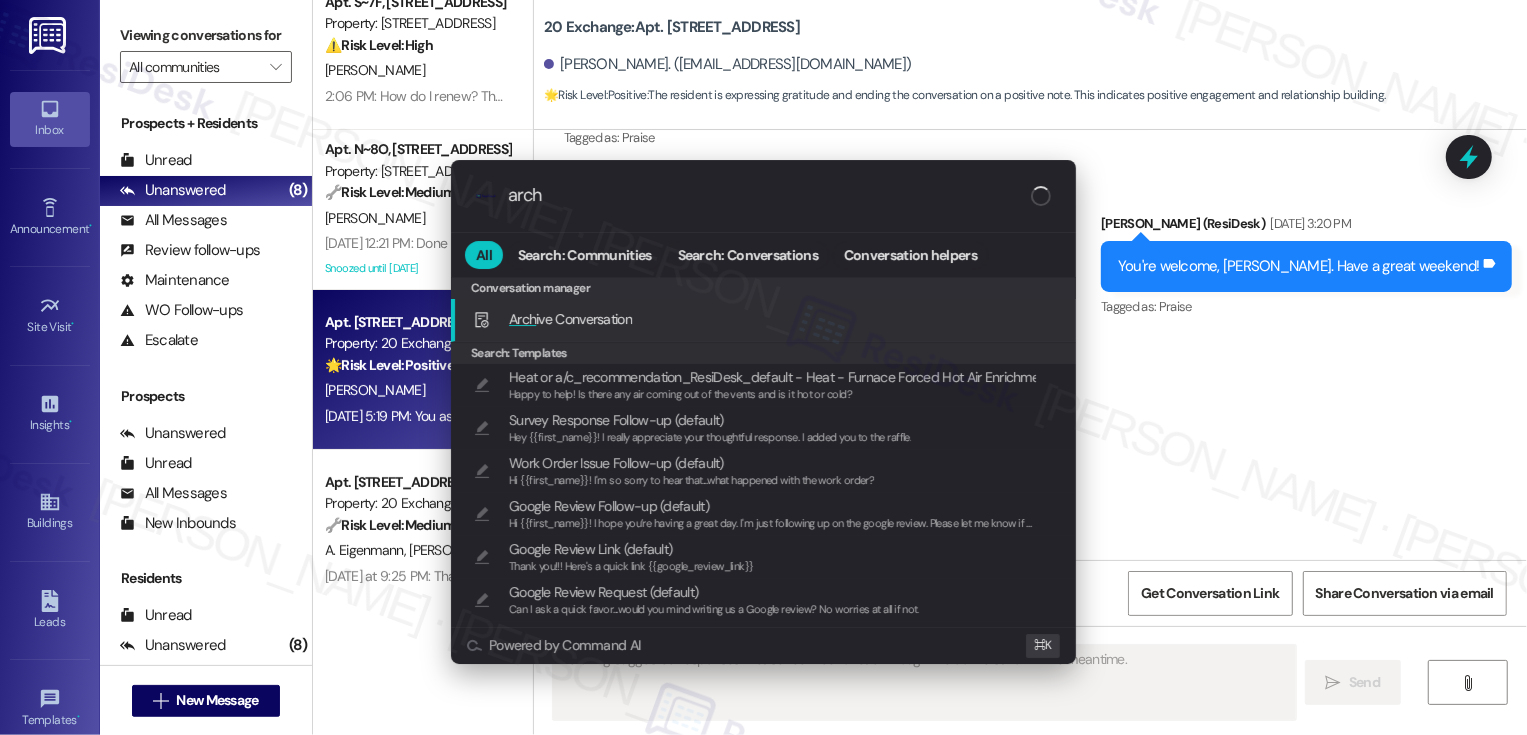 type on "archi" 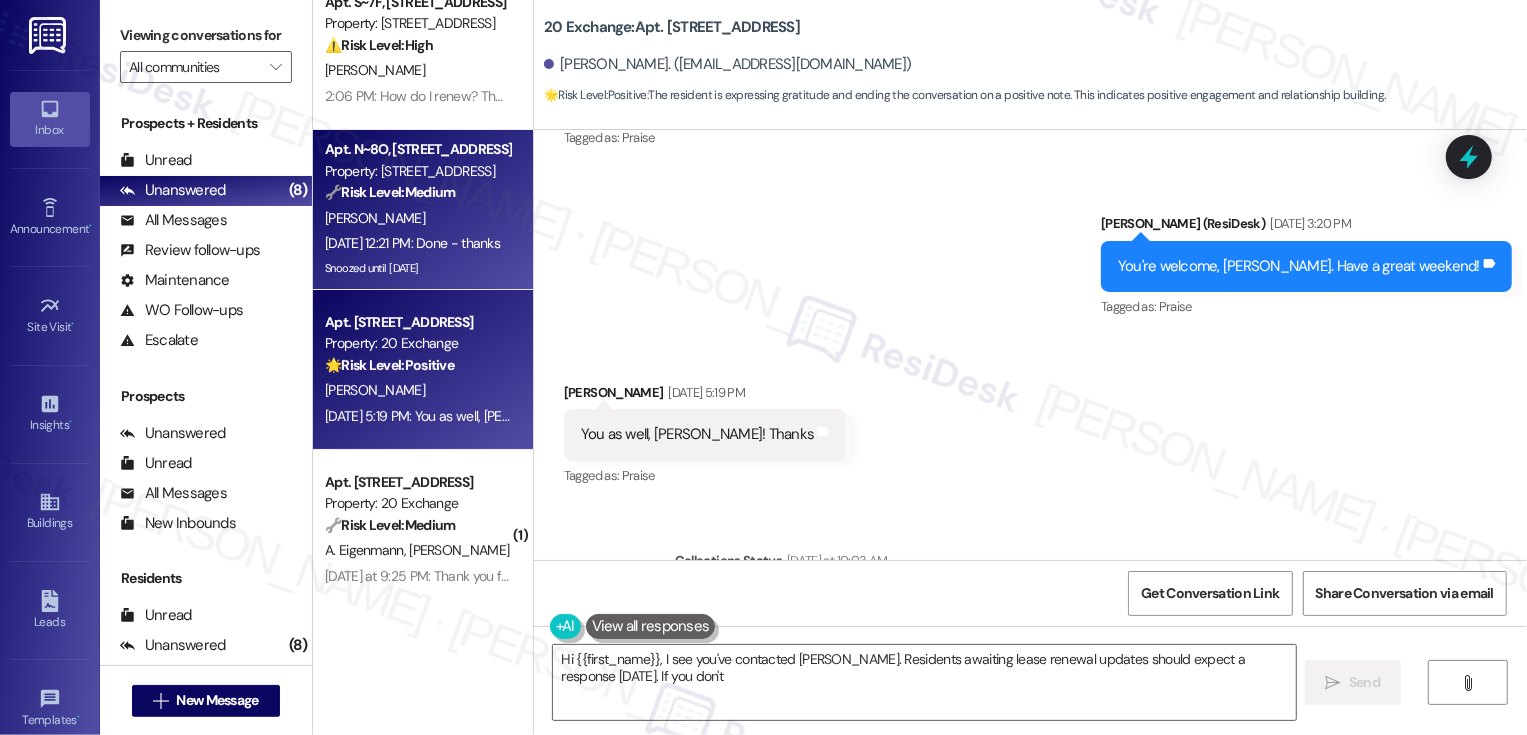 type on "Hi {{first_name}}, I see you've contacted [PERSON_NAME]. Residents awaiting lease renewal updates should expect a response [DATE]. If you don't hear" 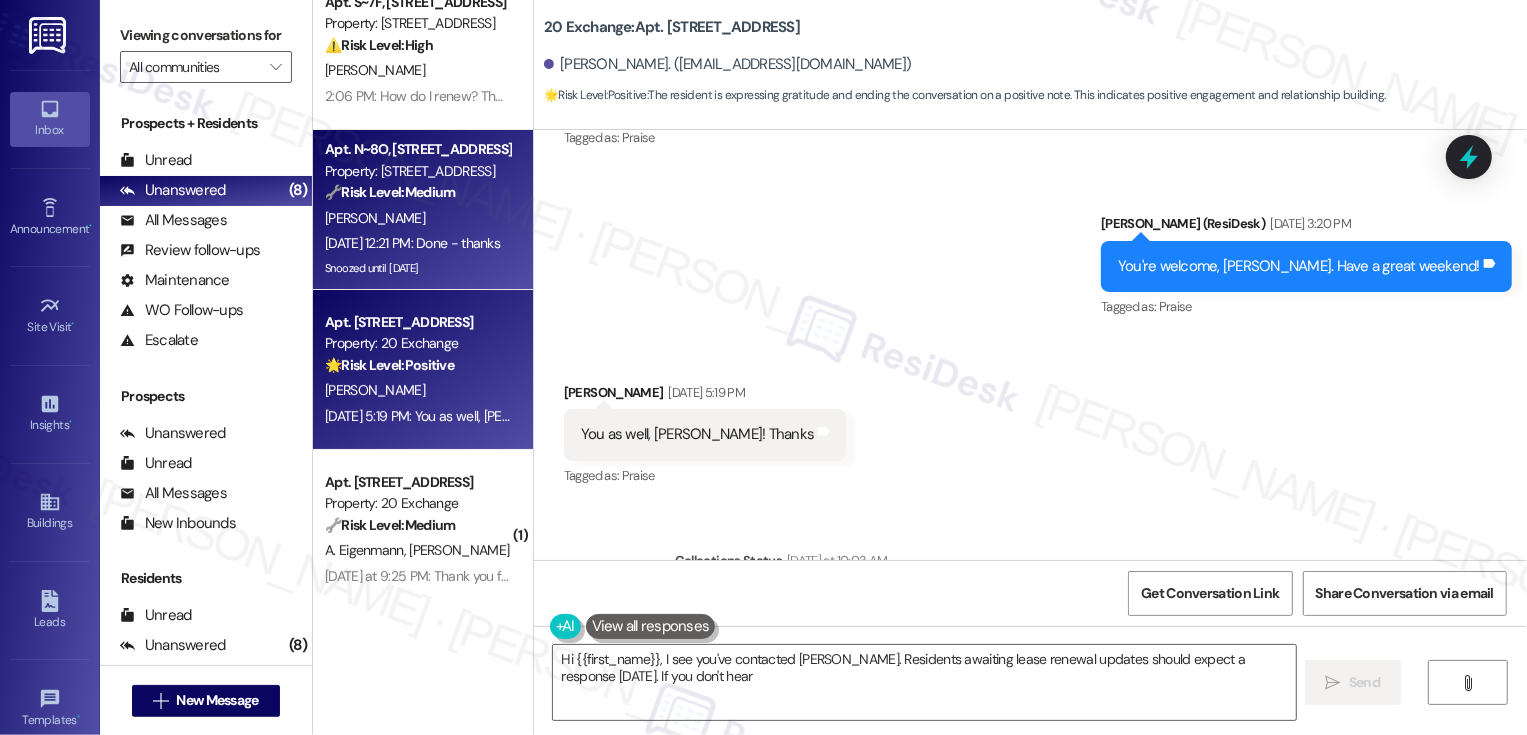 click on "🔧  Risk Level:  Medium" at bounding box center [390, 192] 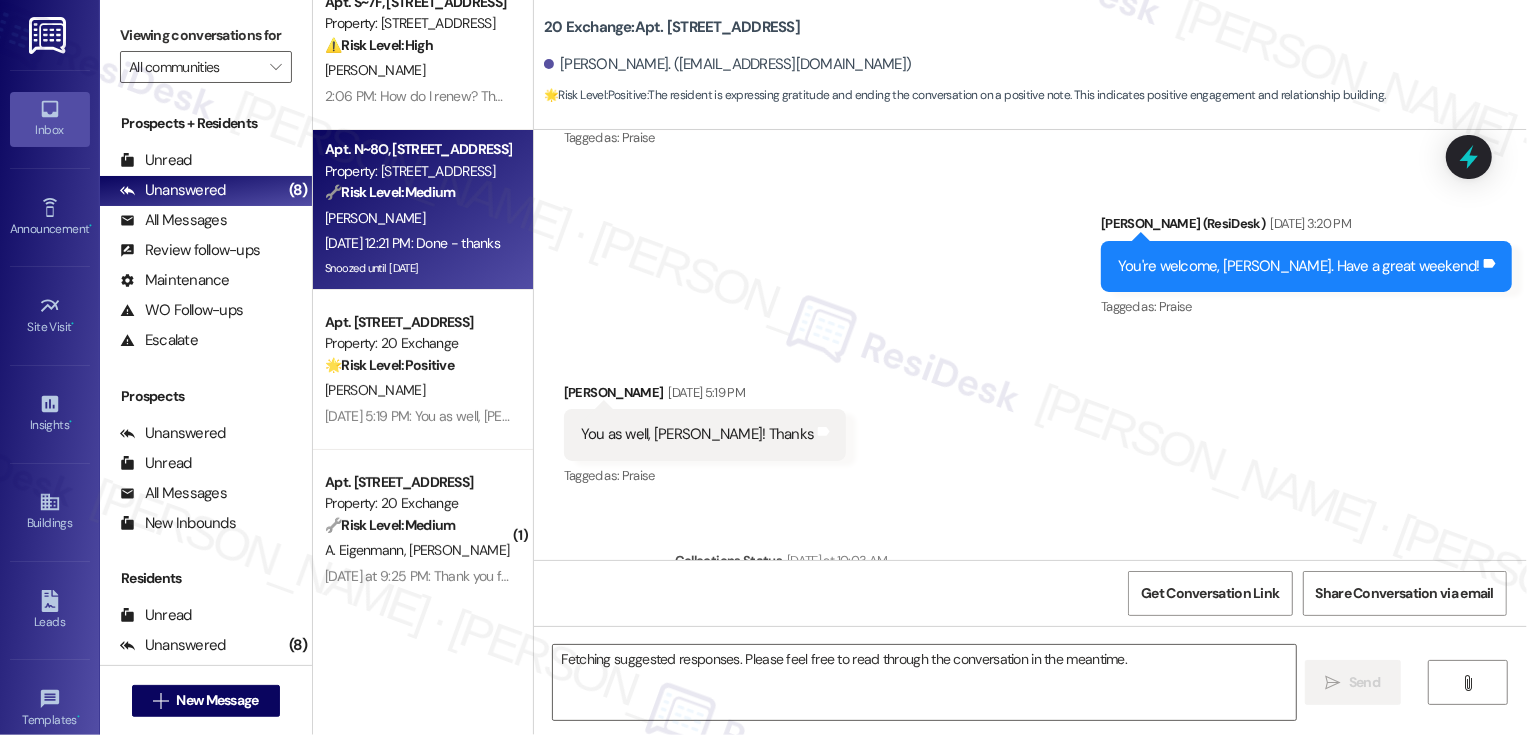 type on "Hi {{first_name}}, I see you've contacted [PERSON_NAME]. Residents awaiting lease renewal updates should expect a response [DATE]. If you don't hear back, please reach out again. I hope this helps" 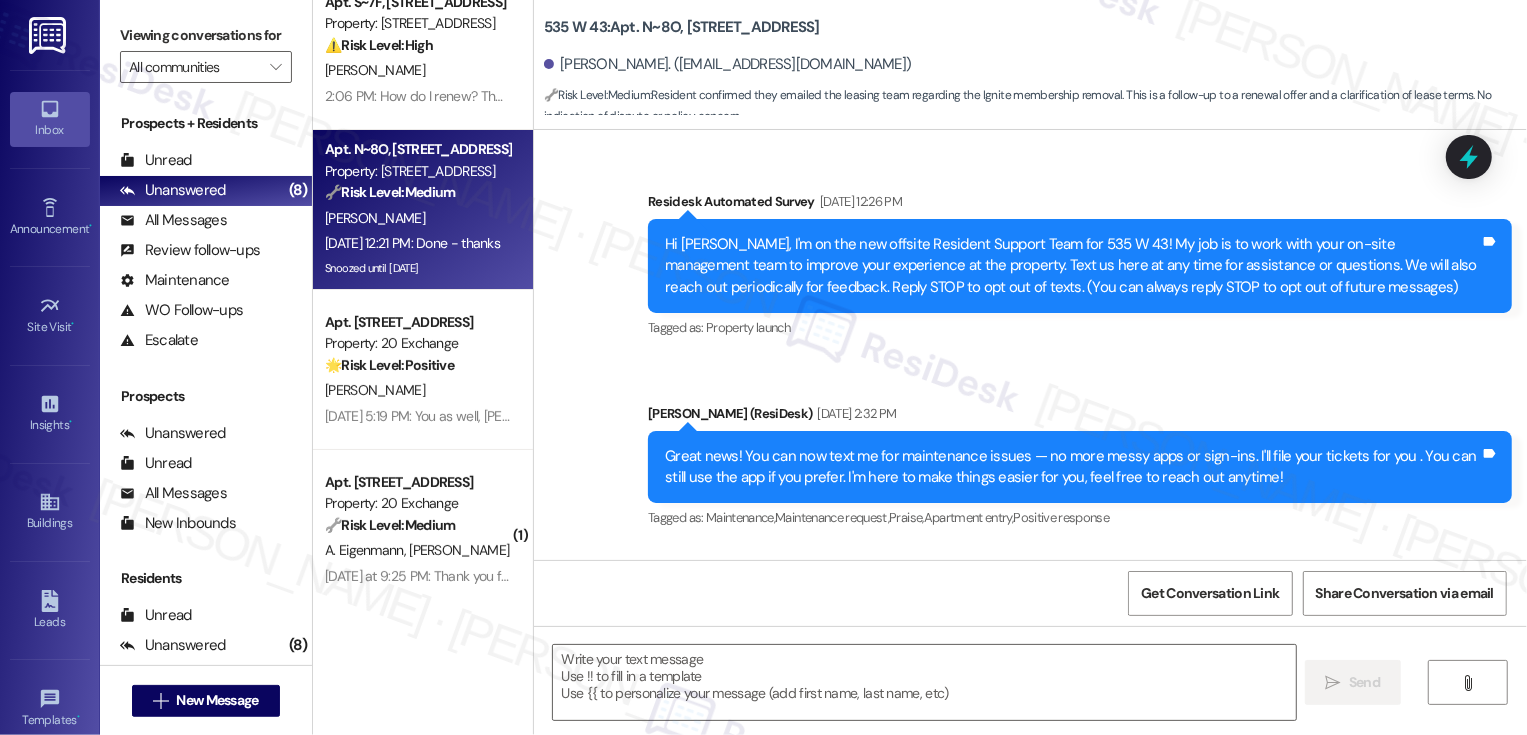 click on "[DATE] 12:21 PM: Done - thanks [DATE] 12:21 PM: Done - thanks" at bounding box center [412, 243] 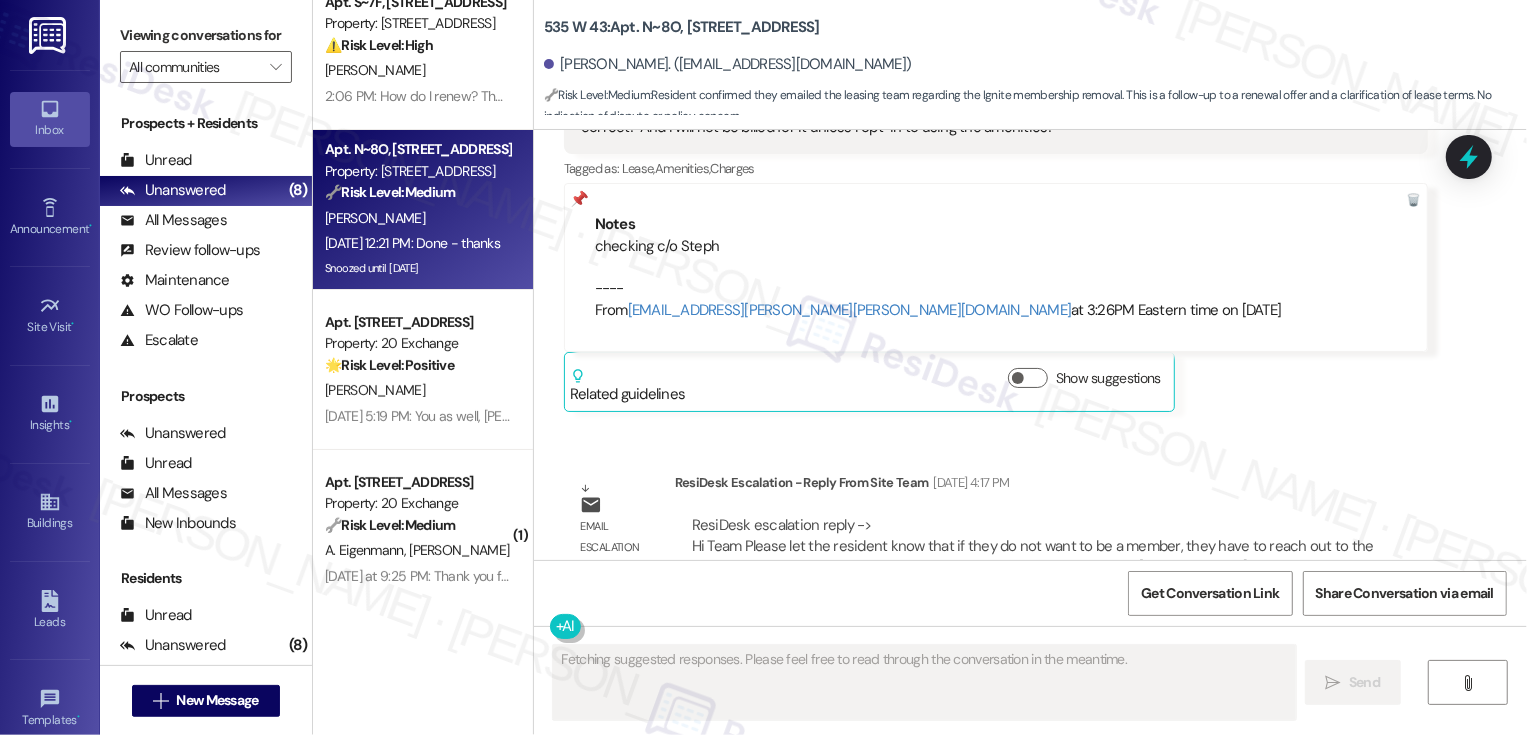 scroll, scrollTop: 18781, scrollLeft: 0, axis: vertical 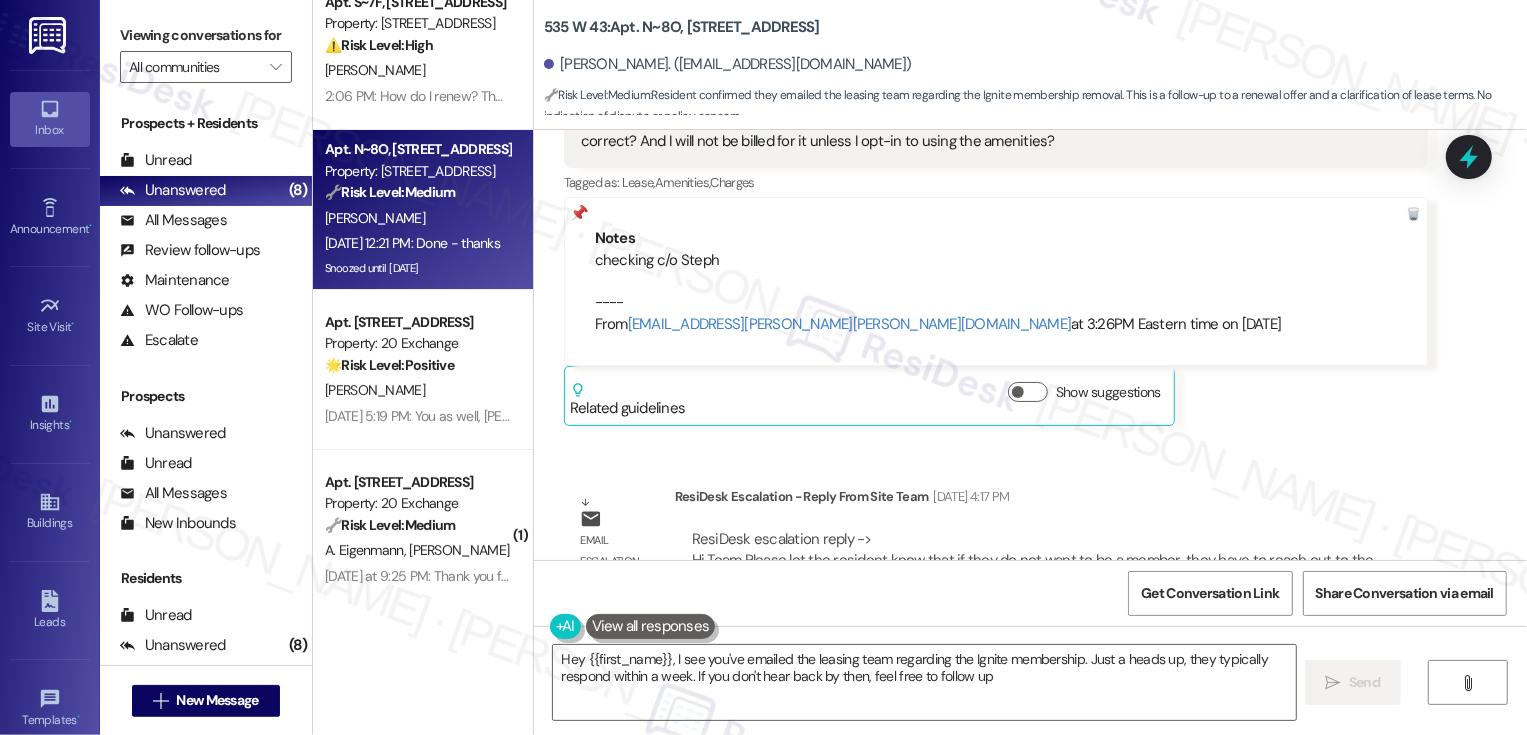 type on "Hey {{first_name}}, I see you've emailed the leasing team regarding the Ignite membership. Just a heads up, they typically respond within a week. If you don't hear back by then, feel free to follow up!" 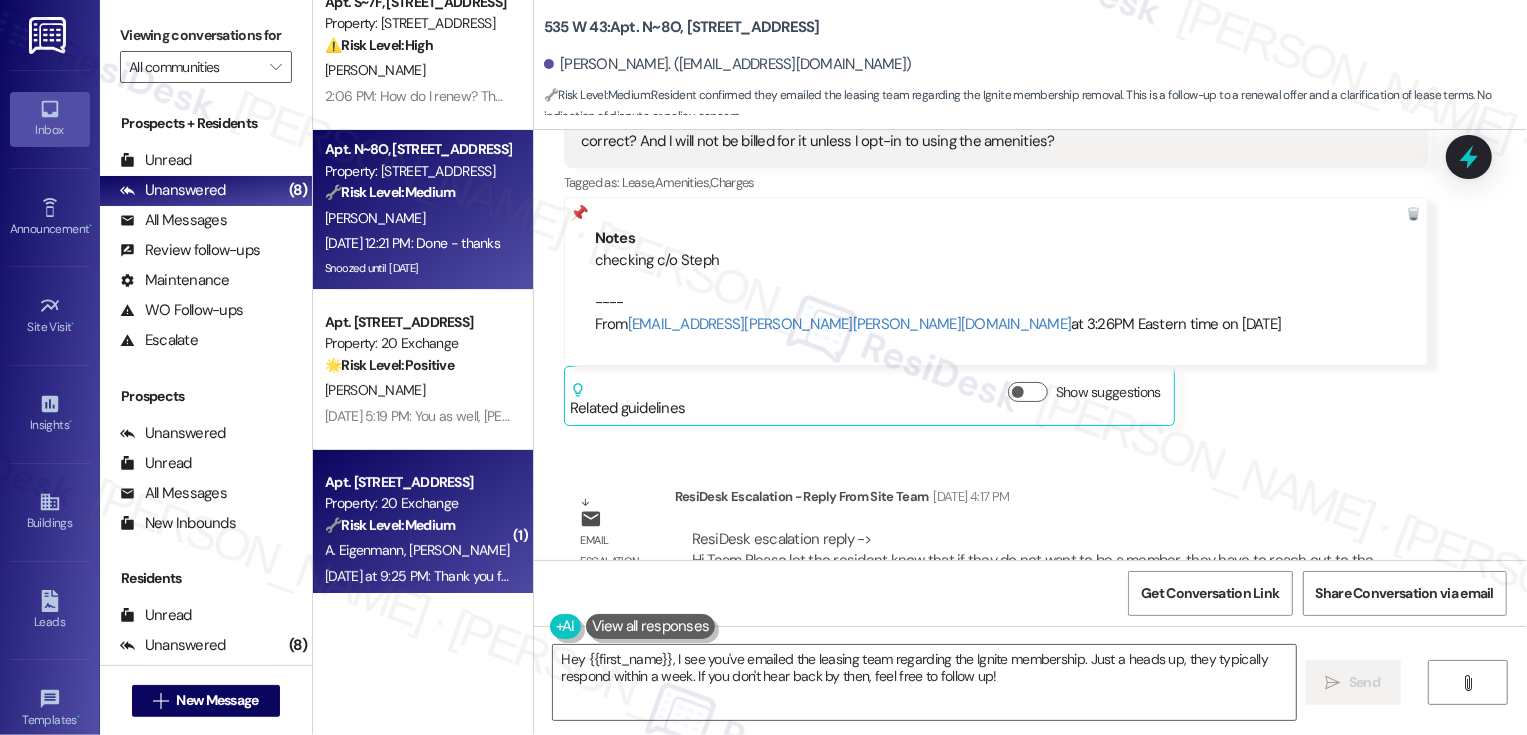 click on "🔧  Risk Level:  Medium" at bounding box center (390, 525) 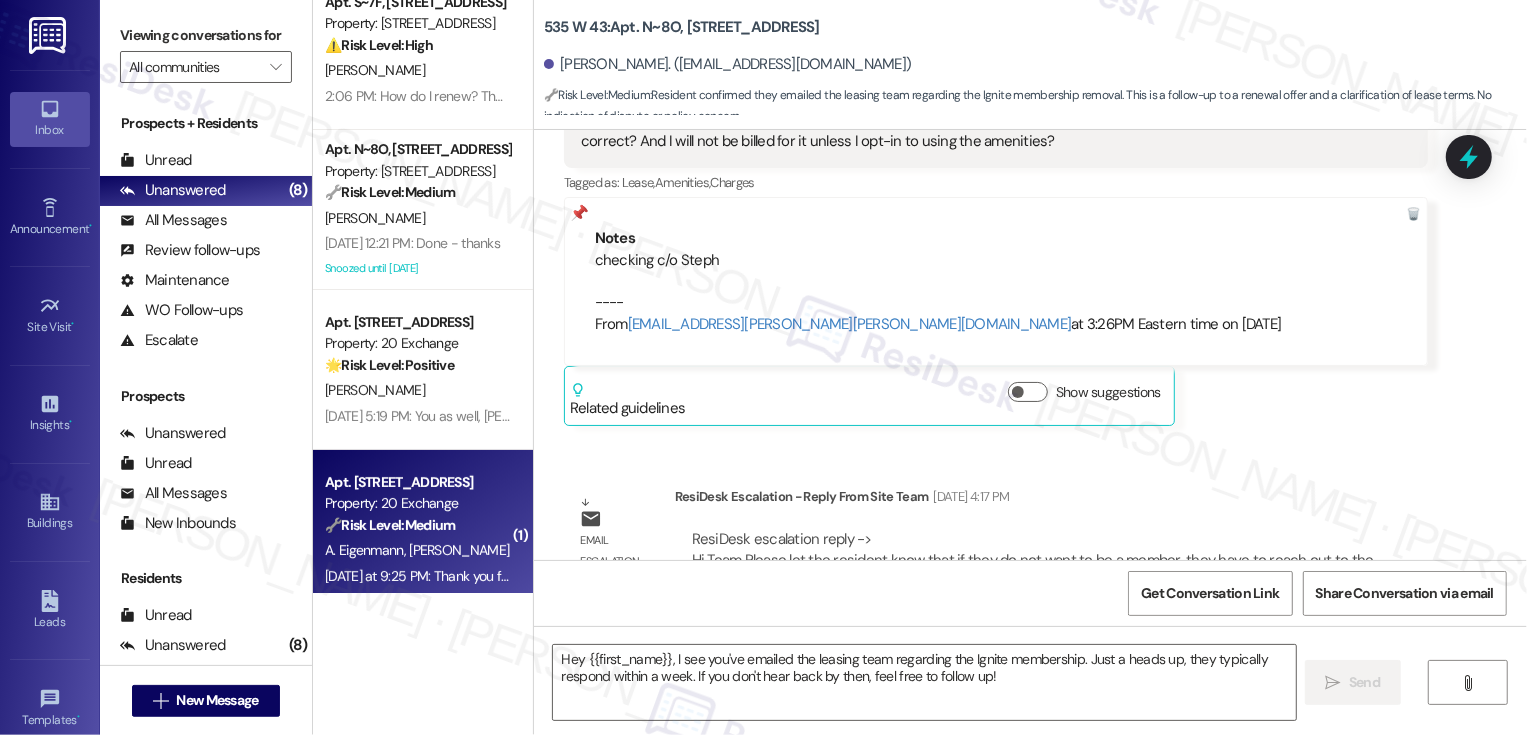 type on "Fetching suggested responses. Please feel free to read through the conversation in the meantime." 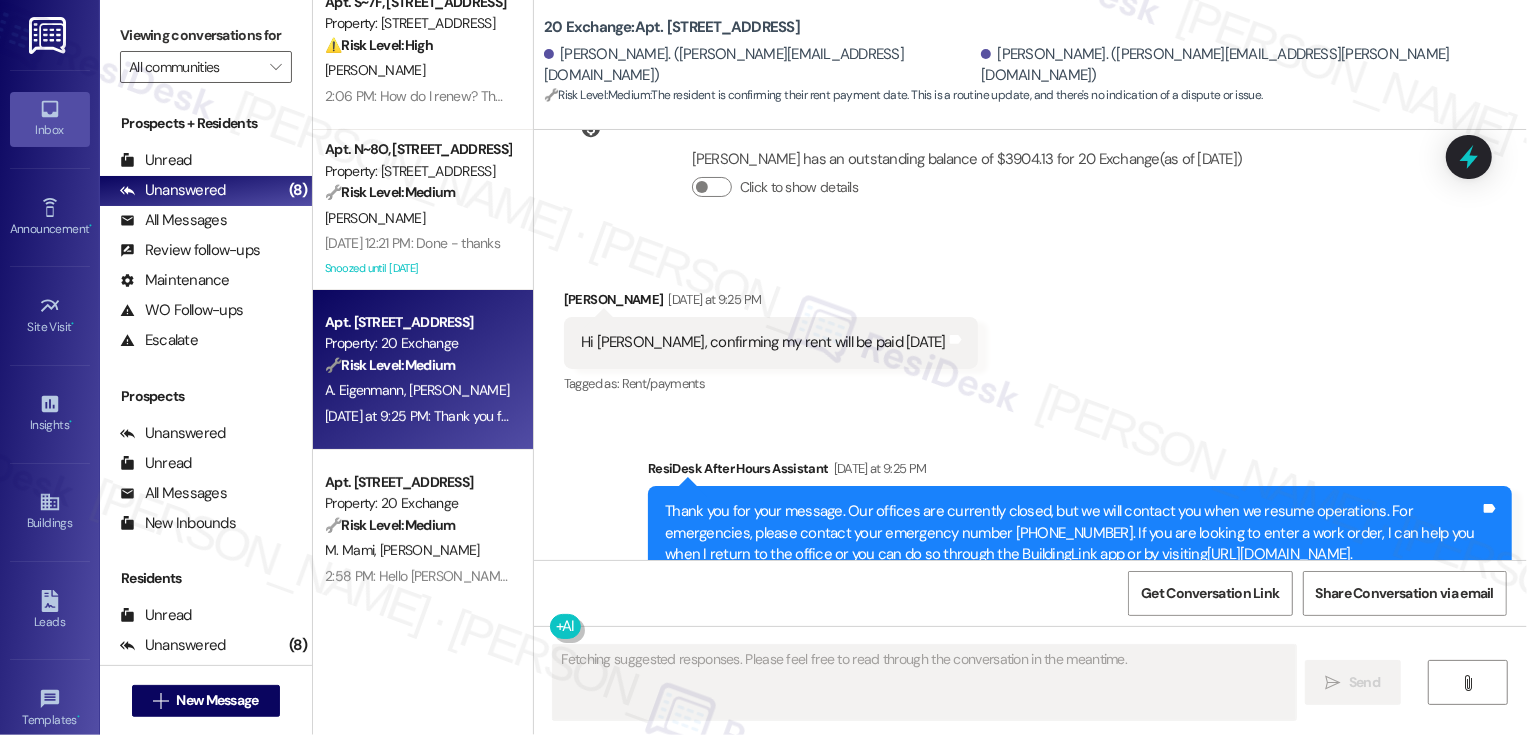 scroll, scrollTop: 2800, scrollLeft: 0, axis: vertical 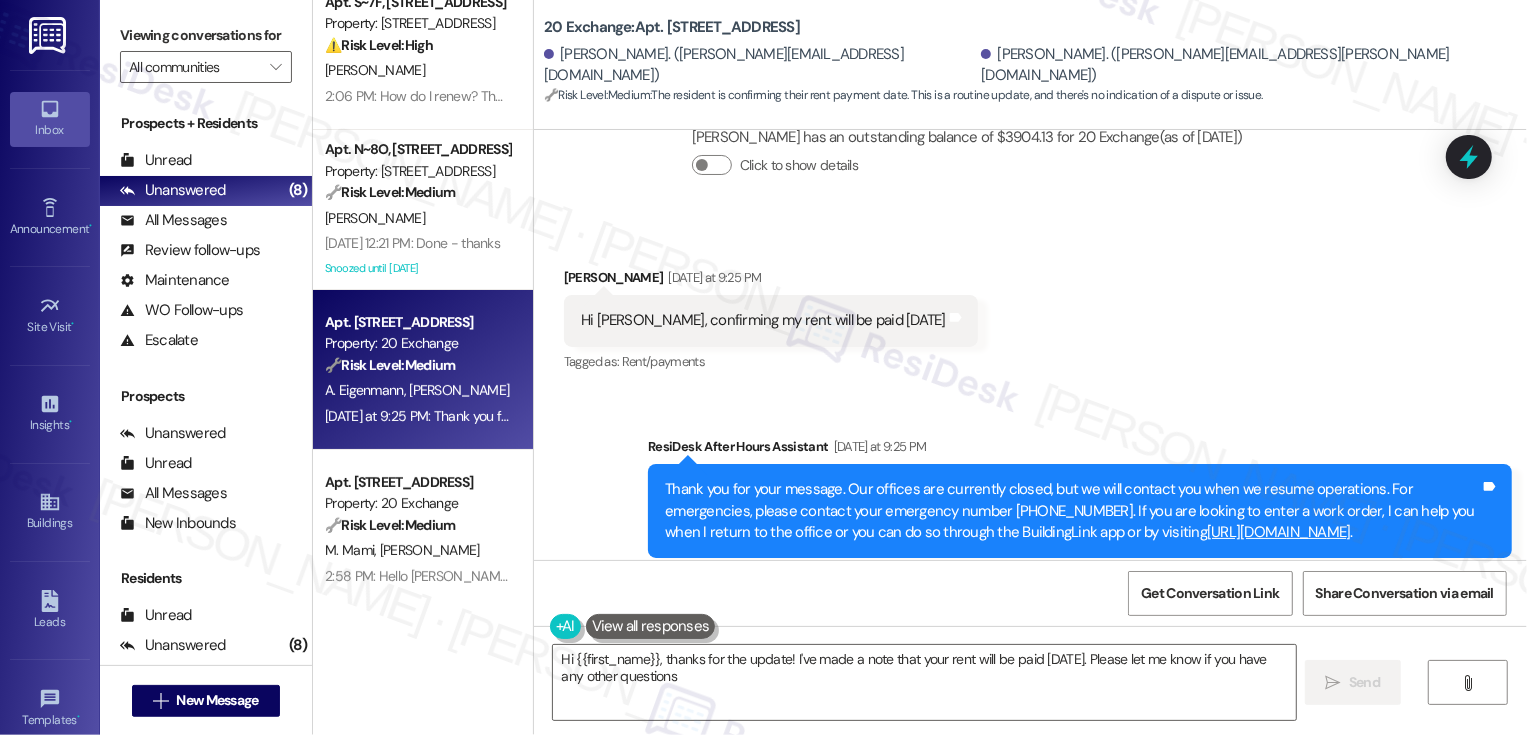 type on "Hi {{first_name}}, thanks for the update! I've made a note that your rent will be paid [DATE]. Please let me know if you have any other questions!" 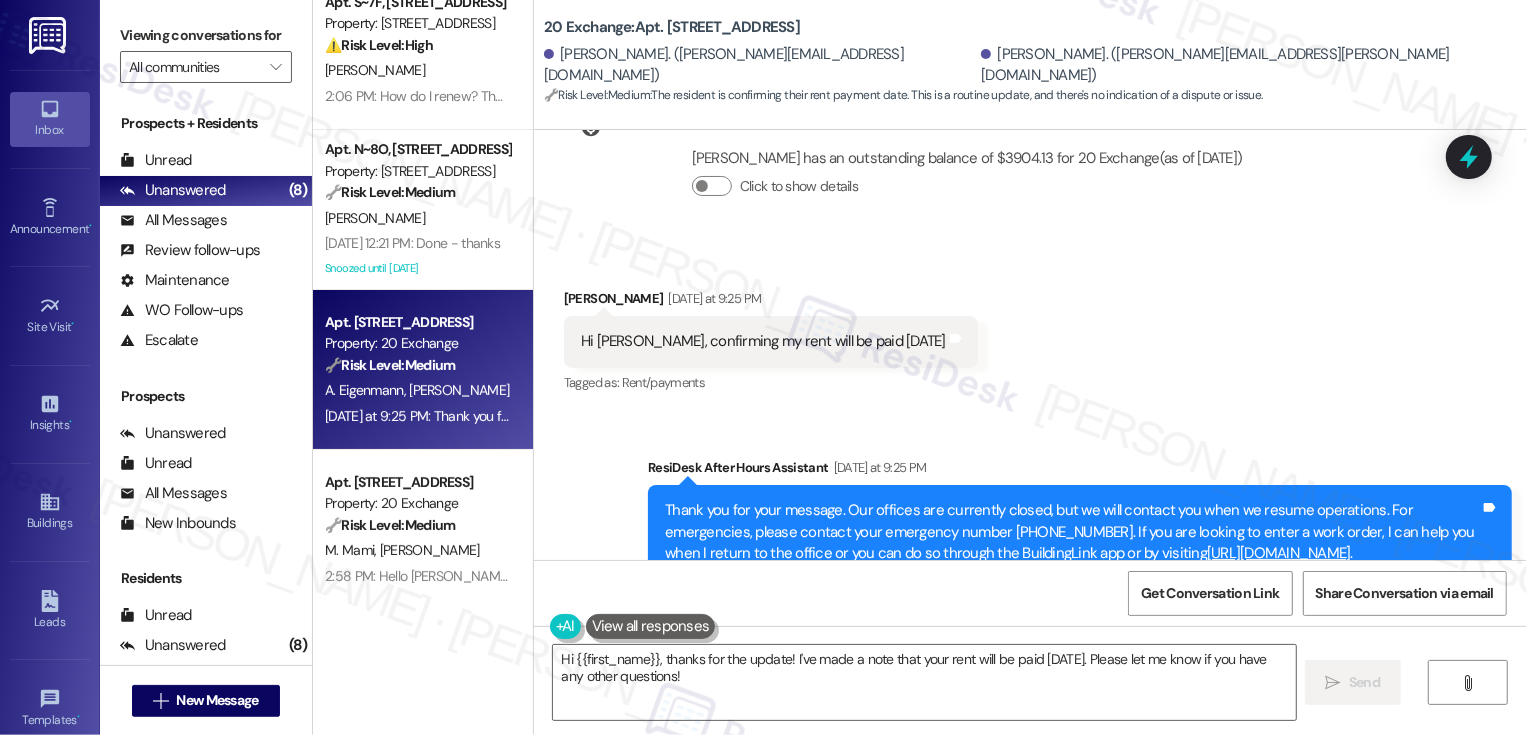 scroll, scrollTop: 2800, scrollLeft: 0, axis: vertical 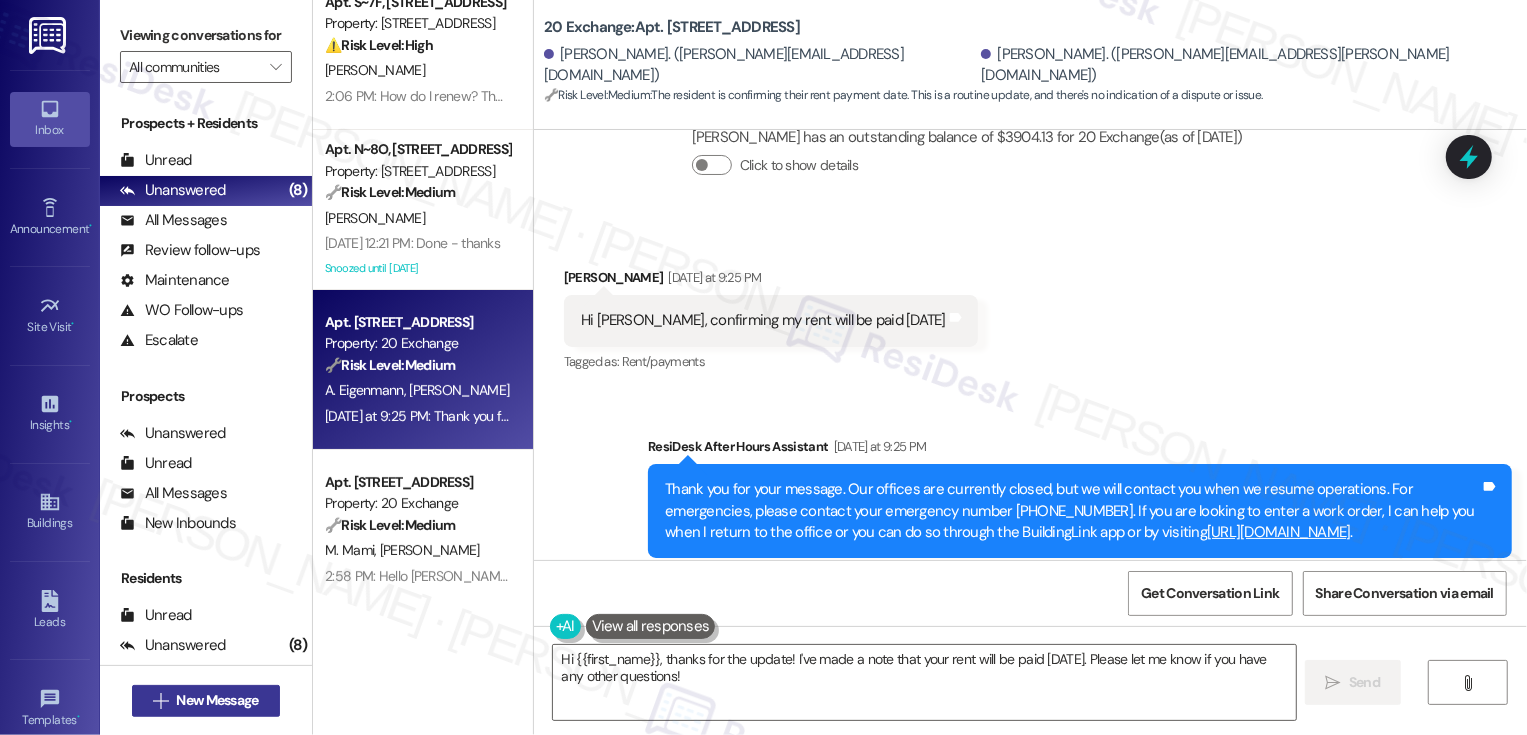 click on "New Message" at bounding box center [217, 700] 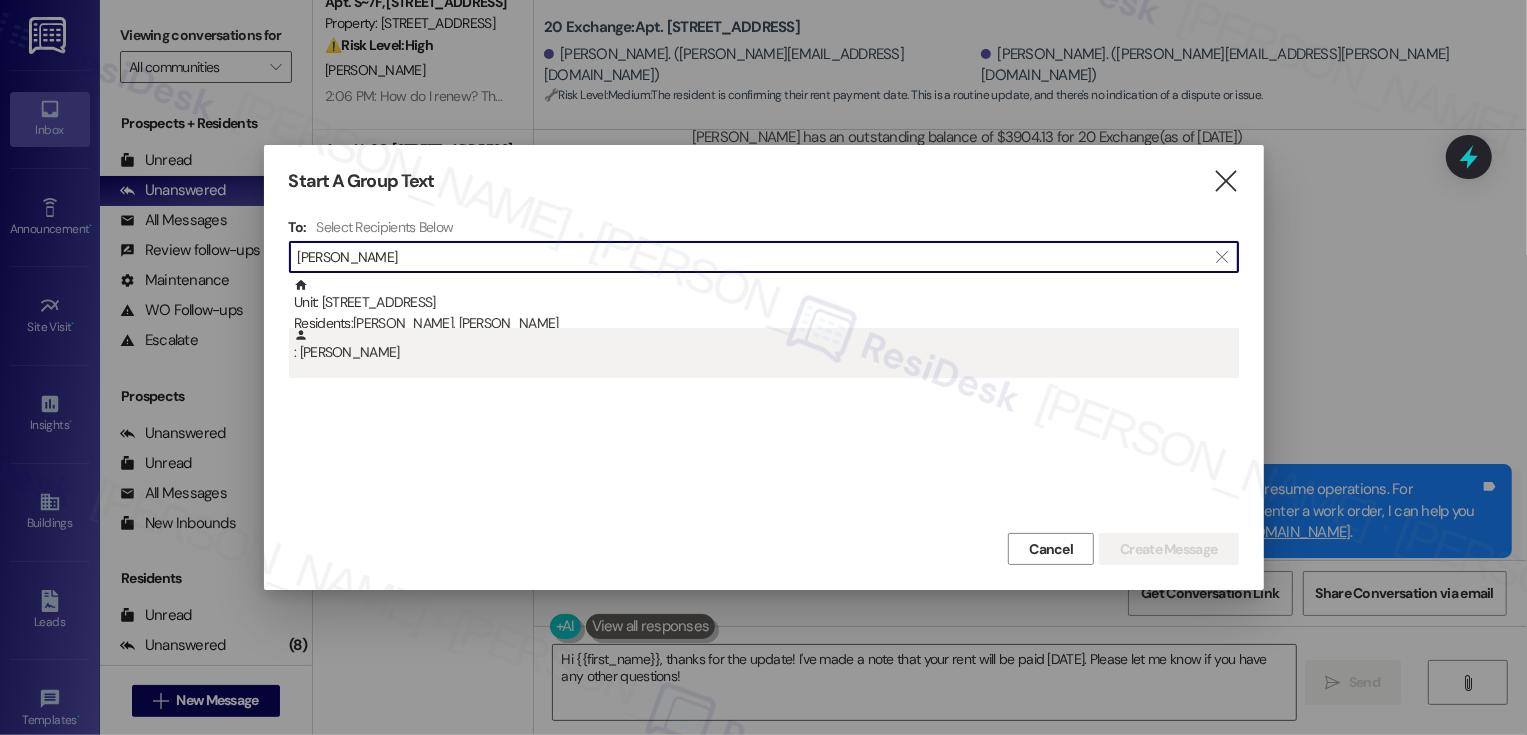 type on "[PERSON_NAME]" 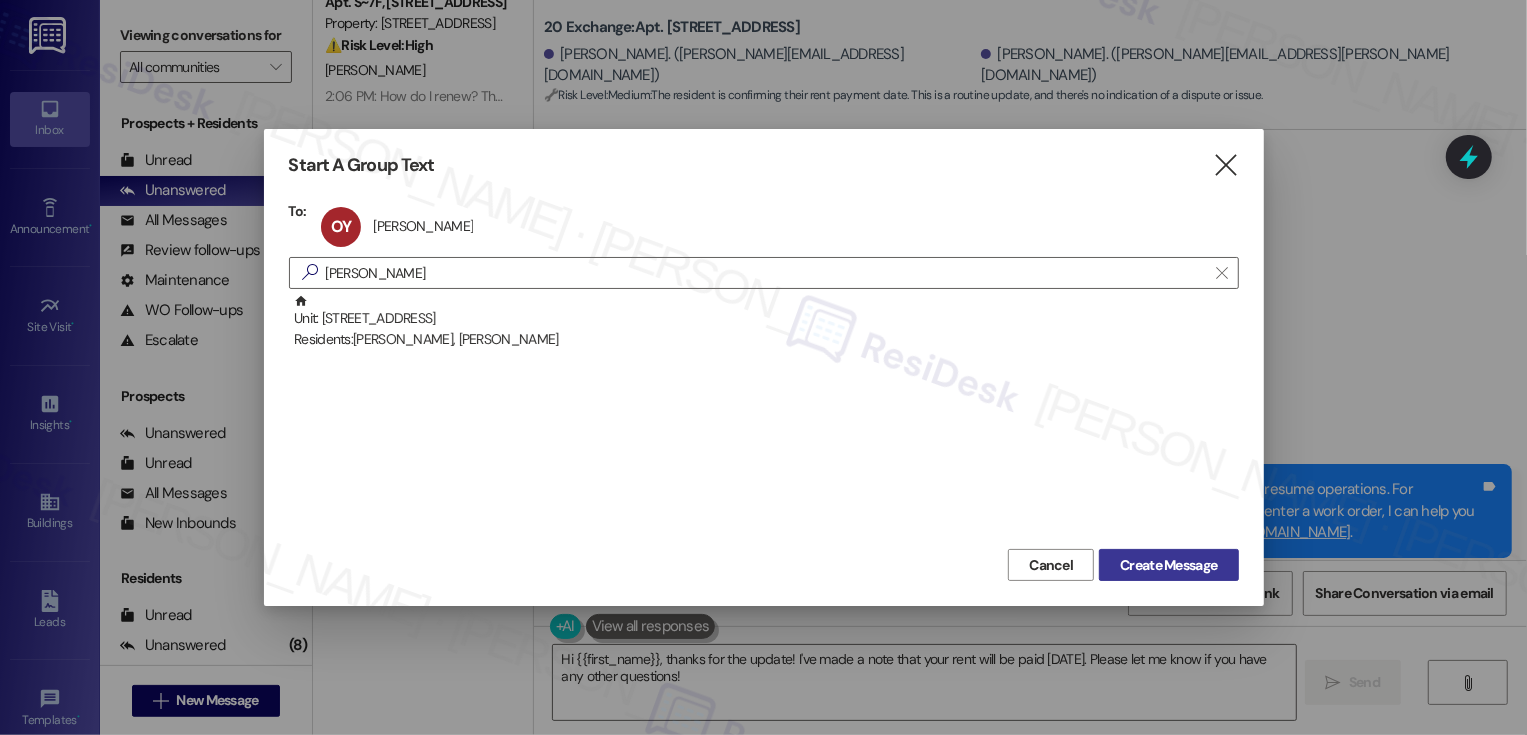 click on "Create Message" at bounding box center [1168, 565] 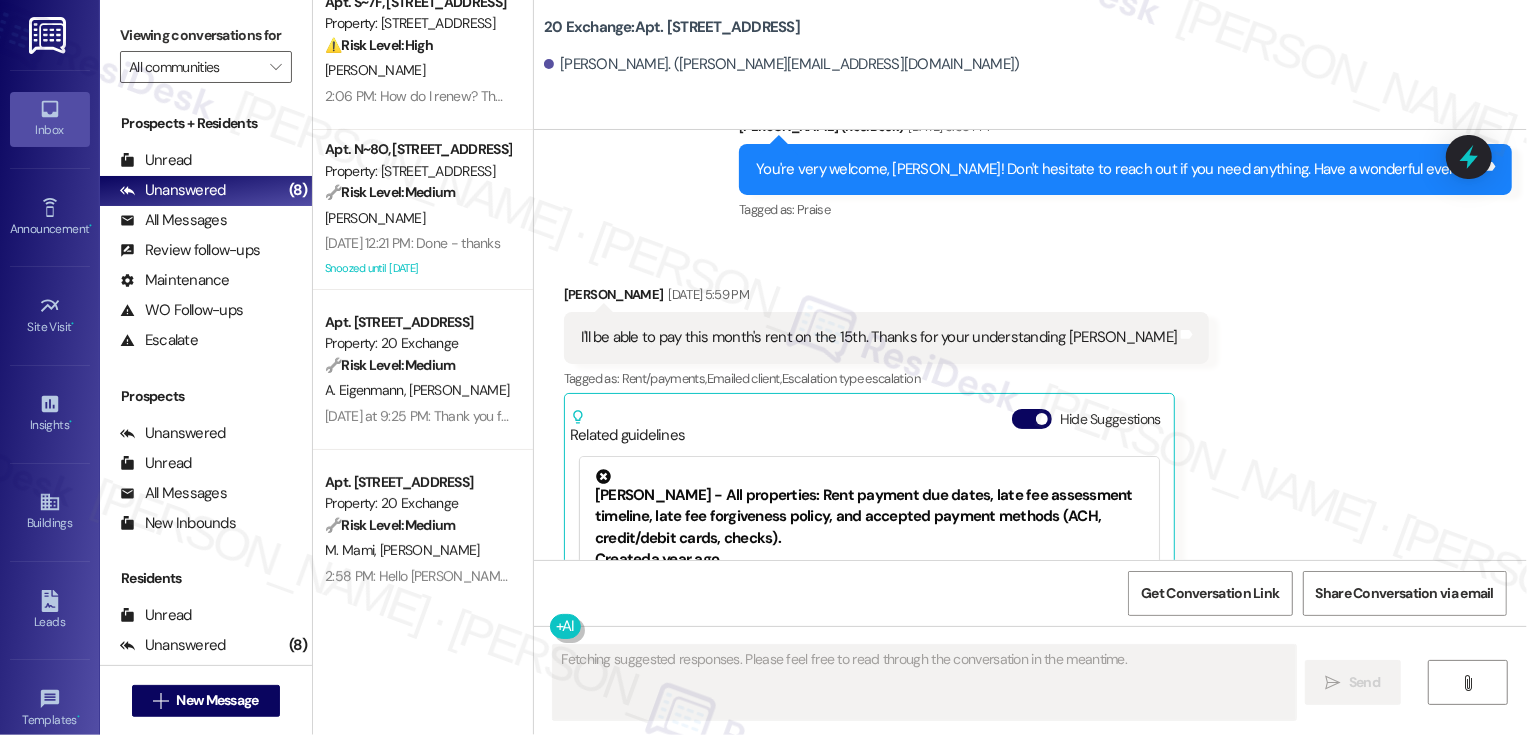 type on "Fetching suggested responses. Please feel free to read through the conversation in the meantime." 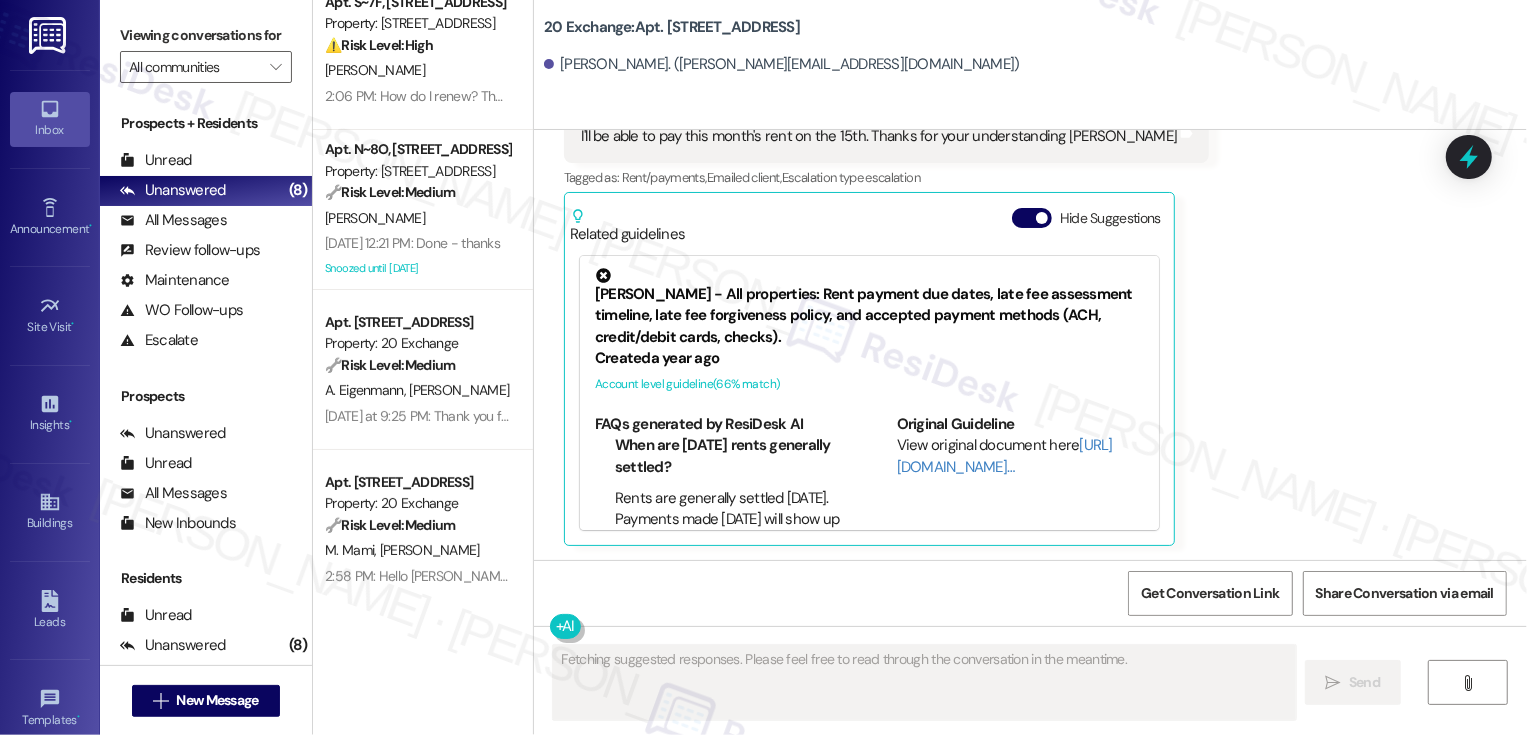 type 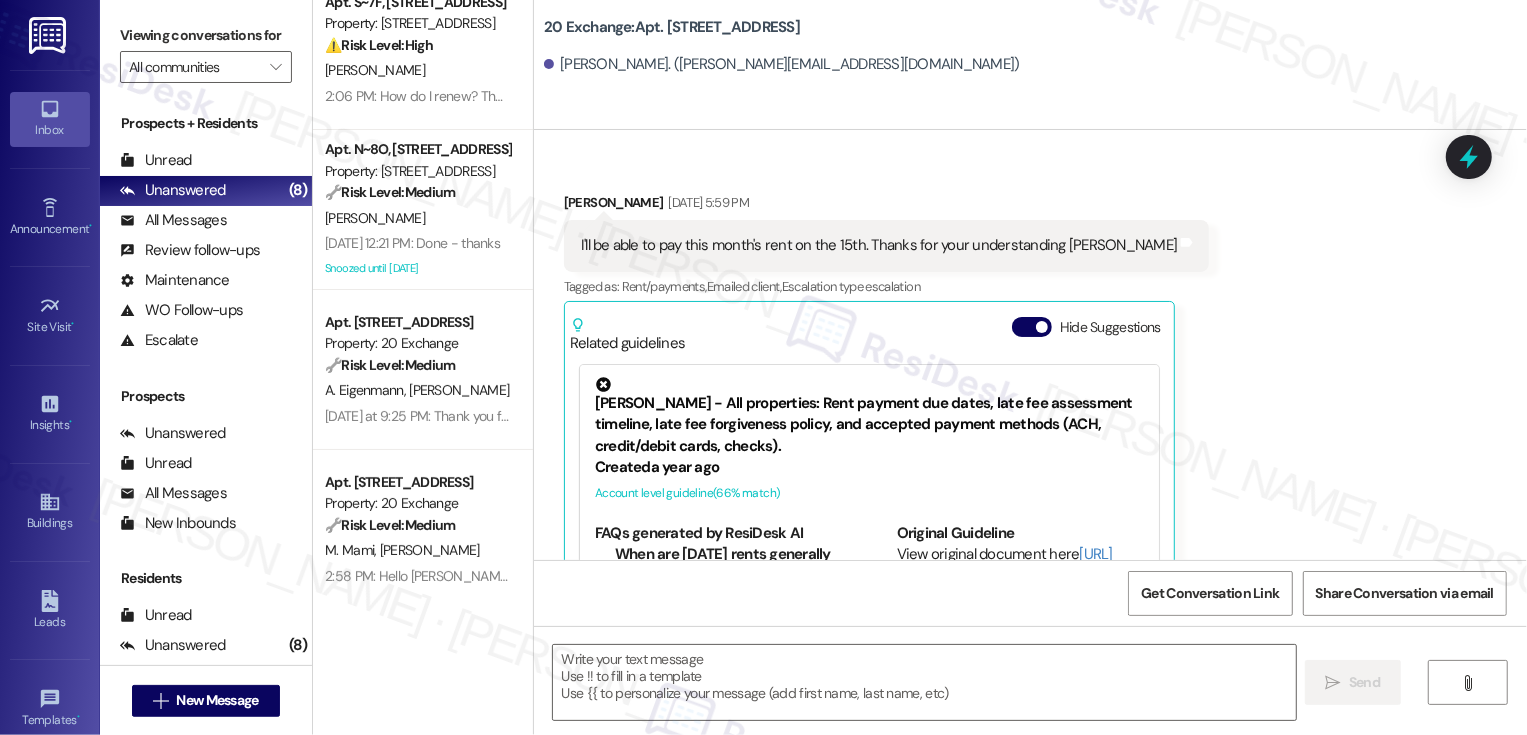 scroll, scrollTop: 430, scrollLeft: 0, axis: vertical 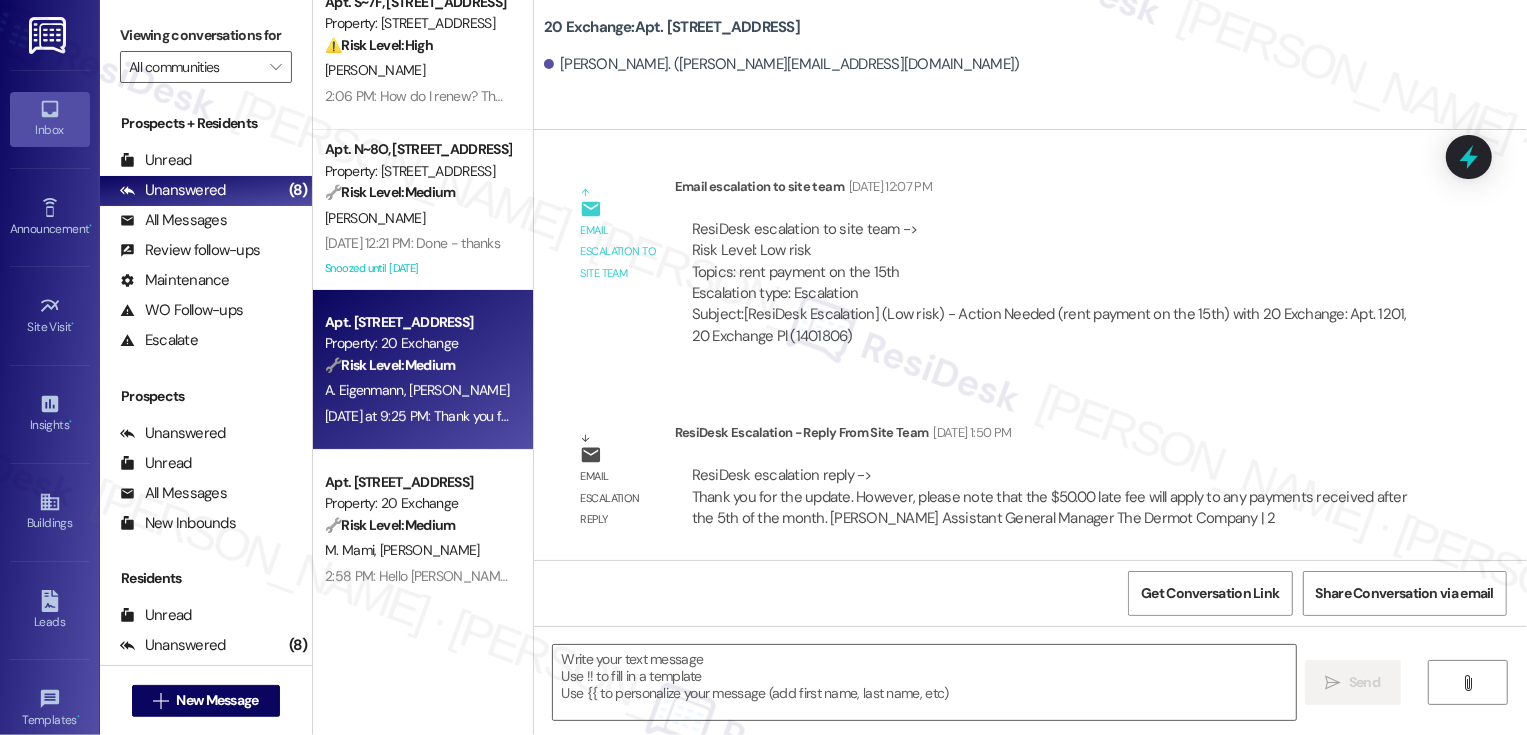 click on "[PERSON_NAME]" at bounding box center (459, 390) 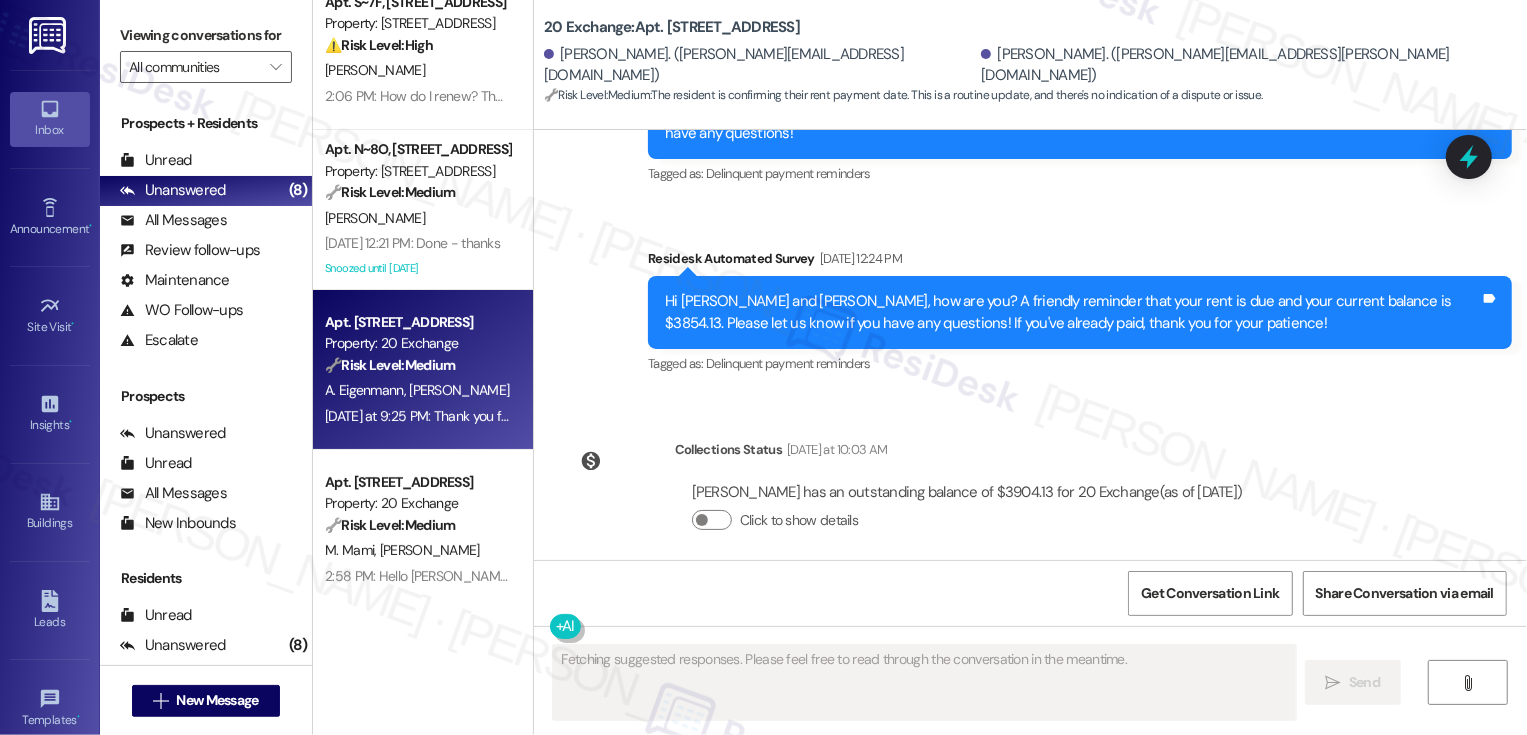 scroll, scrollTop: 2587, scrollLeft: 0, axis: vertical 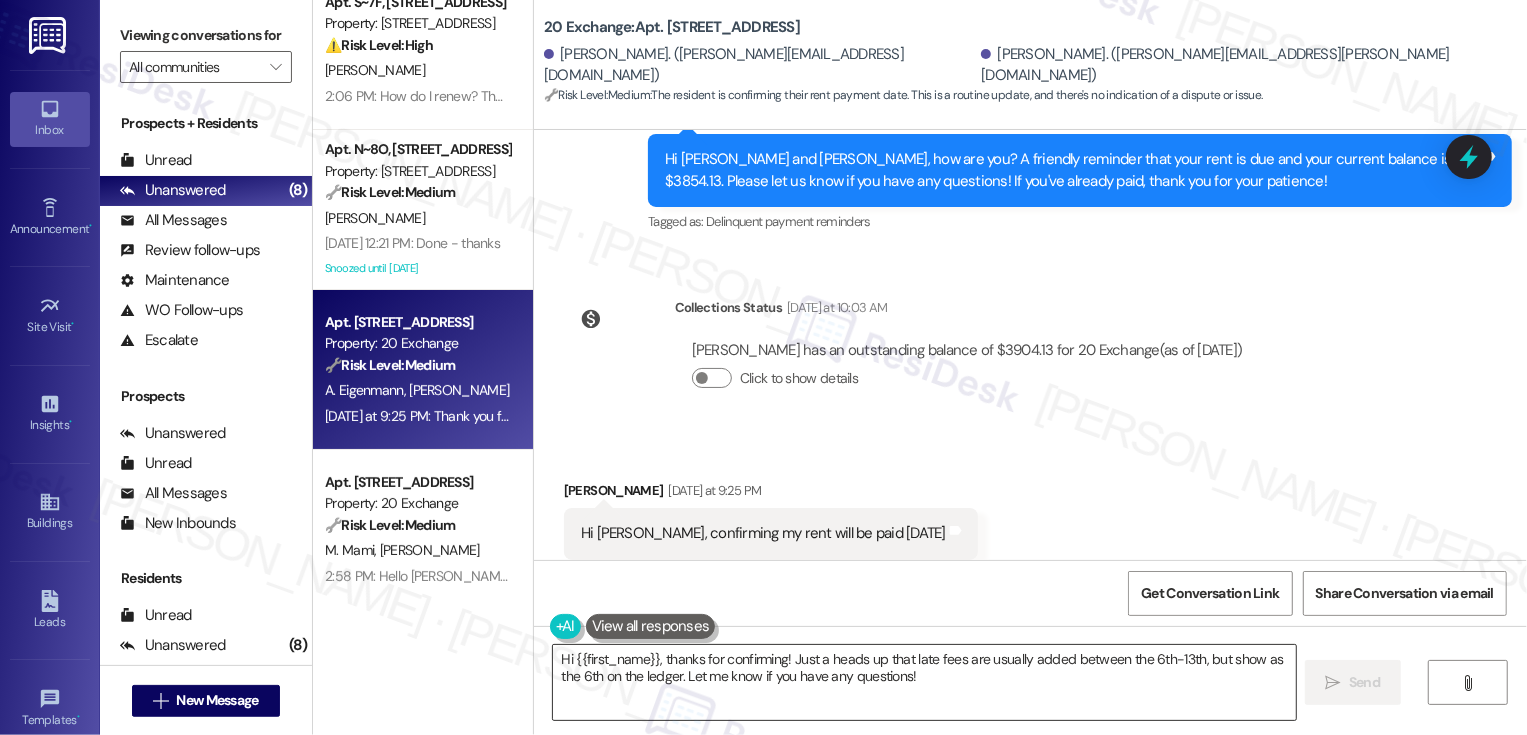 click on "Hi {{first_name}}, thanks for confirming! Just a heads up that late fees are usually added between the 6th-13th, but show as the 6th on the ledger. Let me know if you have any questions!" at bounding box center [924, 682] 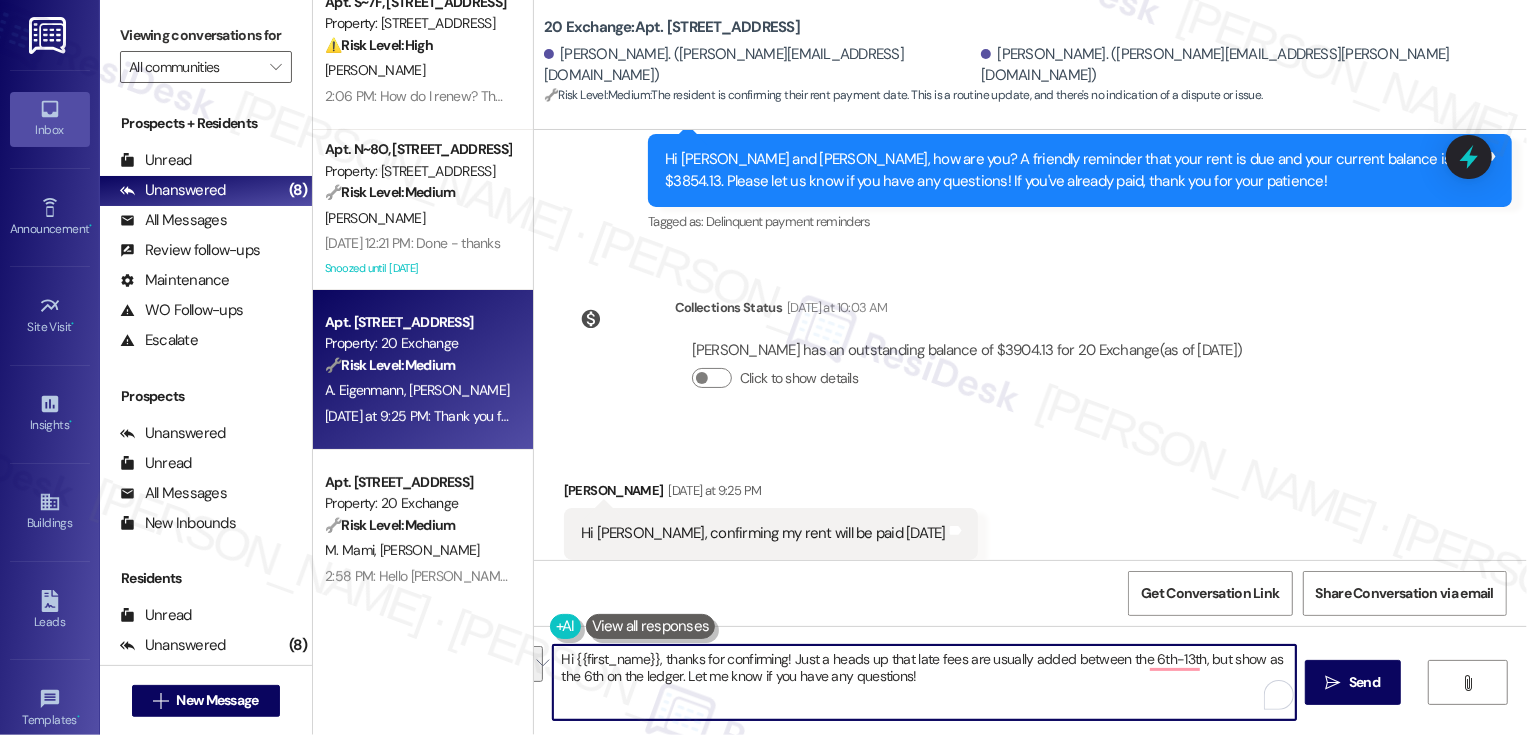 drag, startPoint x: 876, startPoint y: 658, endPoint x: 649, endPoint y: 672, distance: 227.4313 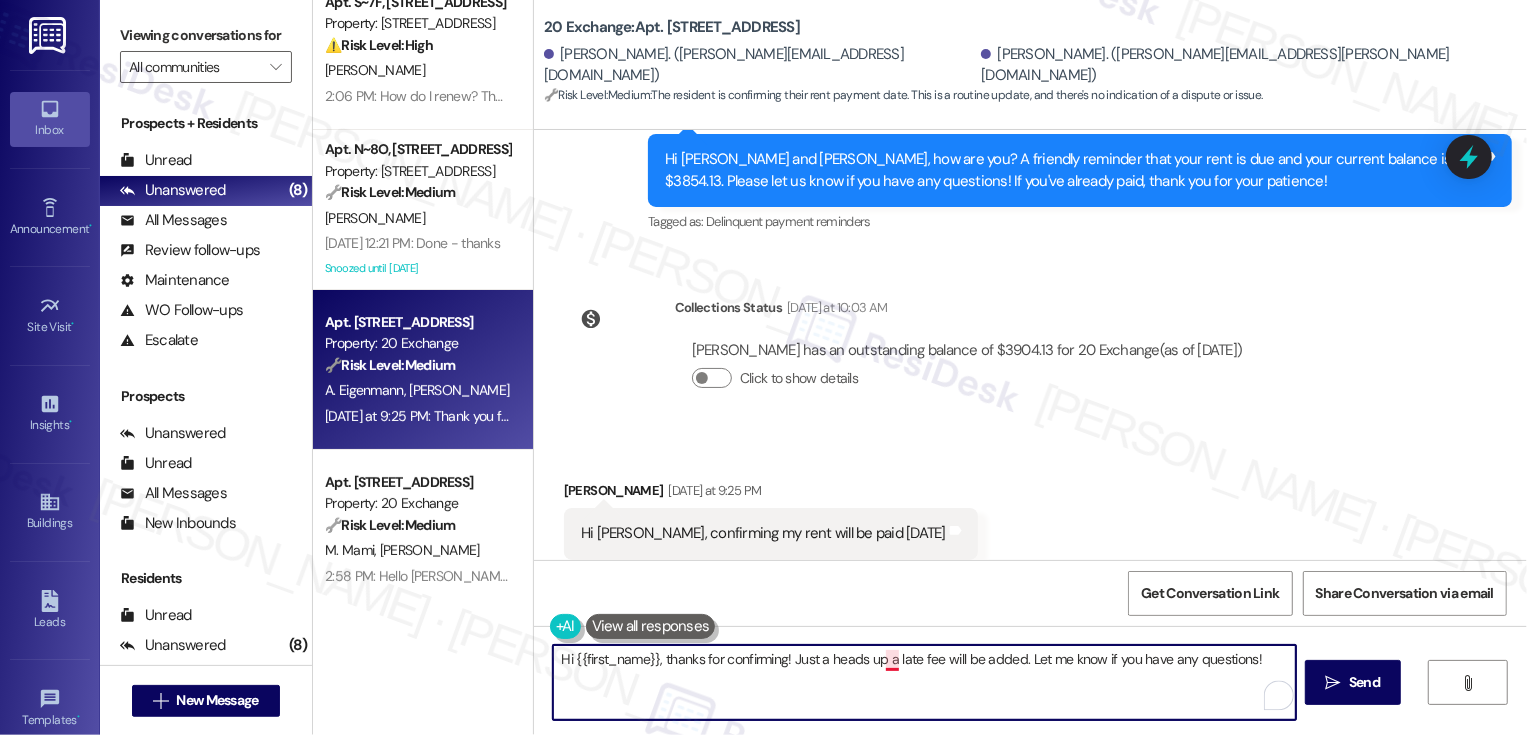 click on "Hi {{first_name}}, thanks for confirming! Just a heads up a late fee will be added. Let me know if you have any questions!" at bounding box center (924, 682) 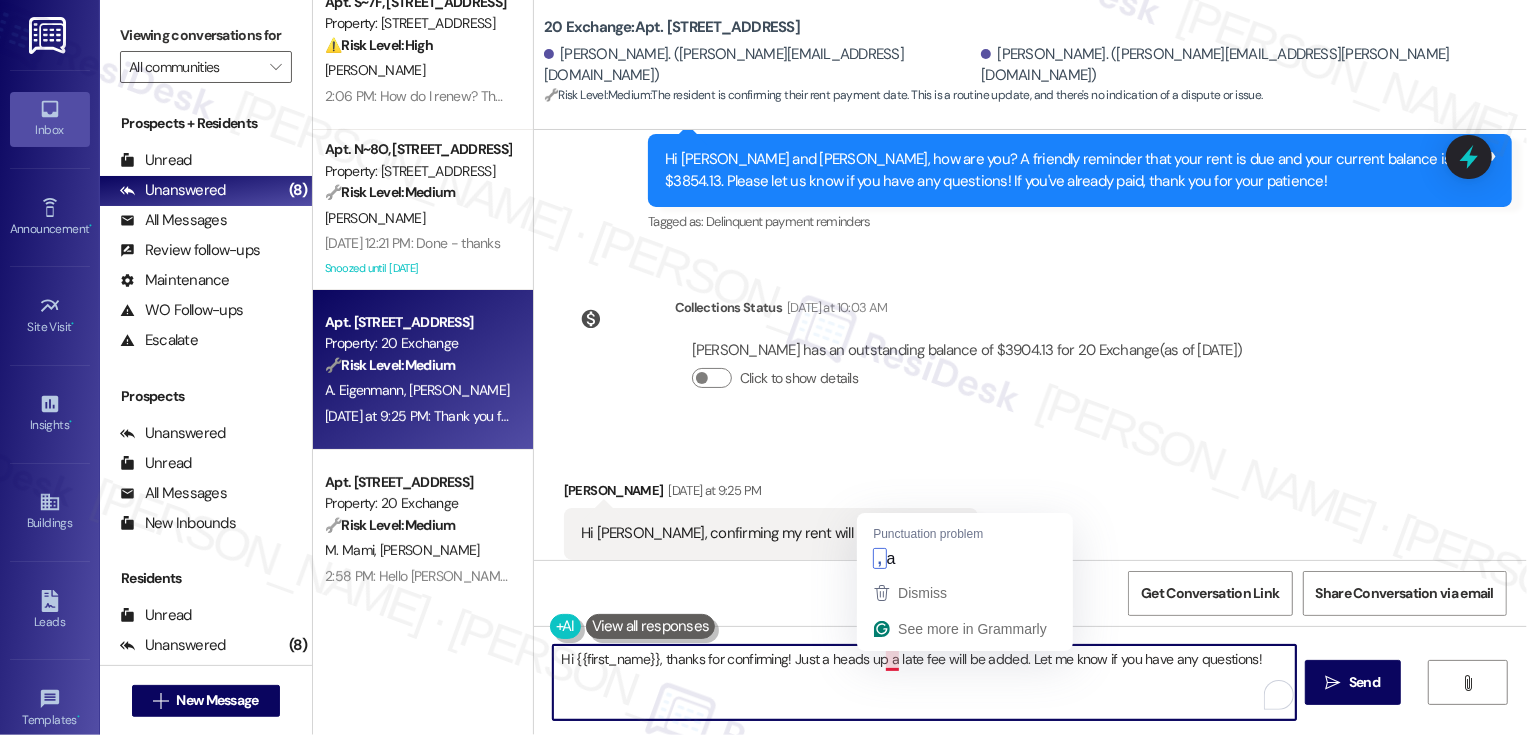 click on "Hi {{first_name}}, thanks for confirming! Just a heads up a late fee will be added. Let me know if you have any questions!" at bounding box center (924, 682) 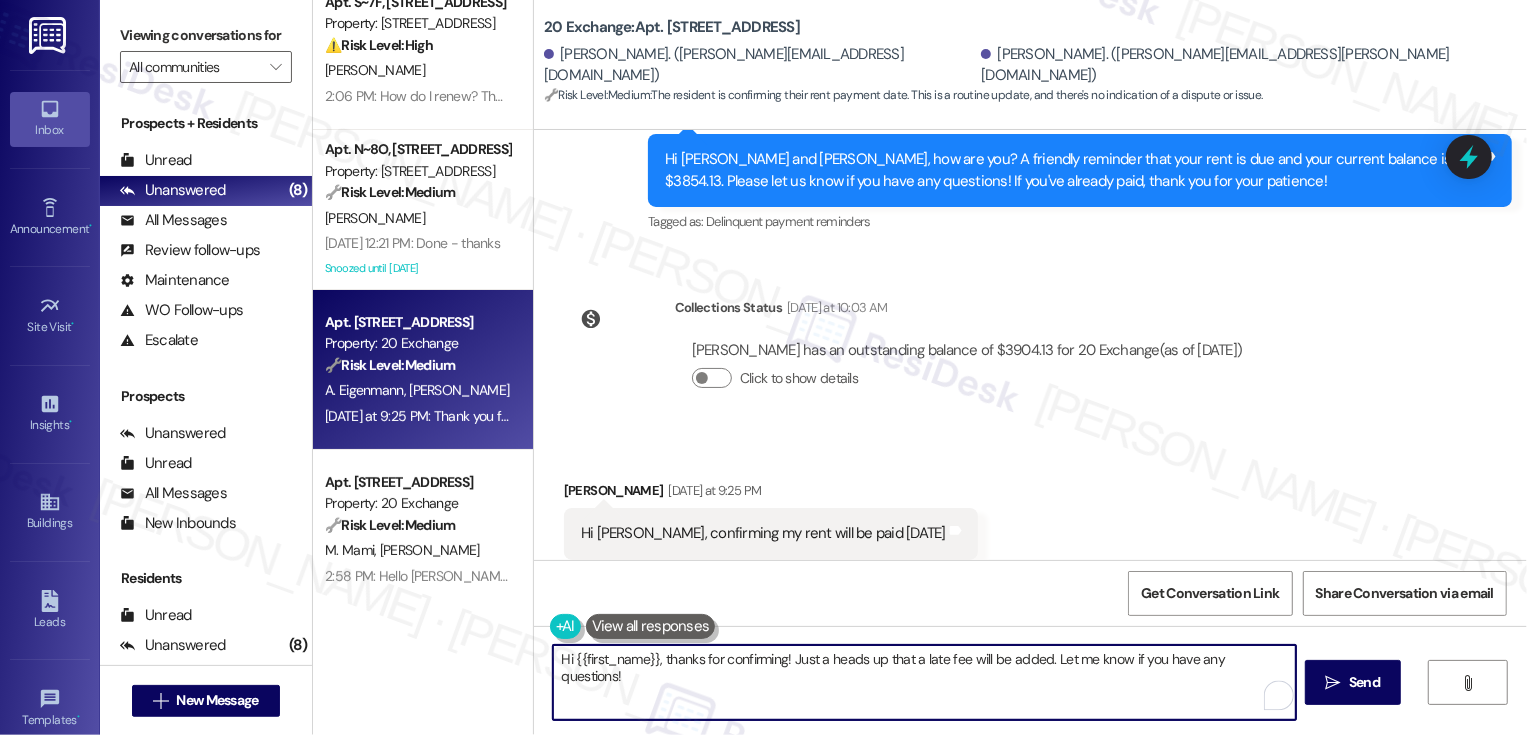 click on "[PERSON_NAME] [DATE] at 9:25 PM" at bounding box center [771, 494] 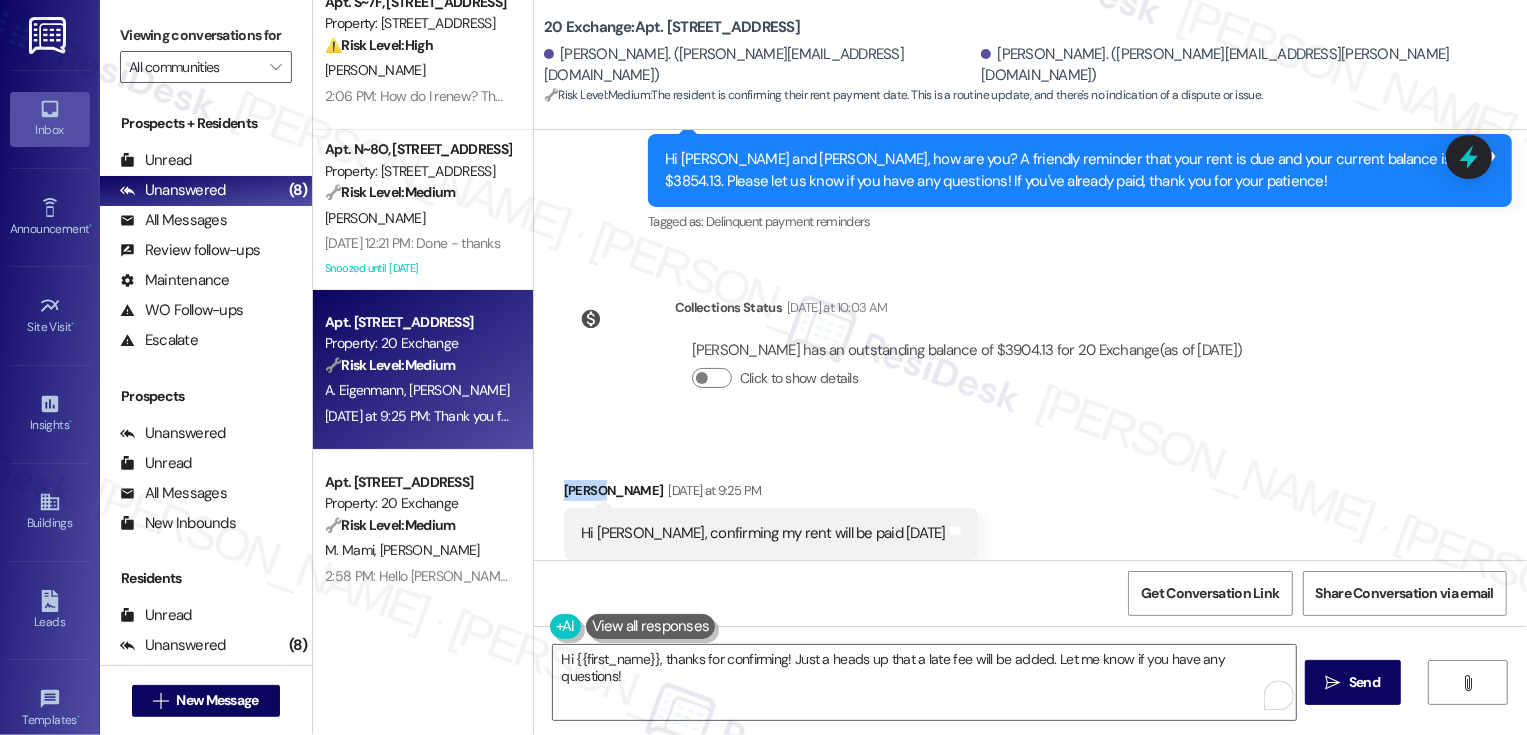 copy on "[PERSON_NAME]" 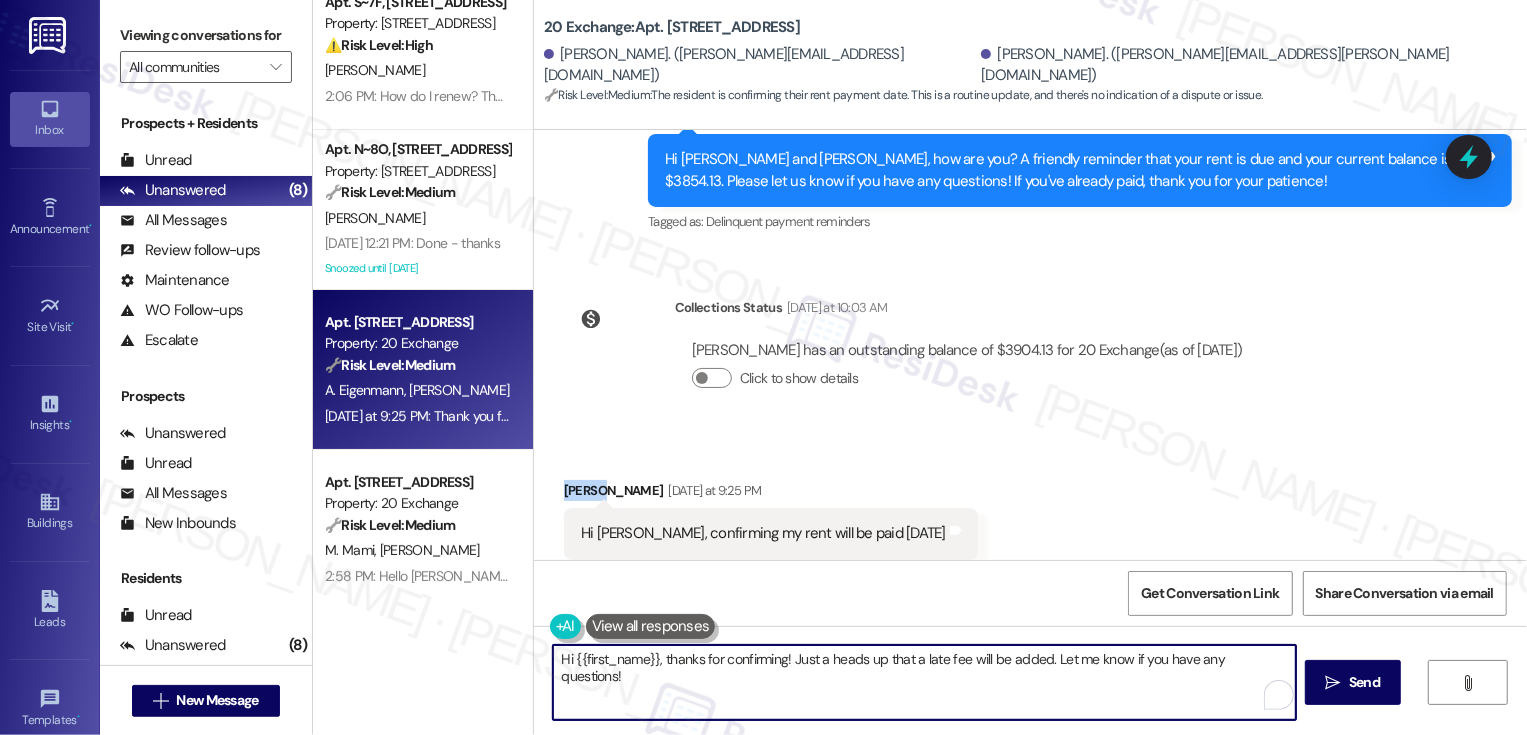 click on "Hi {{first_name}}, thanks for confirming! Just a heads up that a late fee will be added. Let me know if you have any questions!" at bounding box center (924, 682) 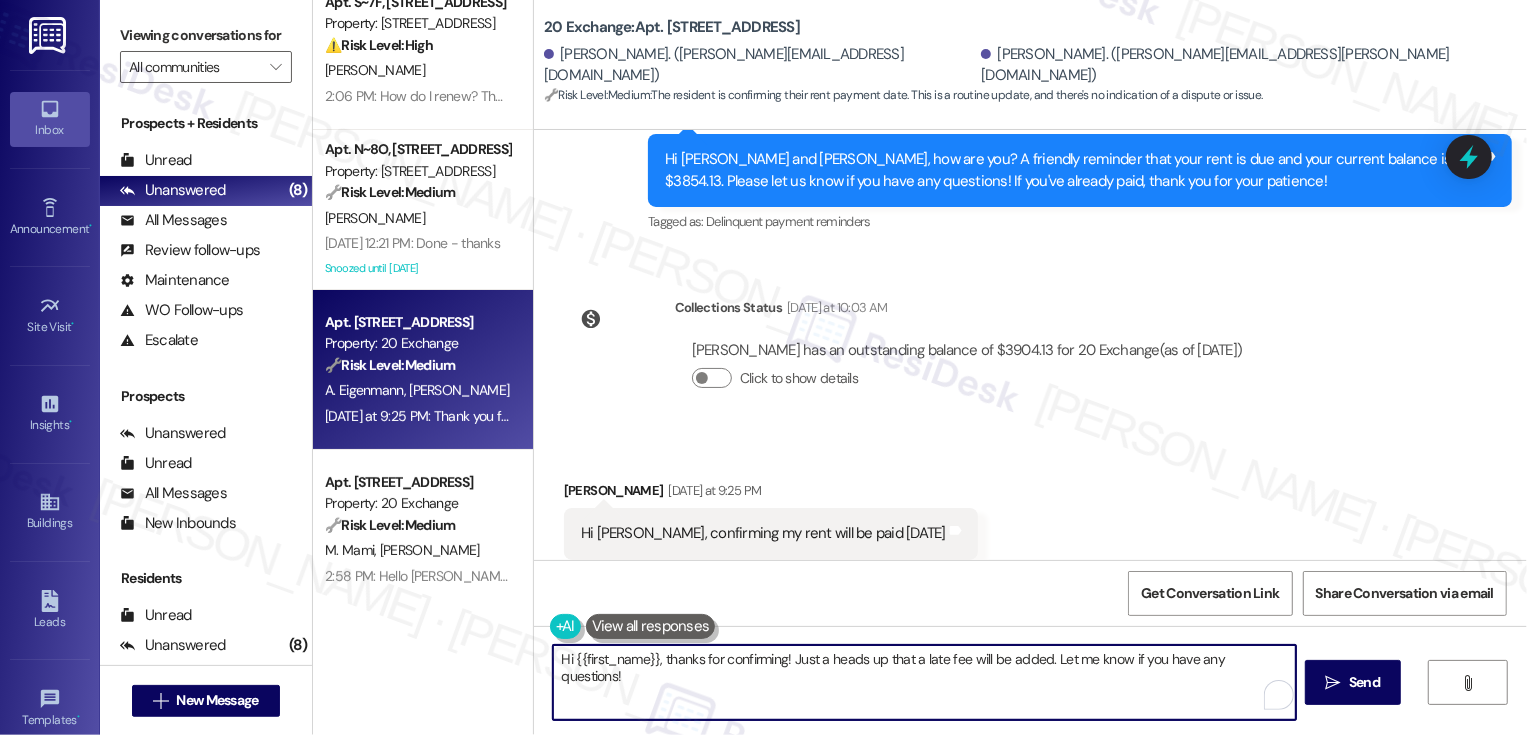 click on "Hi {{first_name}}, thanks for confirming! Just a heads up that a late fee will be added. Let me know if you have any questions!" at bounding box center [924, 682] 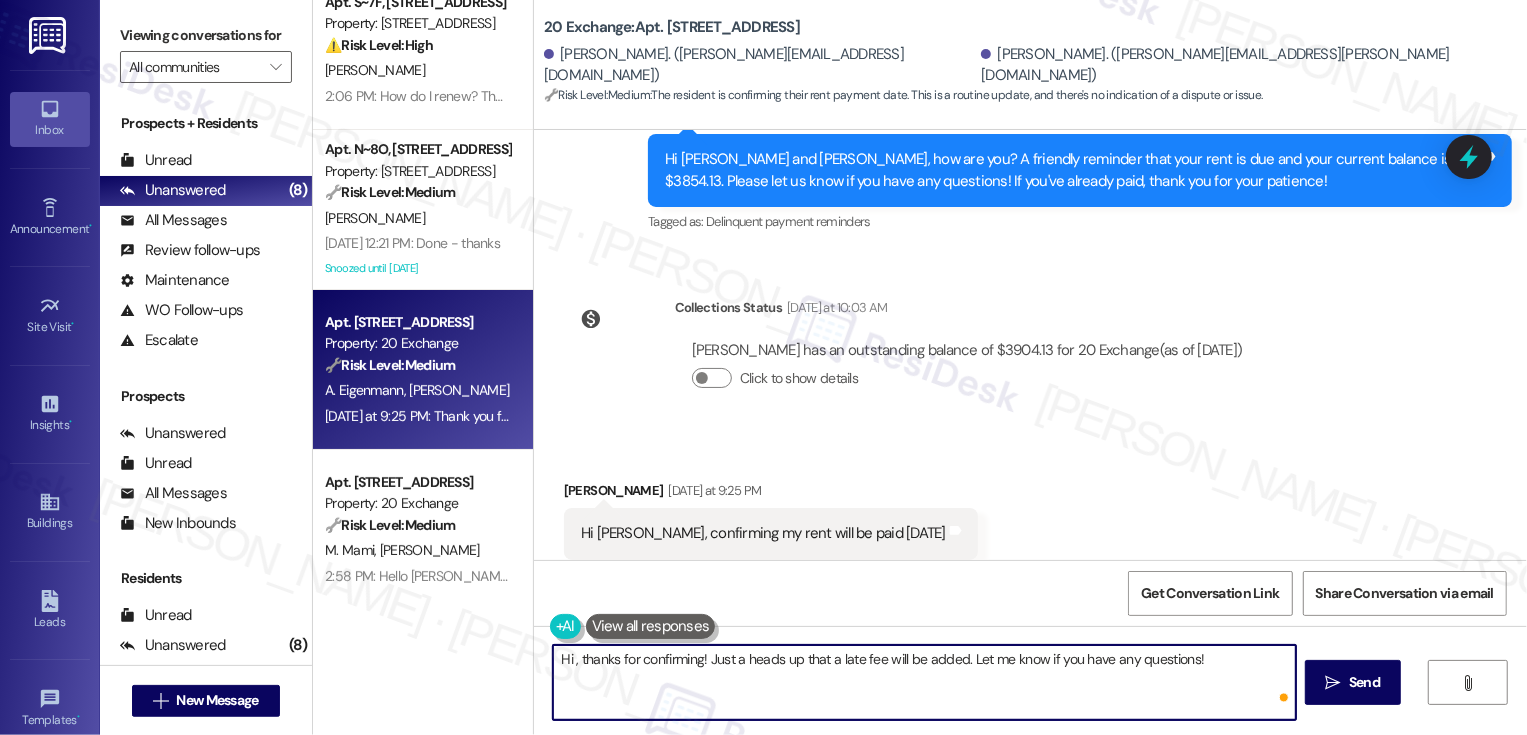 paste on "[PERSON_NAME]" 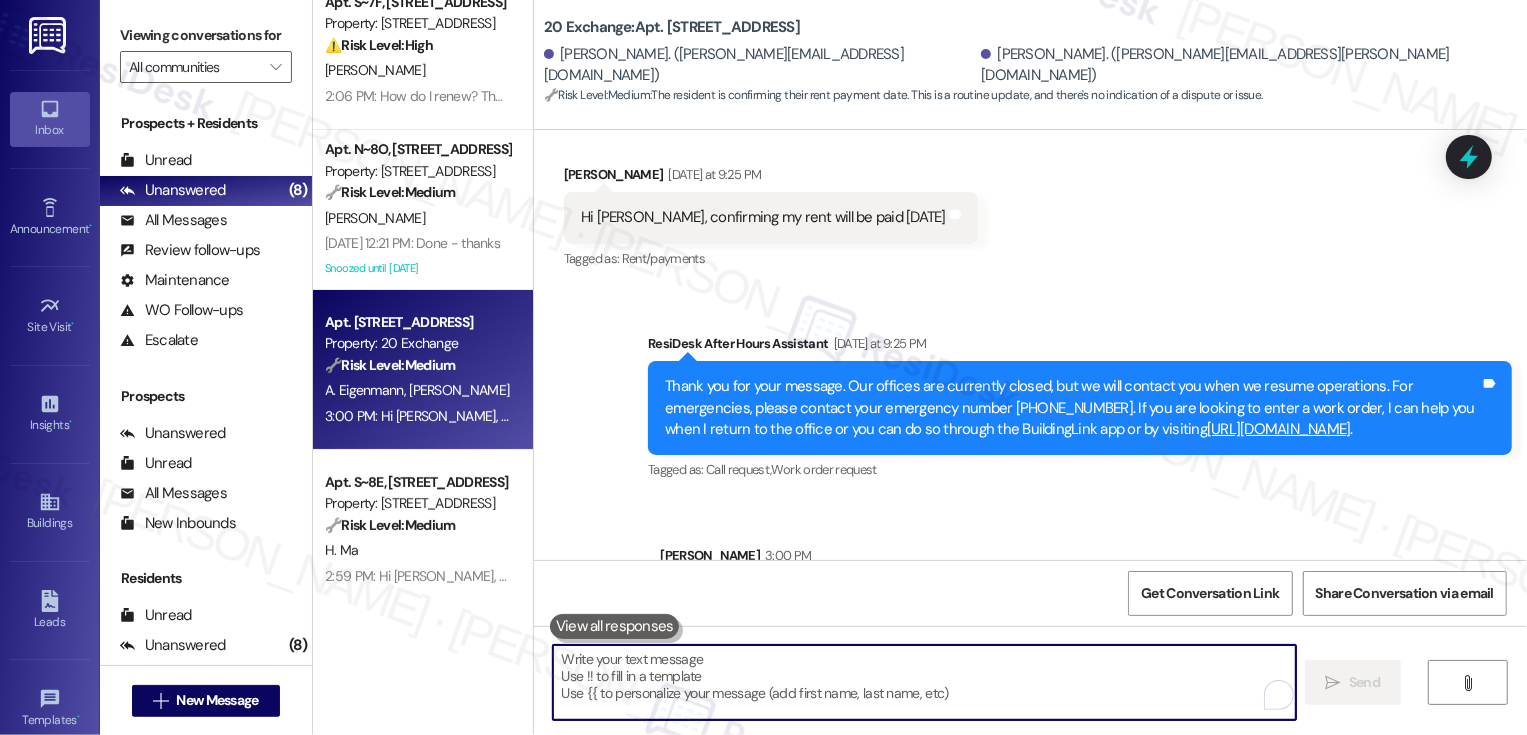 scroll, scrollTop: 2940, scrollLeft: 0, axis: vertical 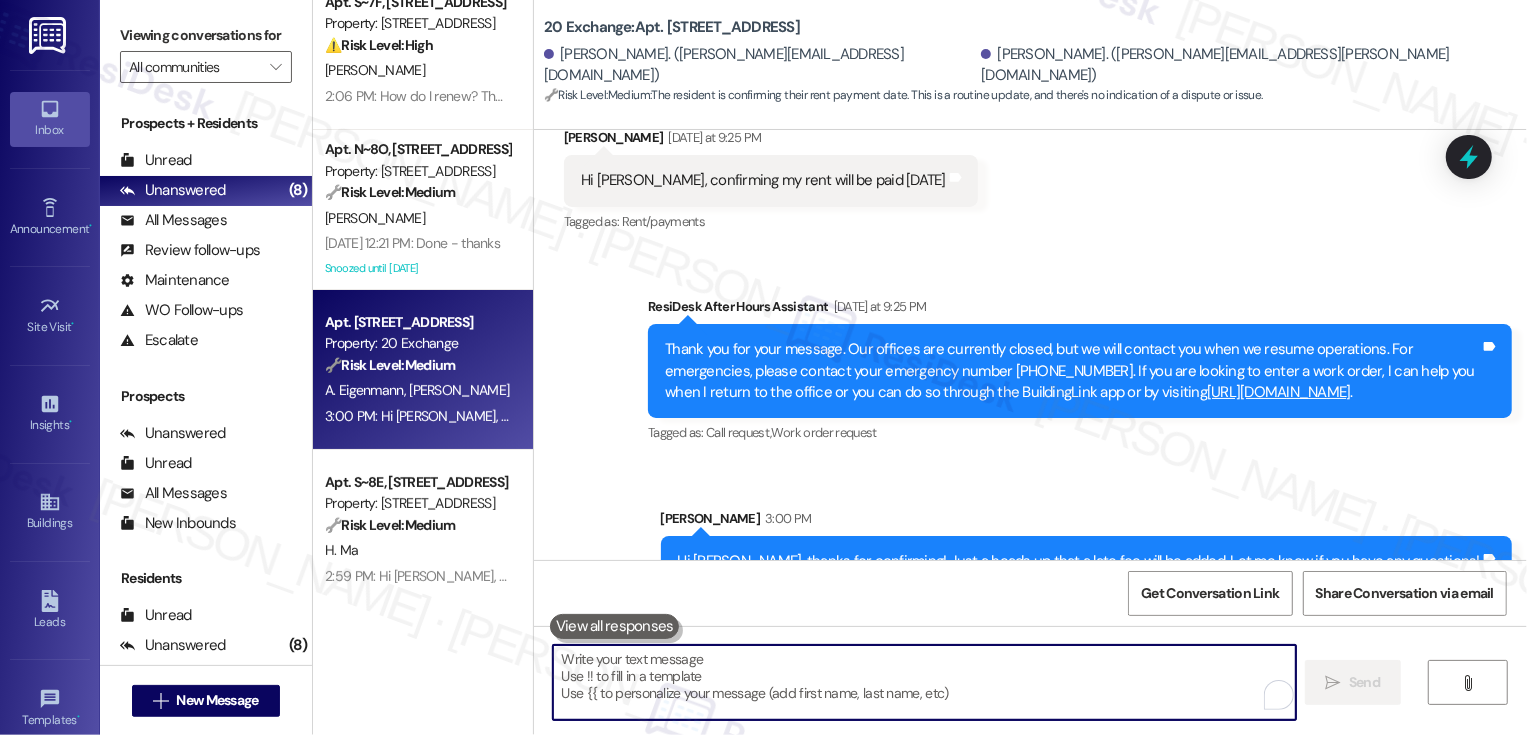type 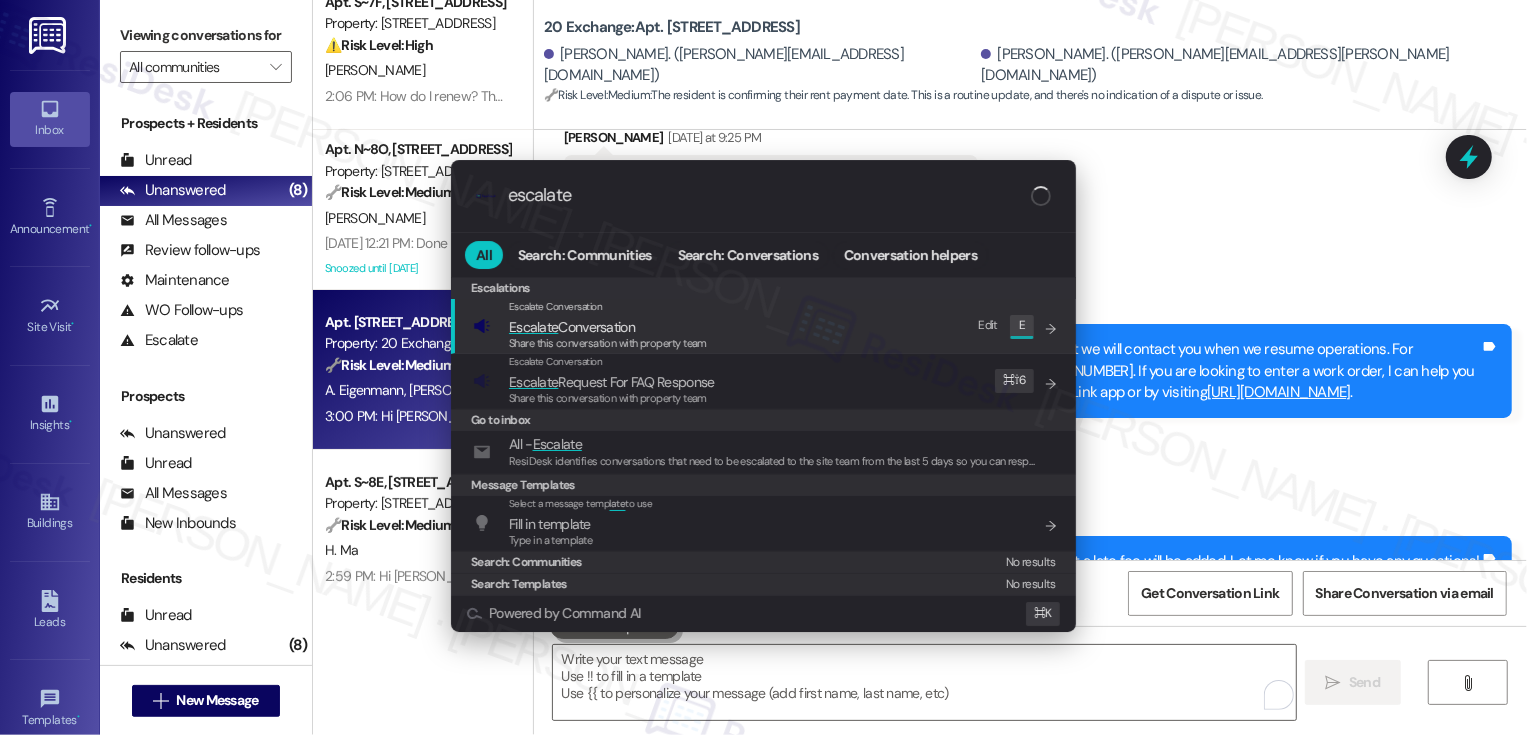 type on "escalate" 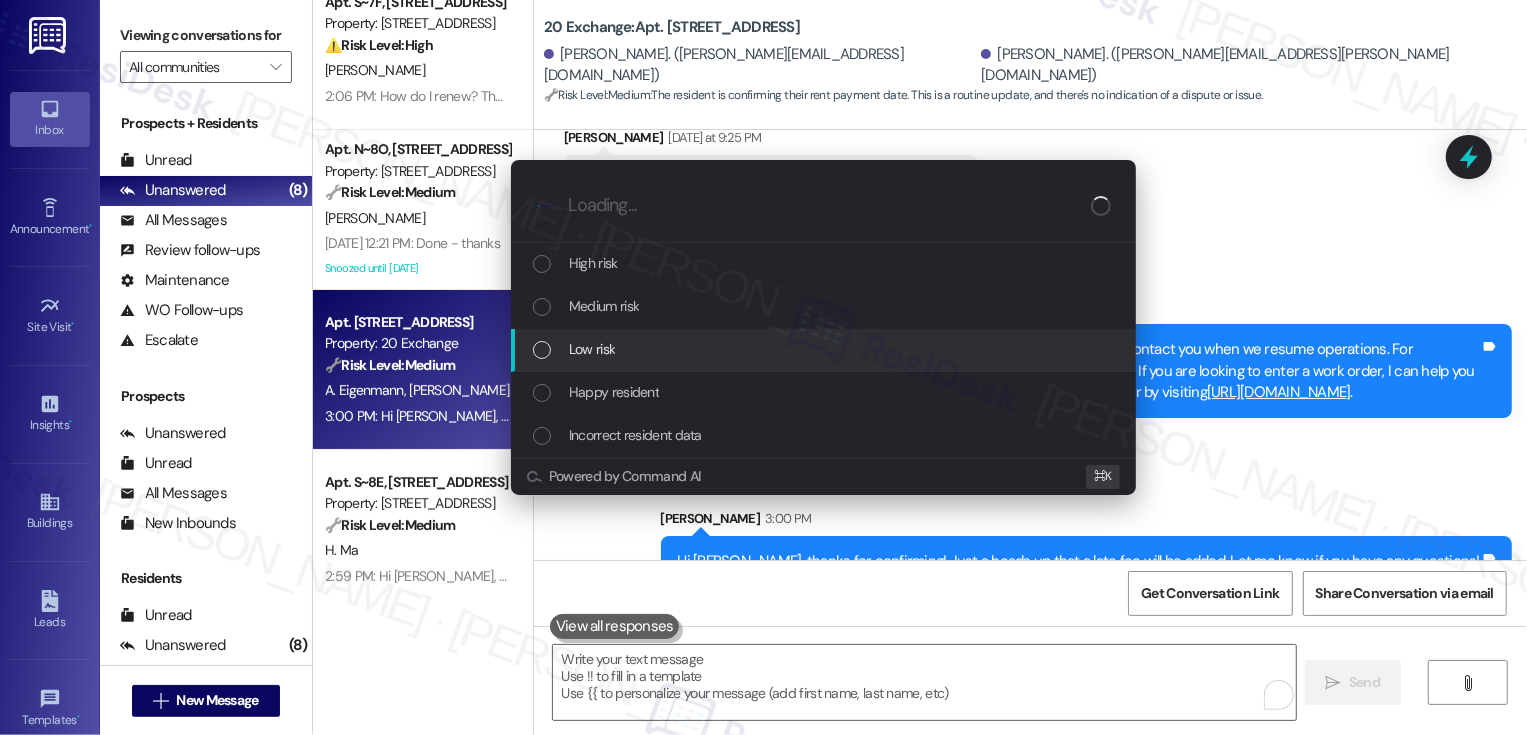click on "Low risk" at bounding box center [592, 349] 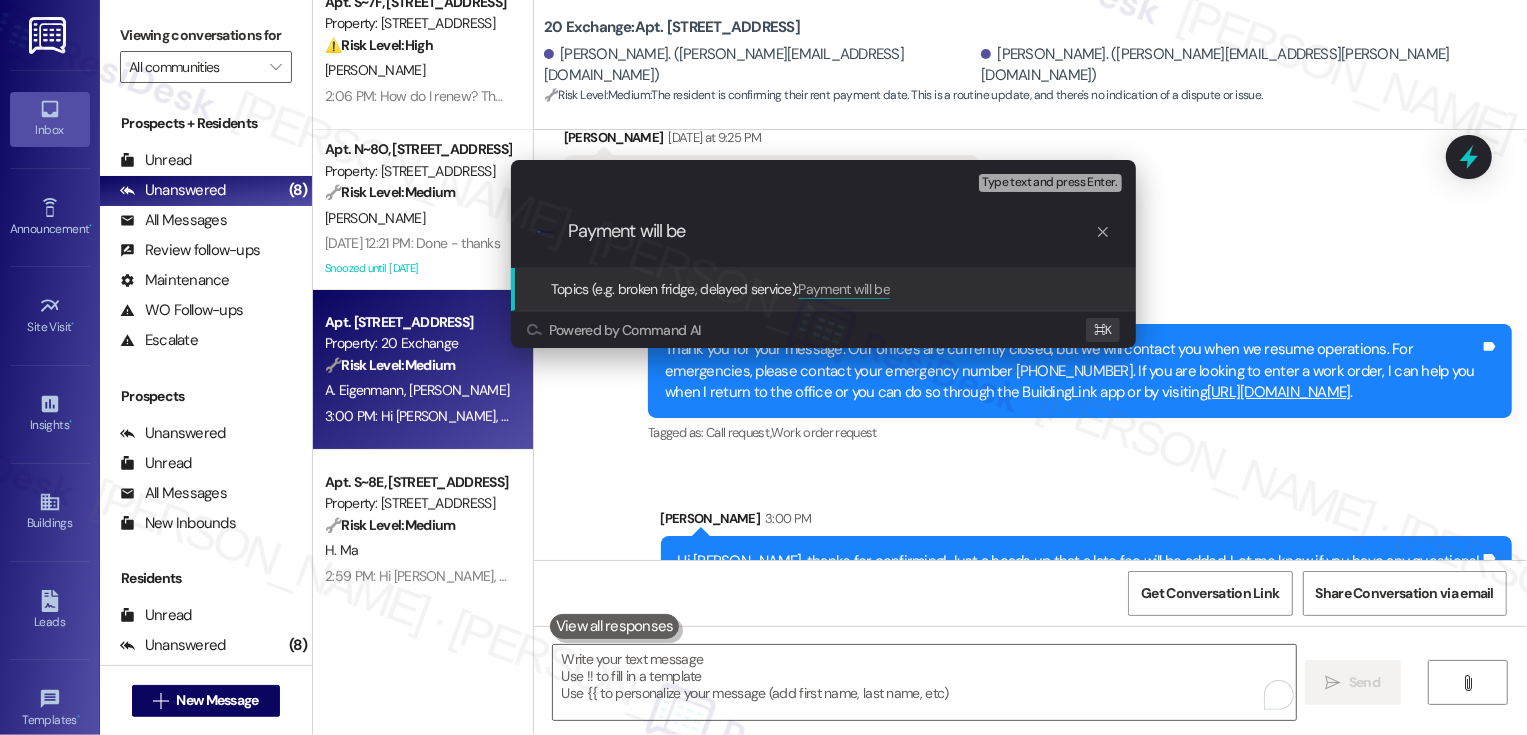 type on "Payment will be" 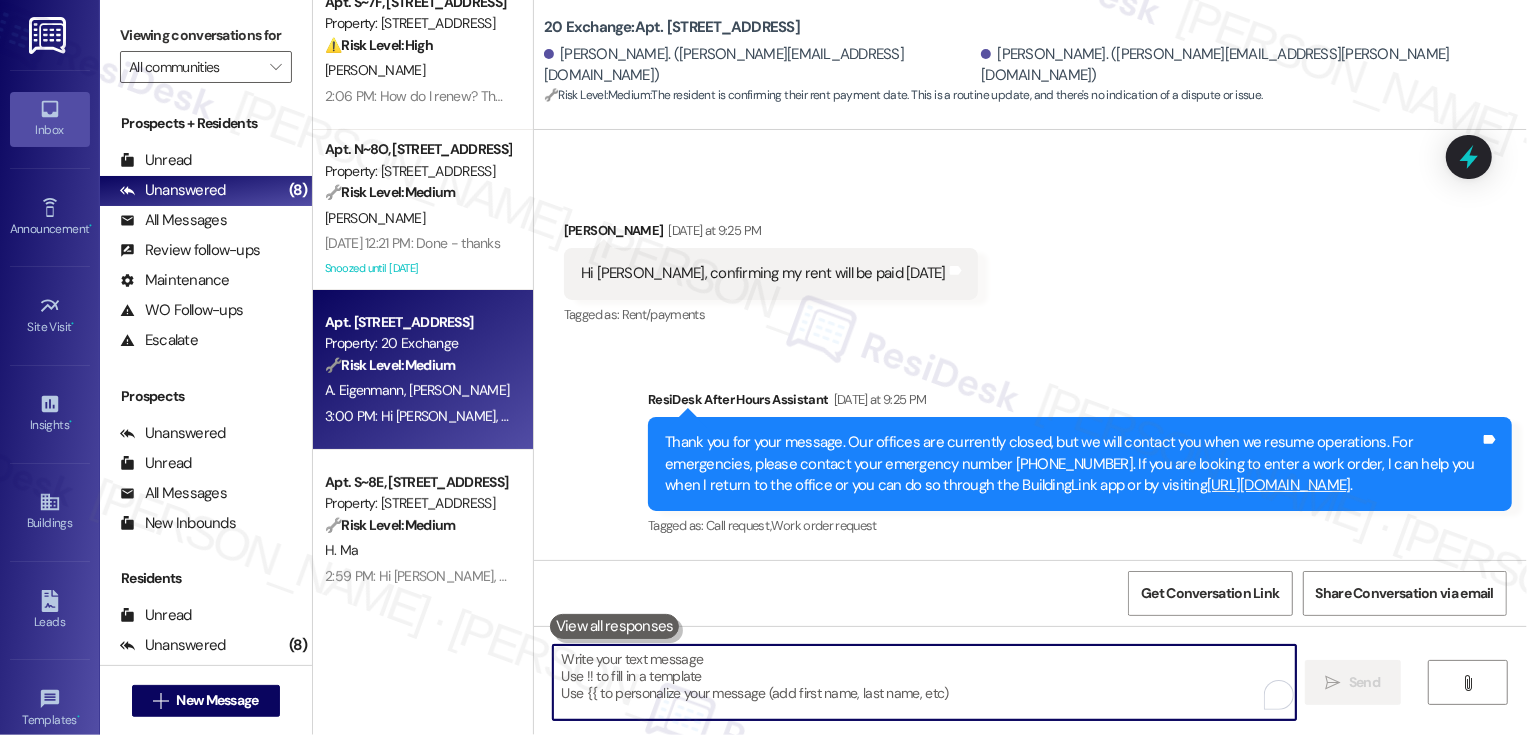 scroll, scrollTop: 2759, scrollLeft: 0, axis: vertical 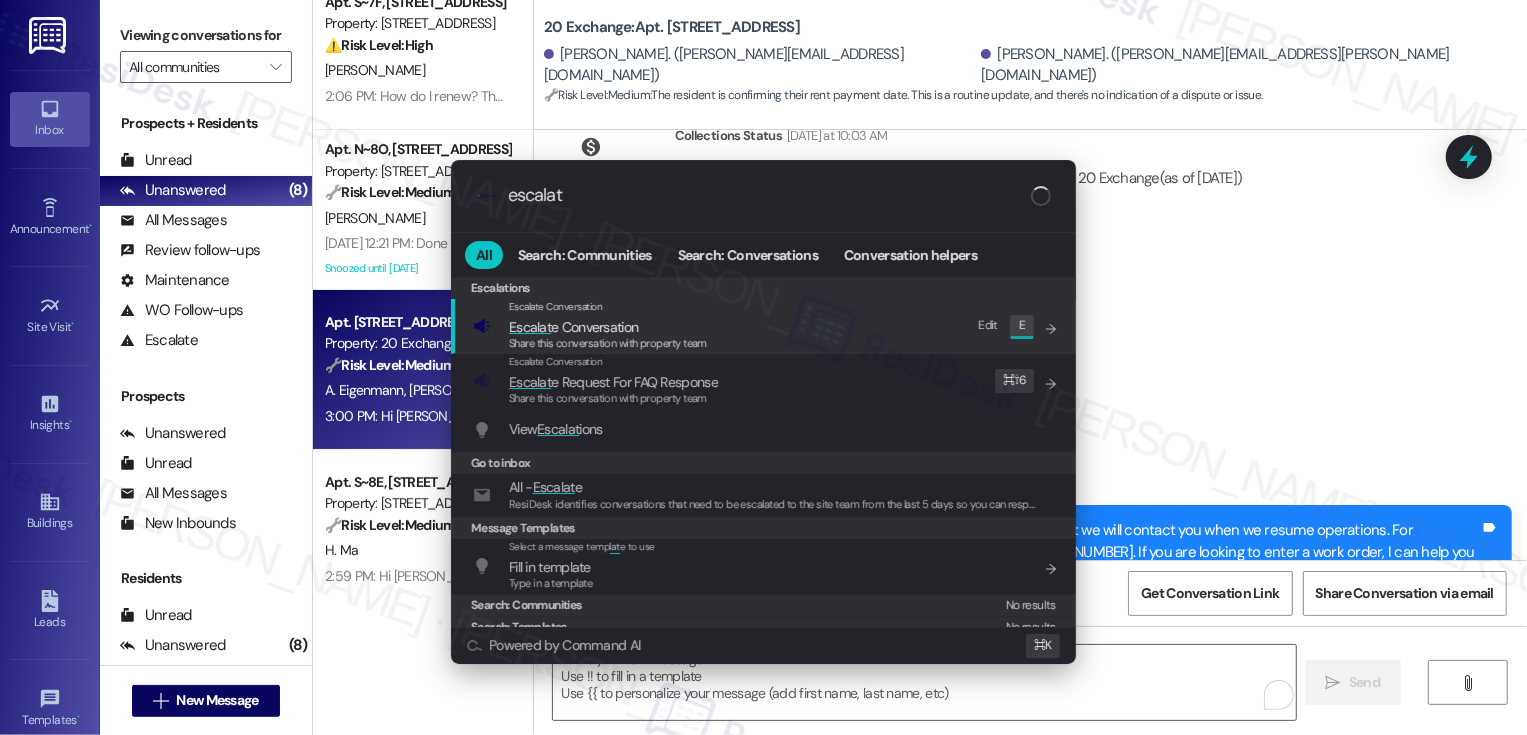 type on "escalate" 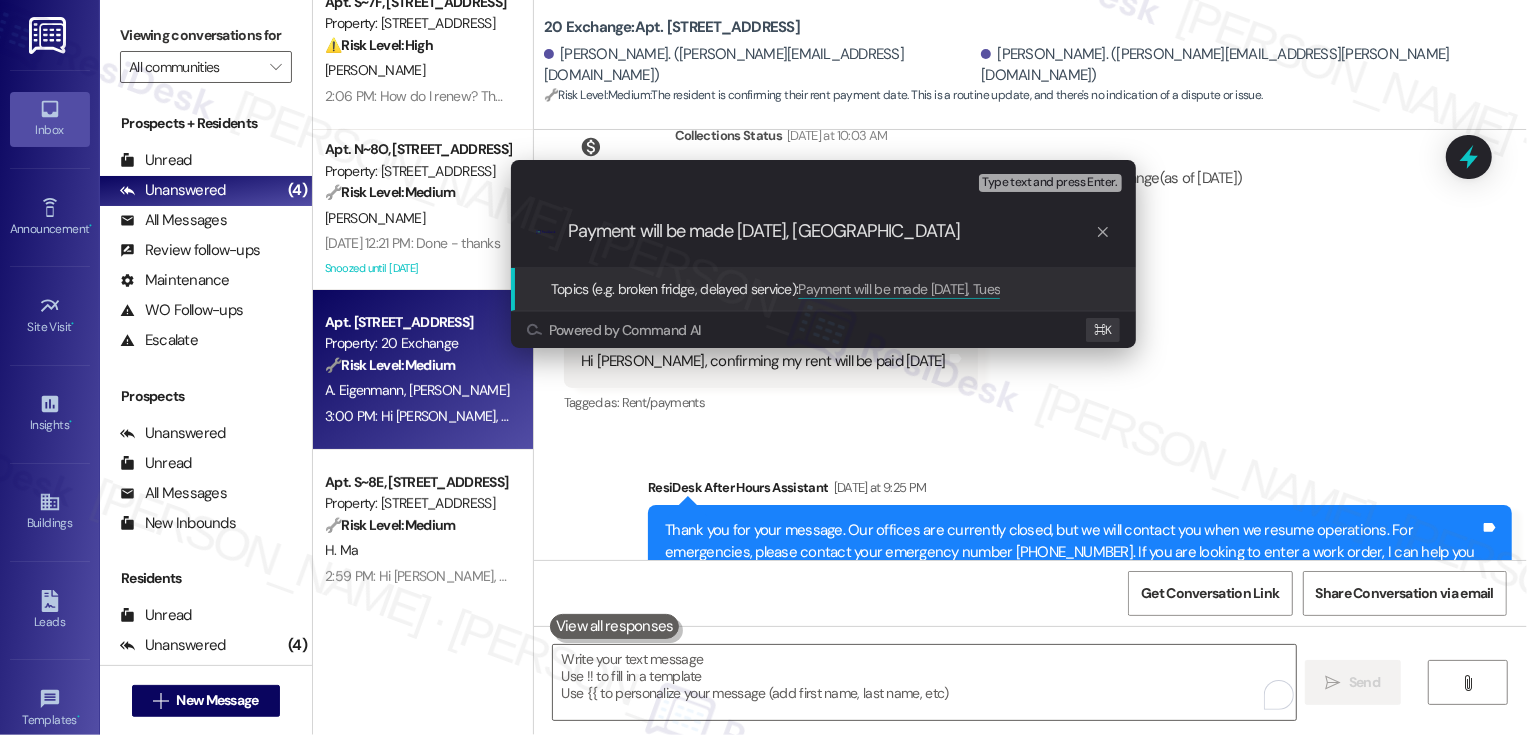 type on "Payment will be made [DATE], [DATE]" 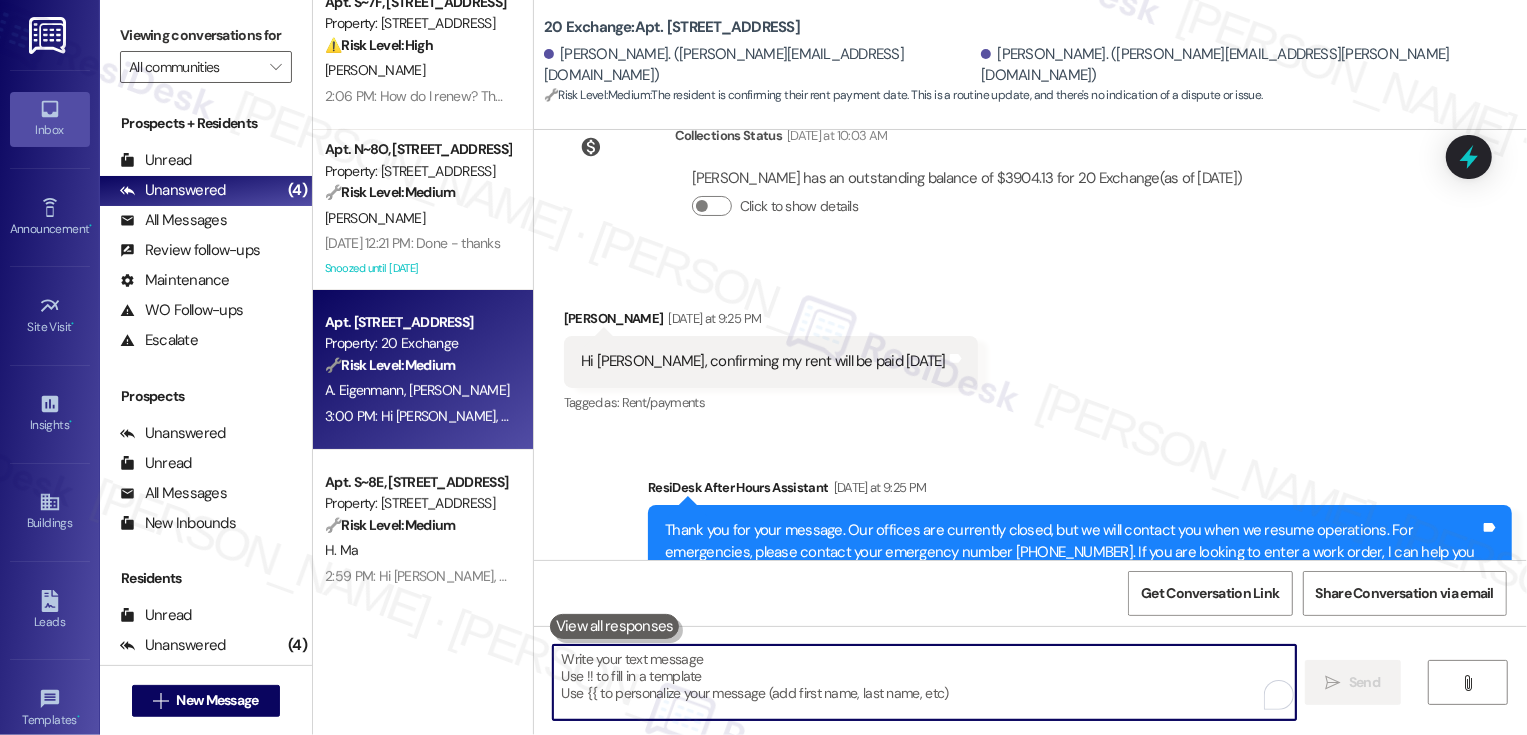 scroll, scrollTop: 2940, scrollLeft: 0, axis: vertical 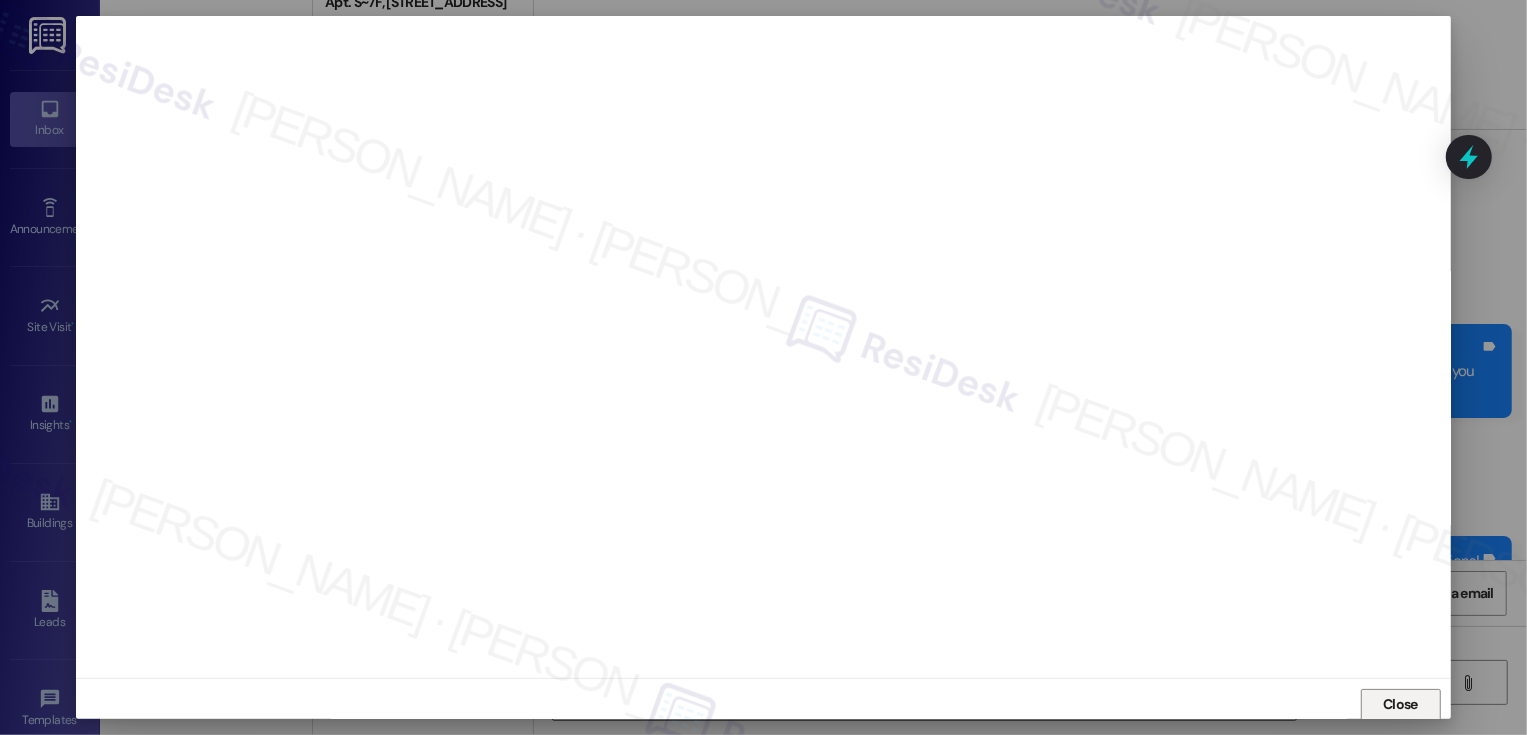 click on "Close" at bounding box center (1401, 705) 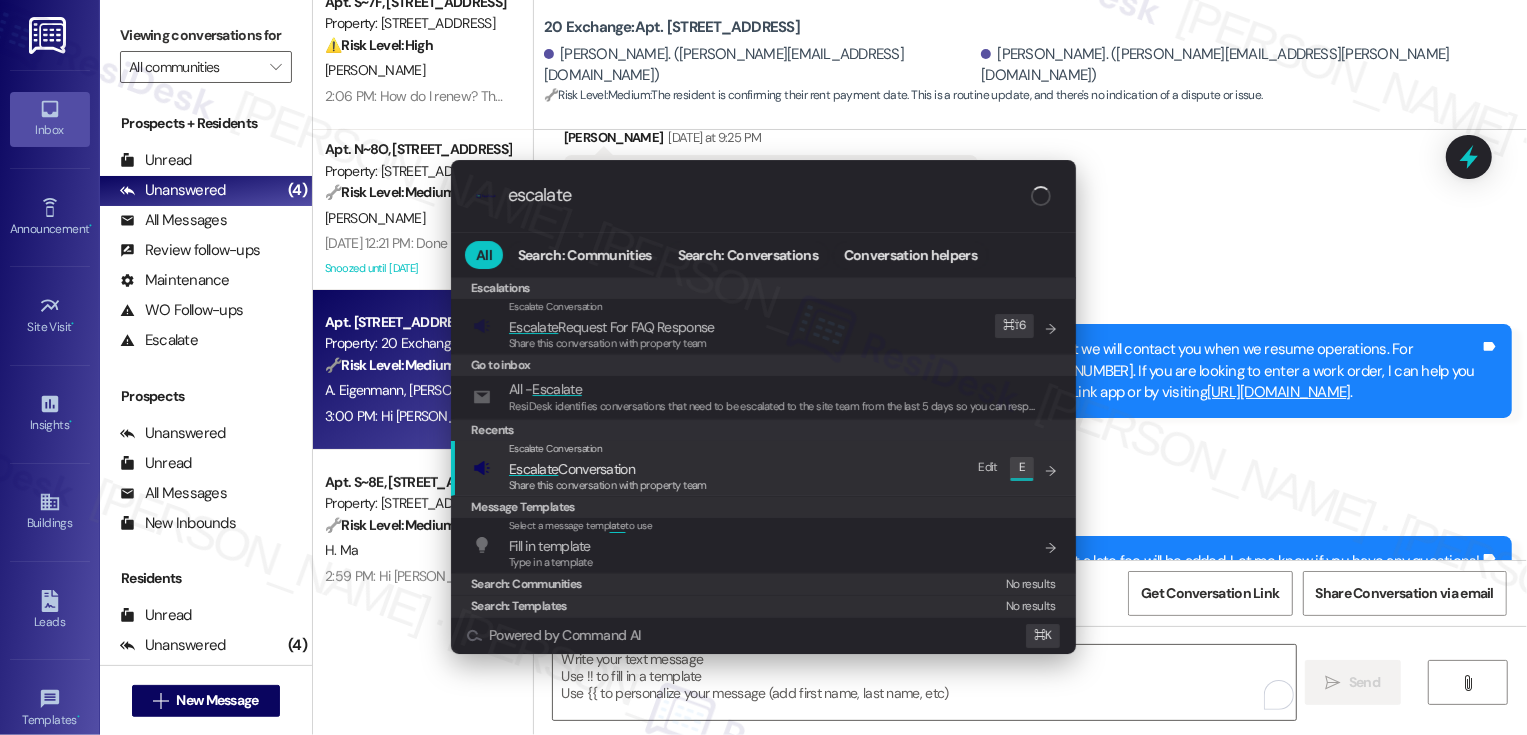 type on "escalate" 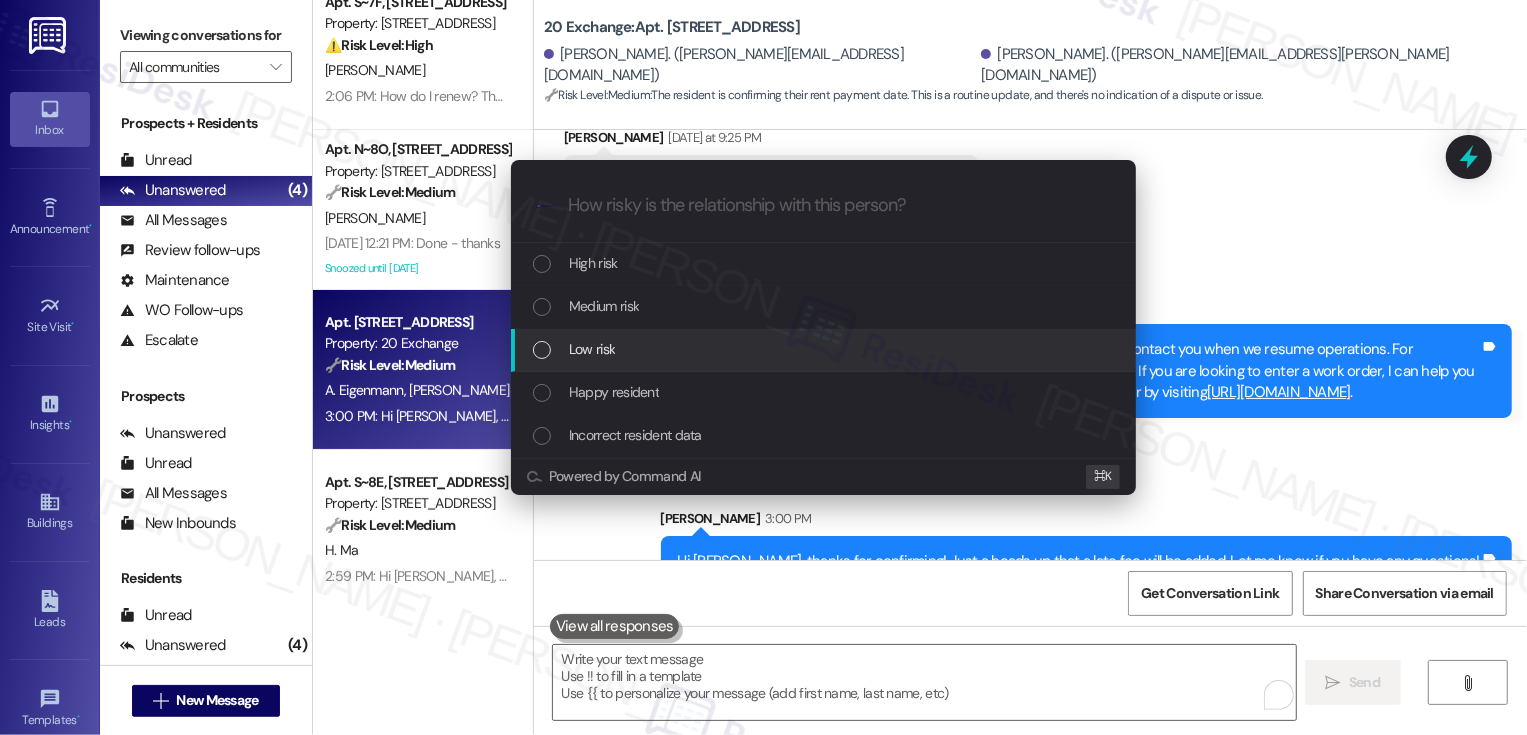 click on "Low risk" at bounding box center [592, 349] 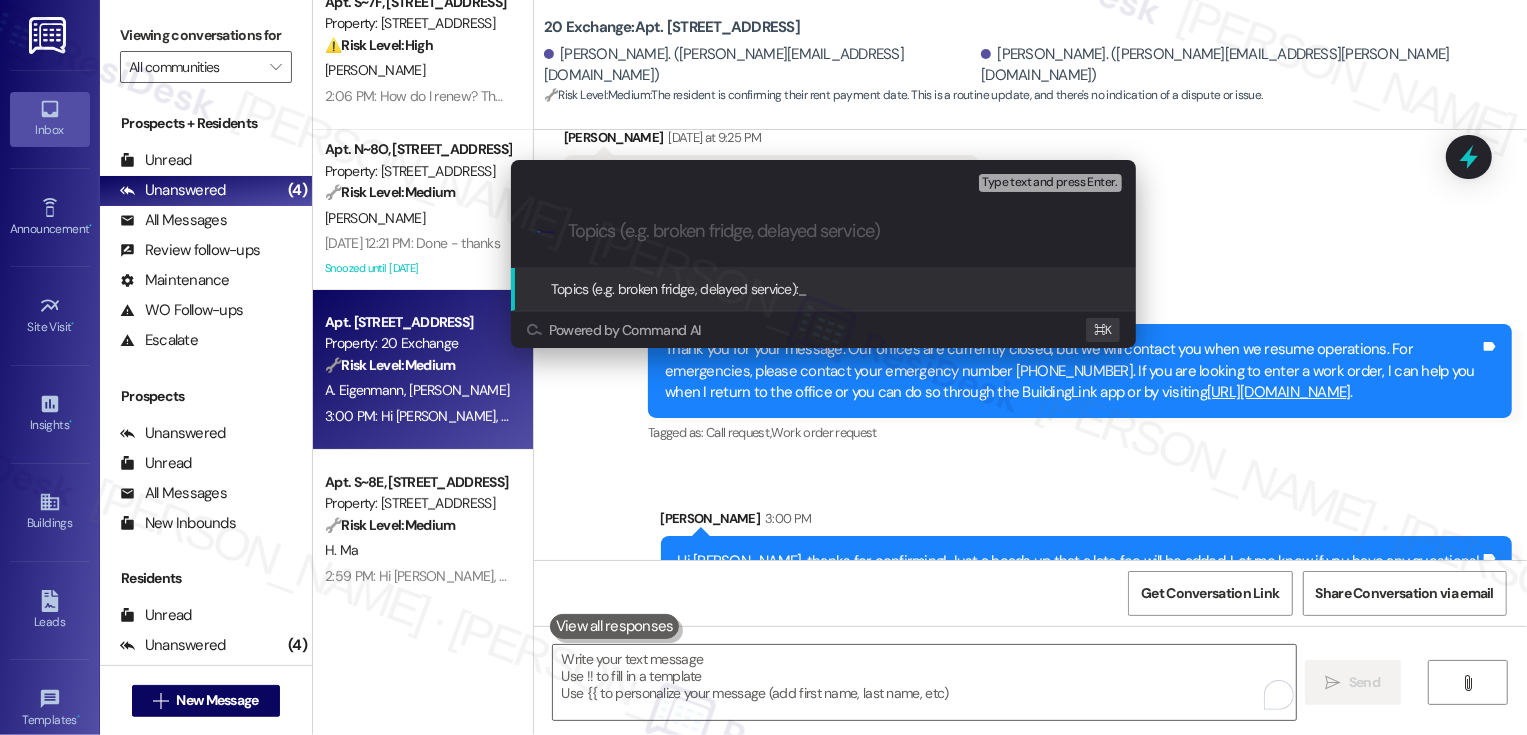 paste on "Payment will be made [DATE], [DATE]" 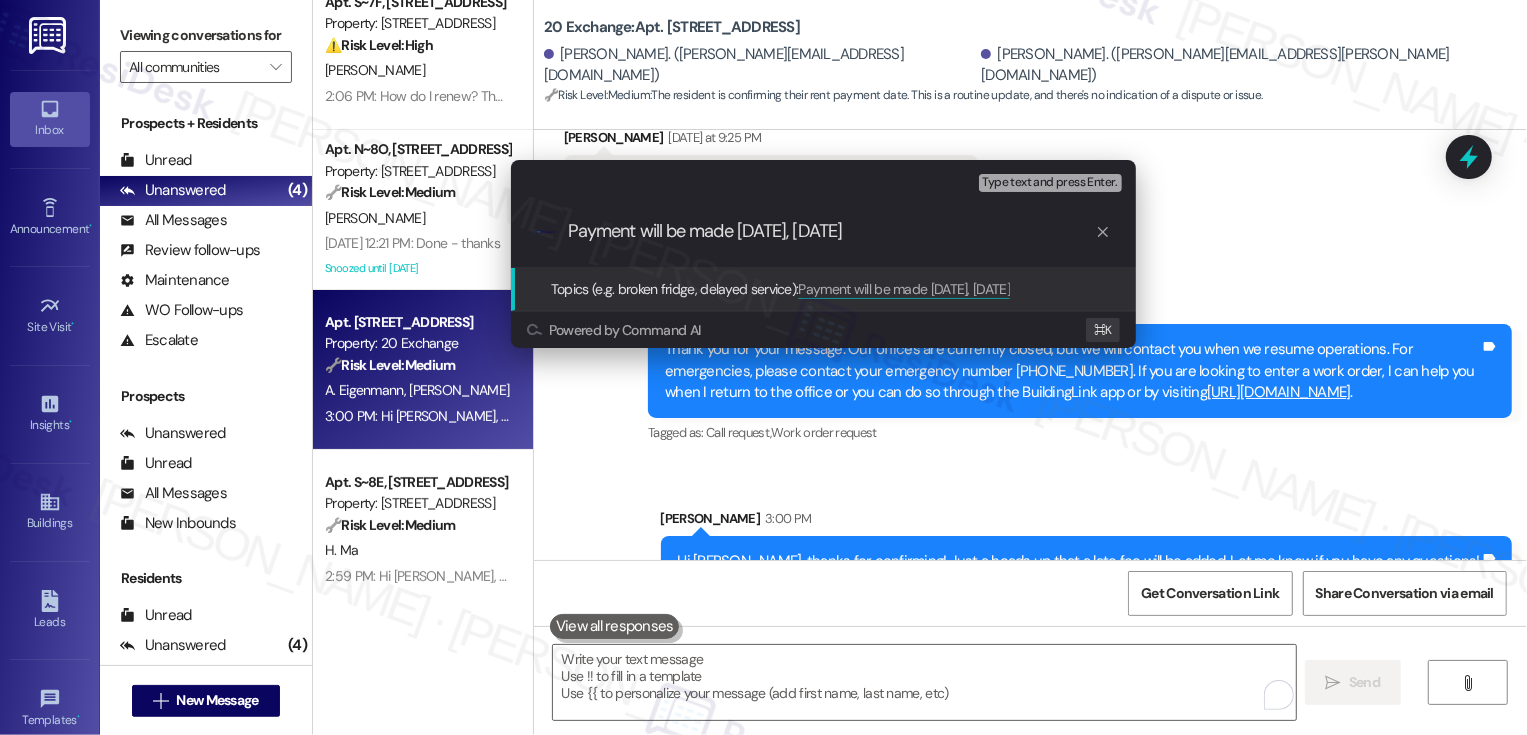 type 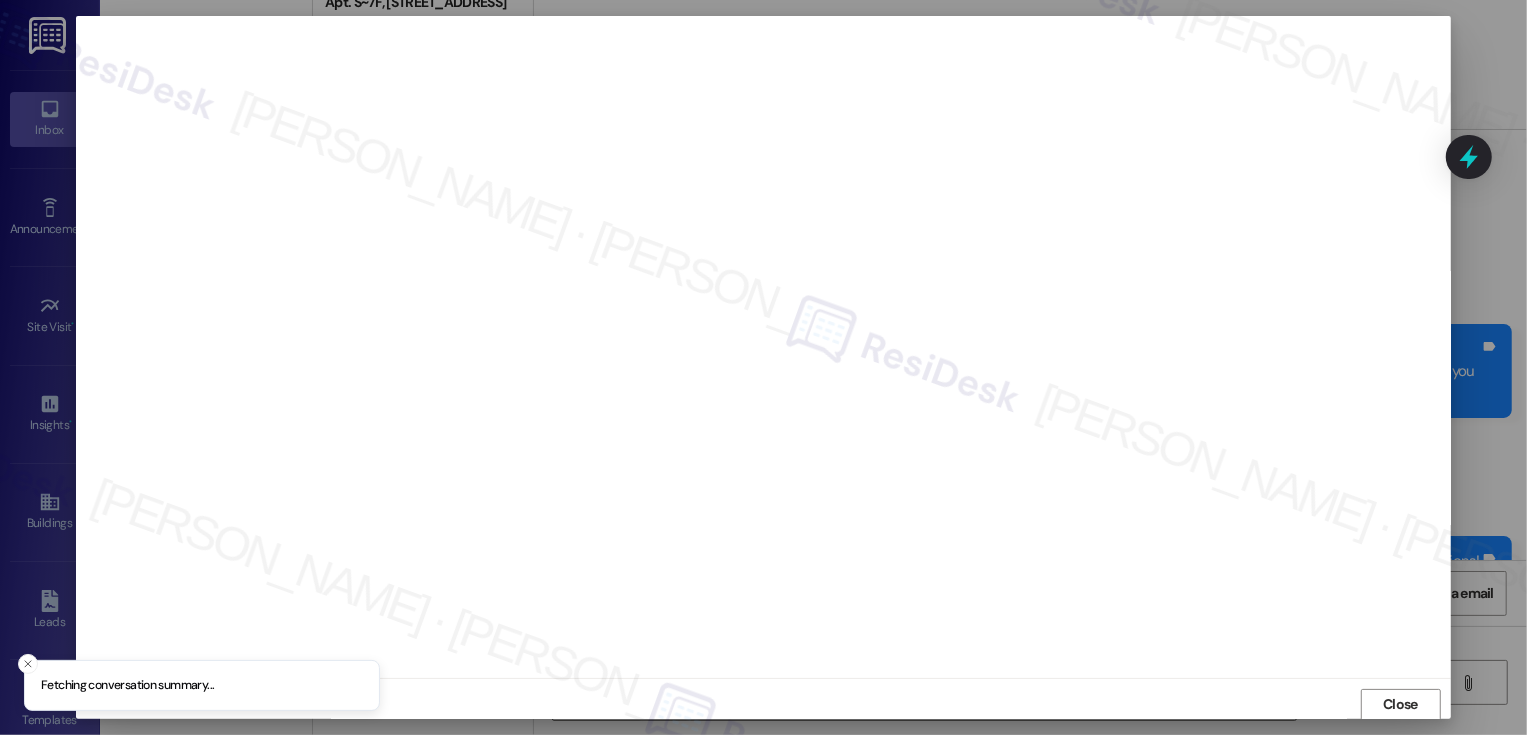 scroll, scrollTop: 1, scrollLeft: 0, axis: vertical 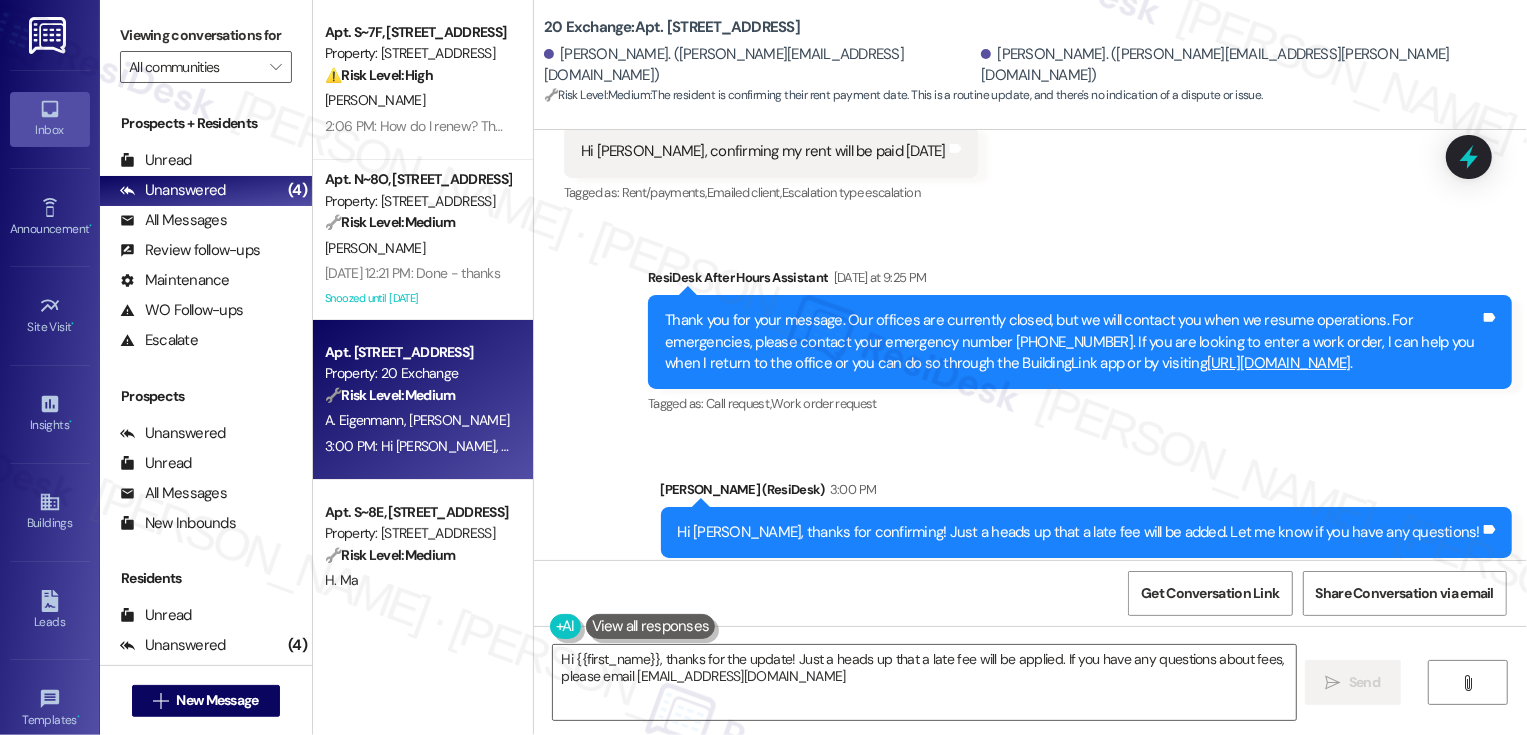 type on "Hi {{first_name}}, thanks for the update! Just a heads up that a late fee will be applied. If you have any questions about fees, please email [EMAIL_ADDRESS][DOMAIN_NAME]." 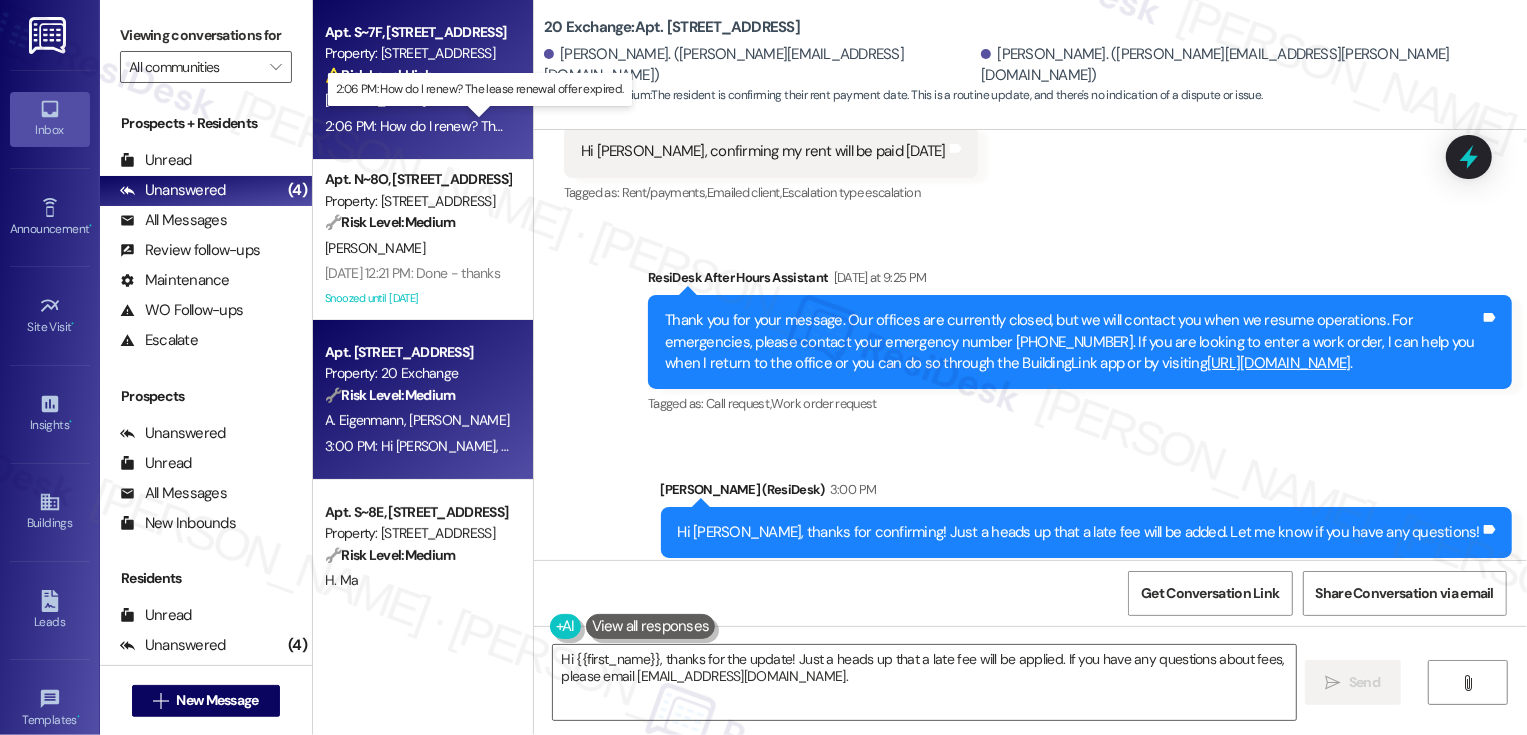 click on "2:06 PM: How do I renew? The lease renewal offer expired. 2:06 PM: How do I renew? The lease renewal offer expired." at bounding box center [495, 126] 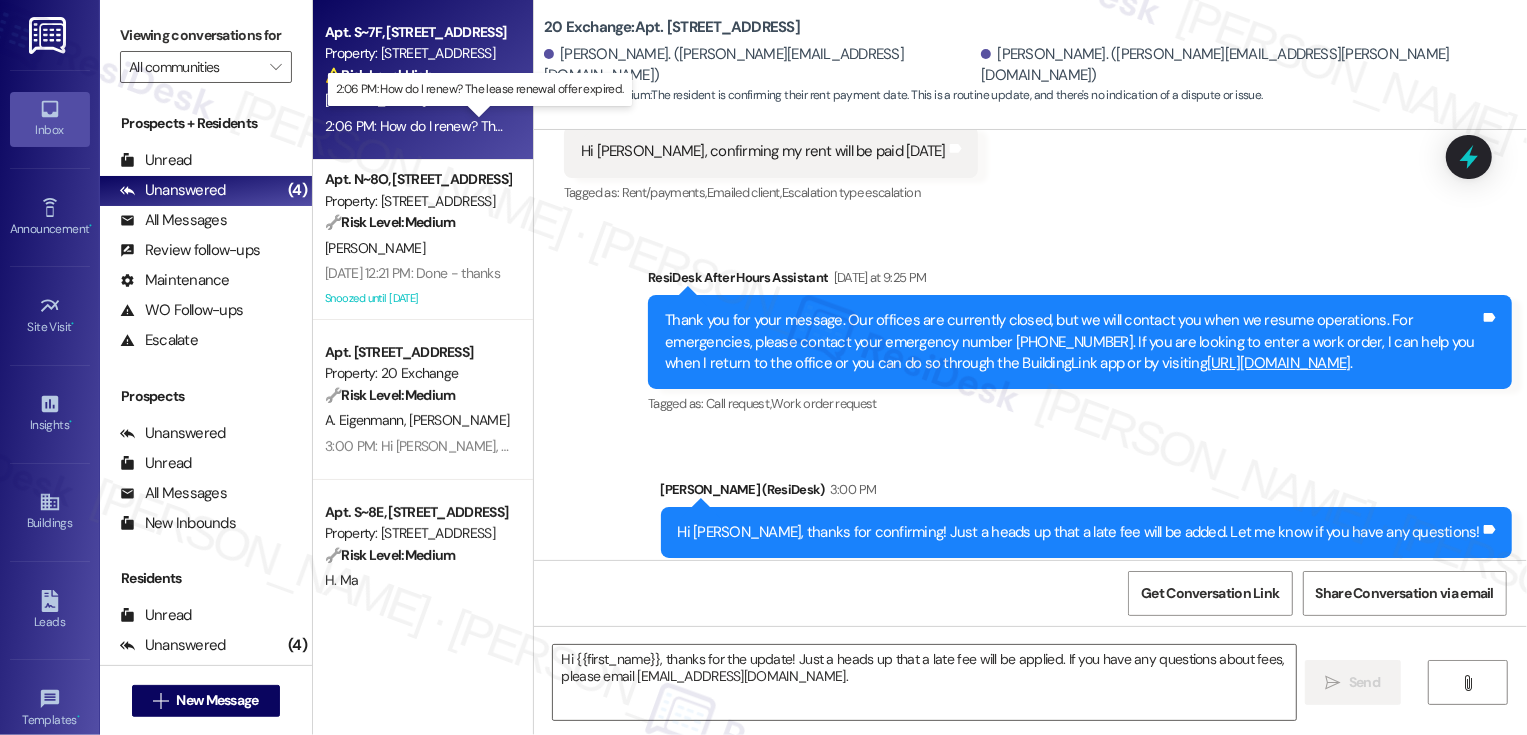 type on "Fetching suggested responses. Please feel free to read through the conversation in the meantime." 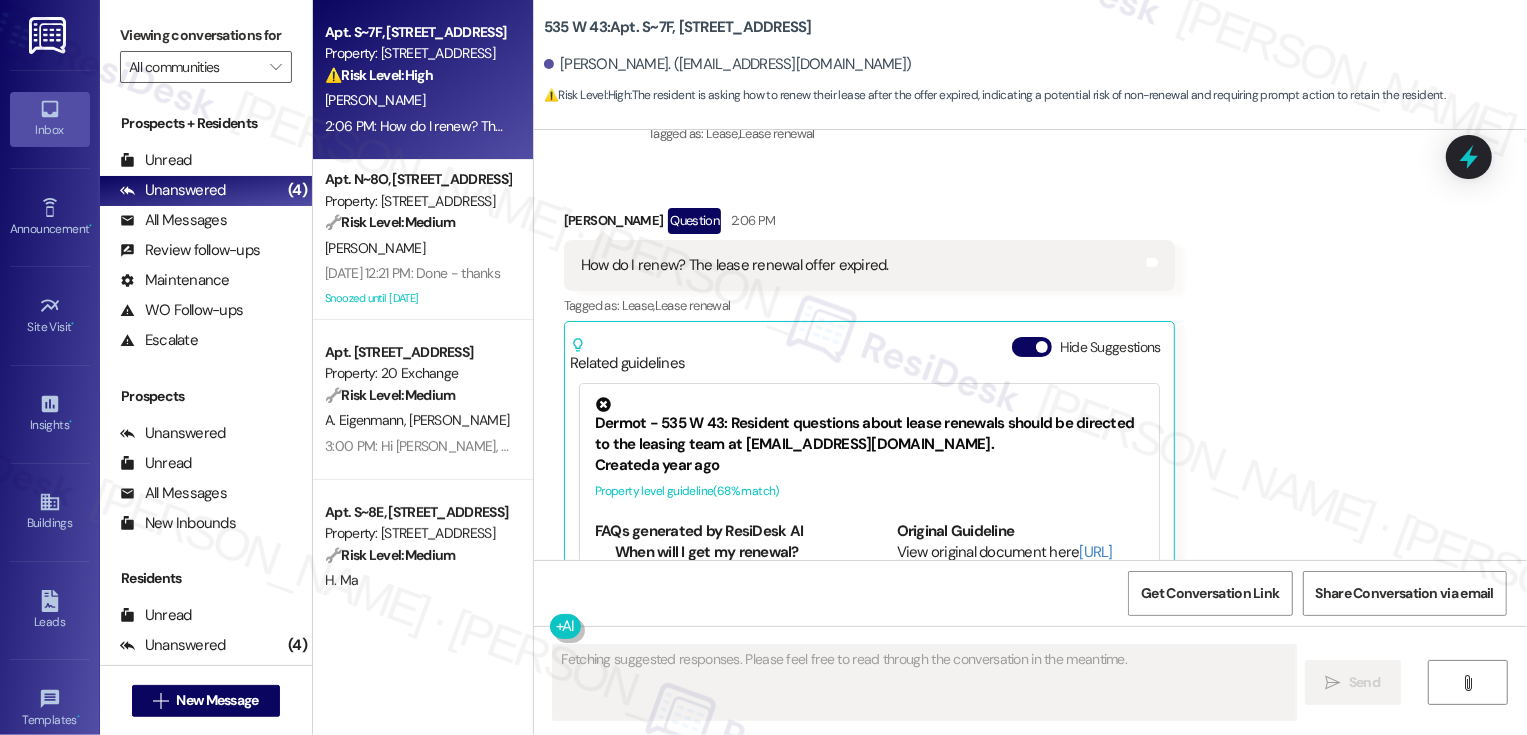 scroll, scrollTop: 8840, scrollLeft: 0, axis: vertical 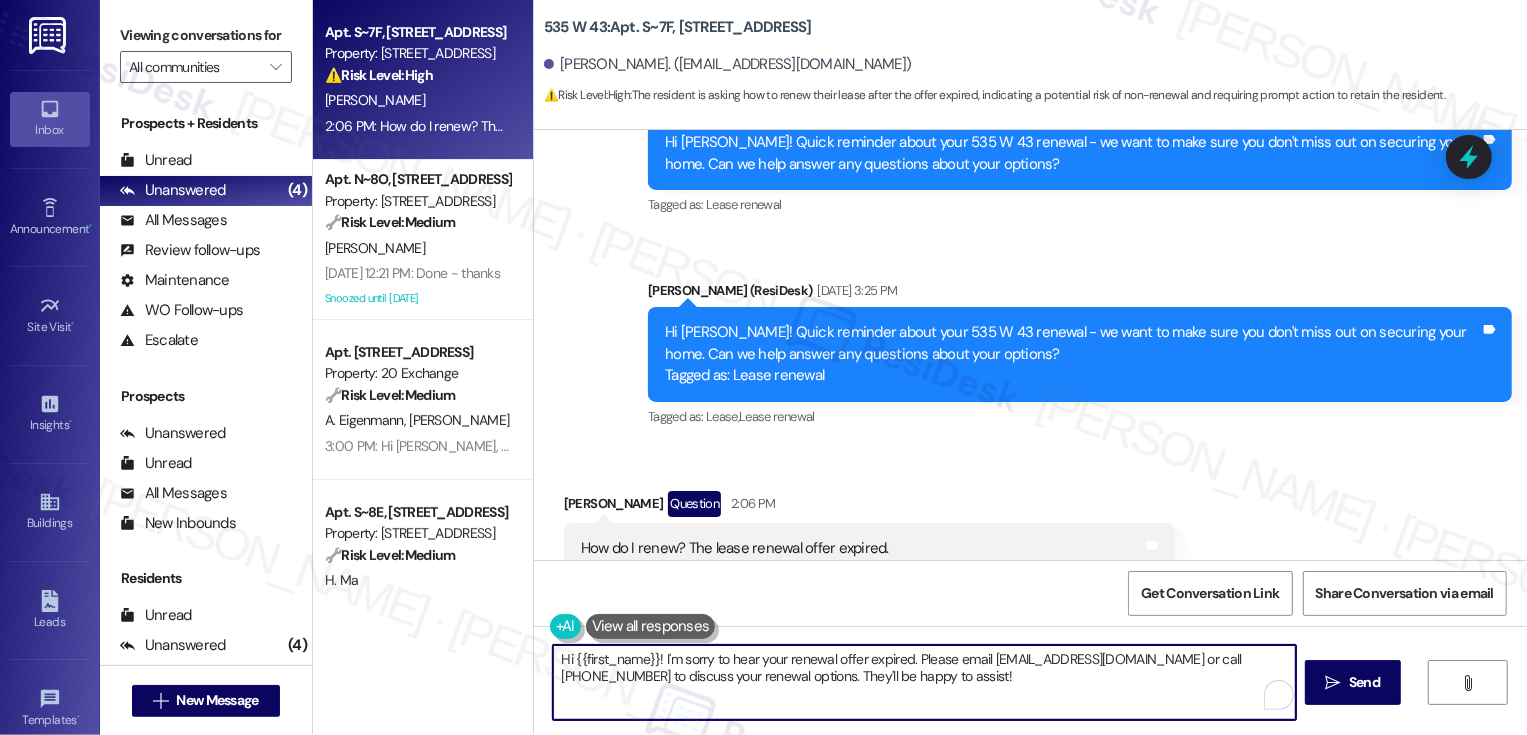 drag, startPoint x: 653, startPoint y: 659, endPoint x: 996, endPoint y: 707, distance: 346.34232 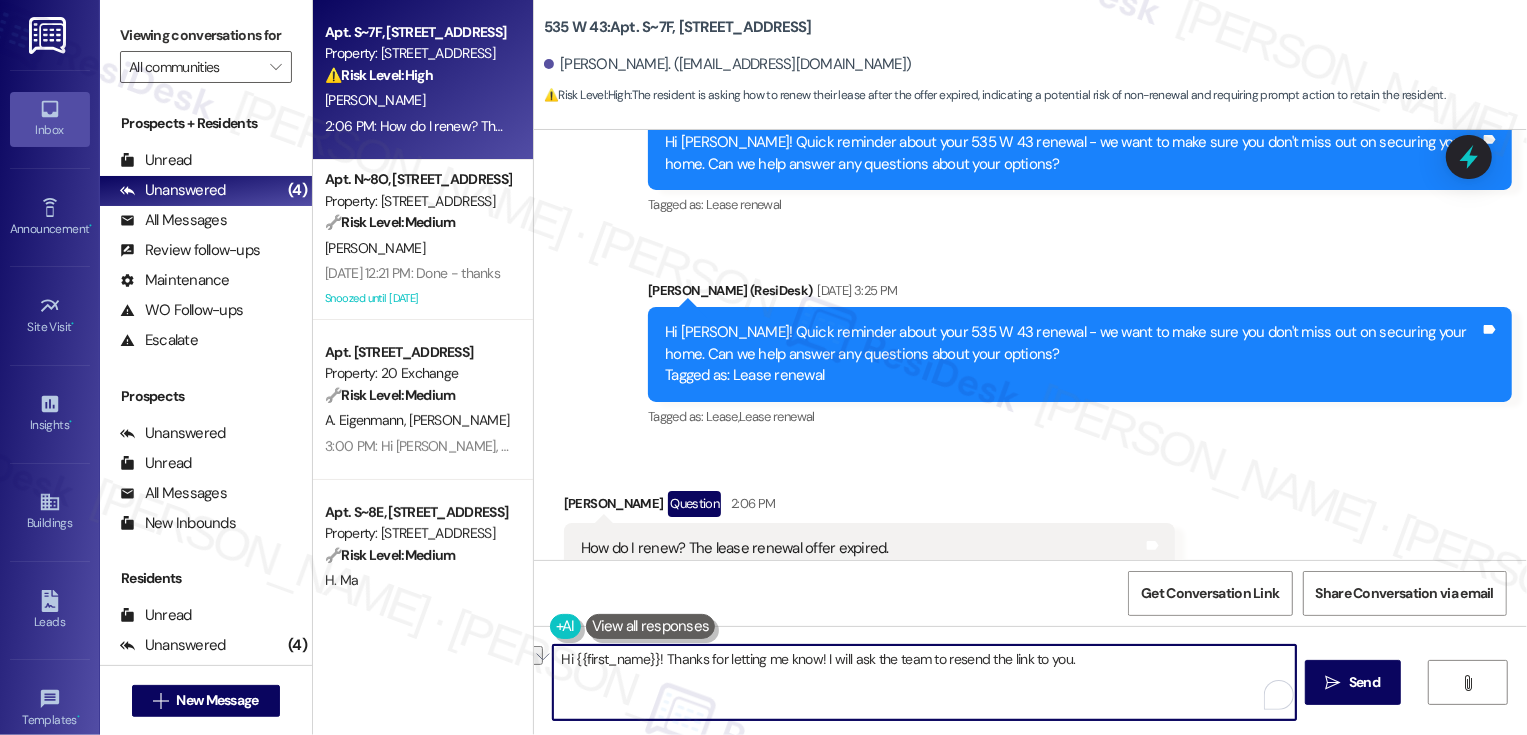 paste on "—I’ll go ahead and ask the team to resend the link to you." 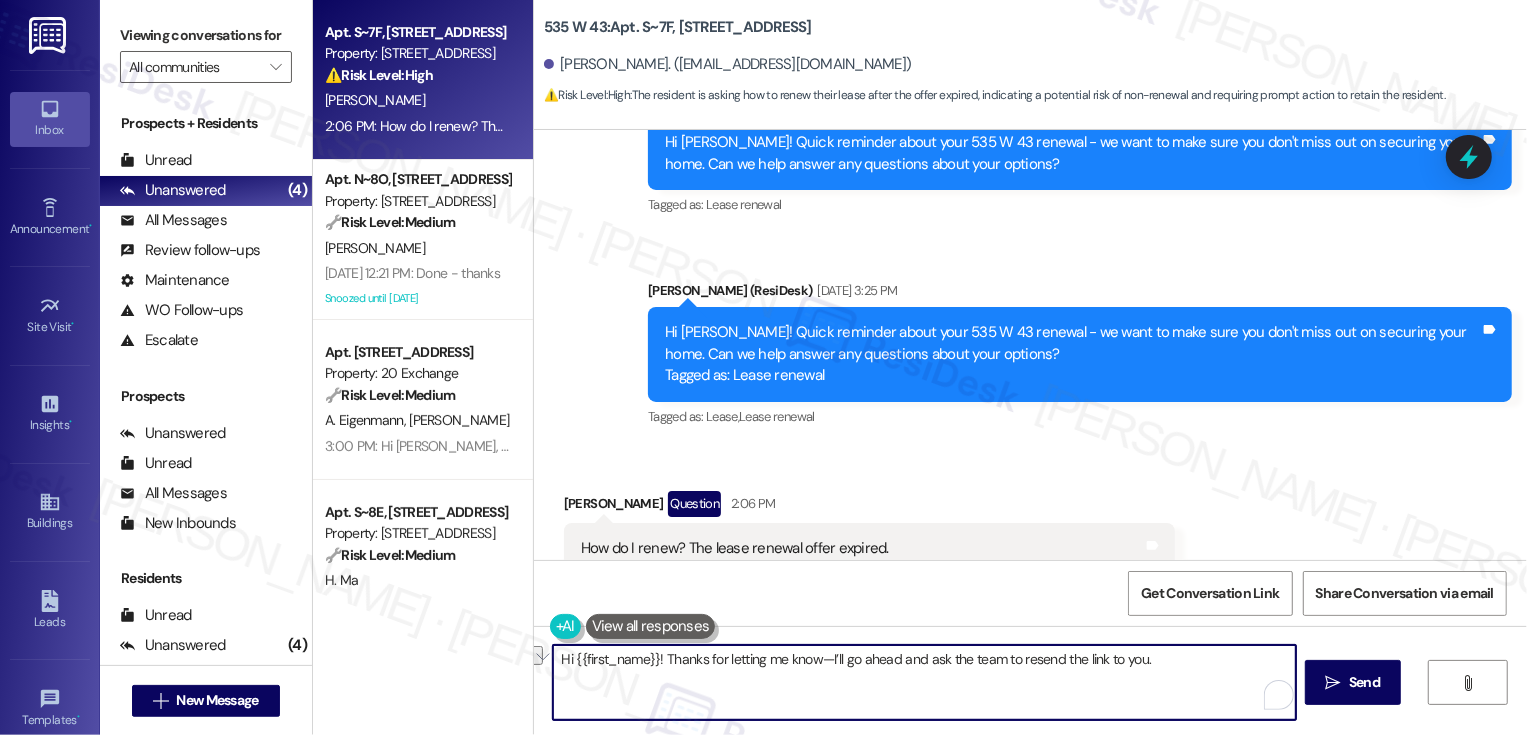 drag, startPoint x: 837, startPoint y: 660, endPoint x: 912, endPoint y: 660, distance: 75 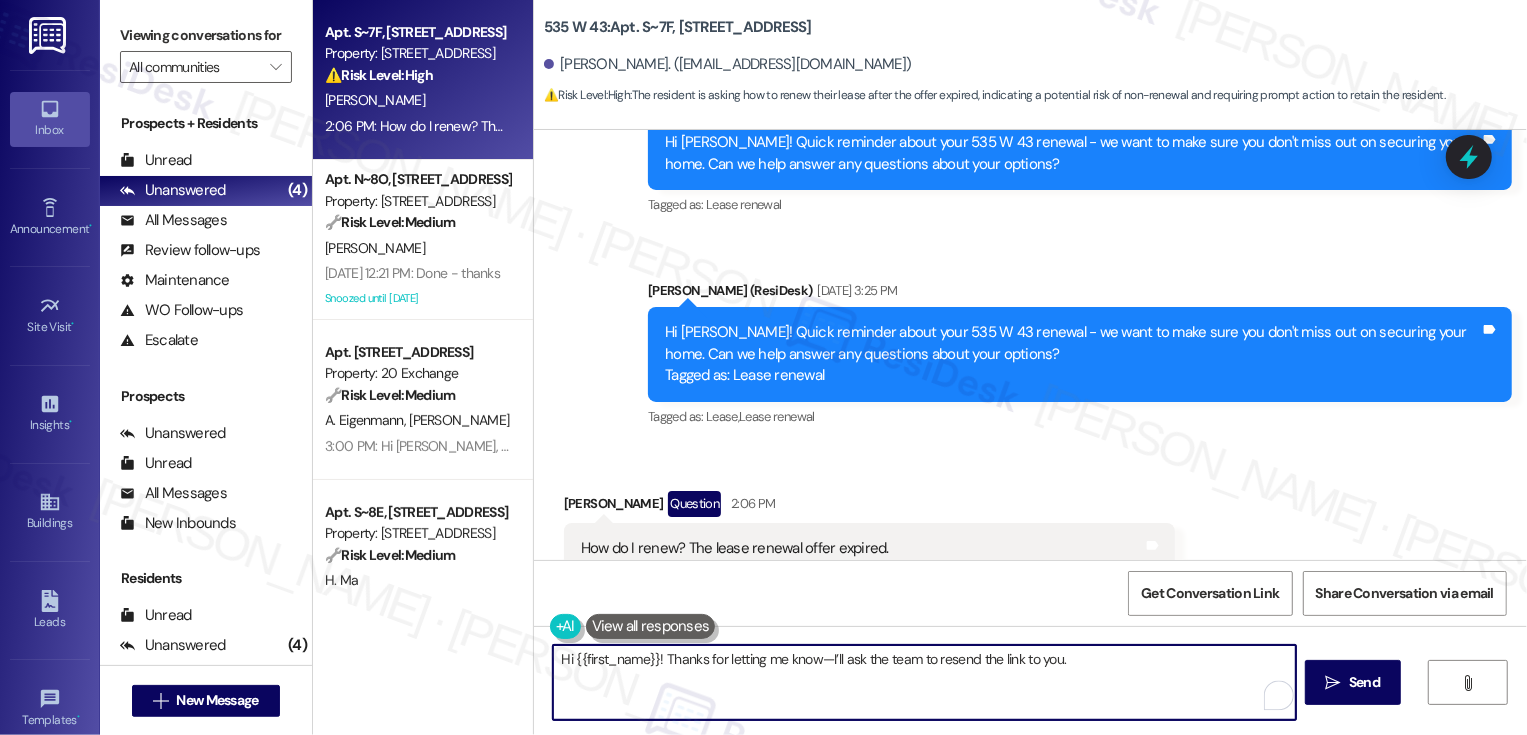click on "Hi {{first_name}}! Thanks for letting me know—I’ll ask the team to resend the link to you." at bounding box center (924, 682) 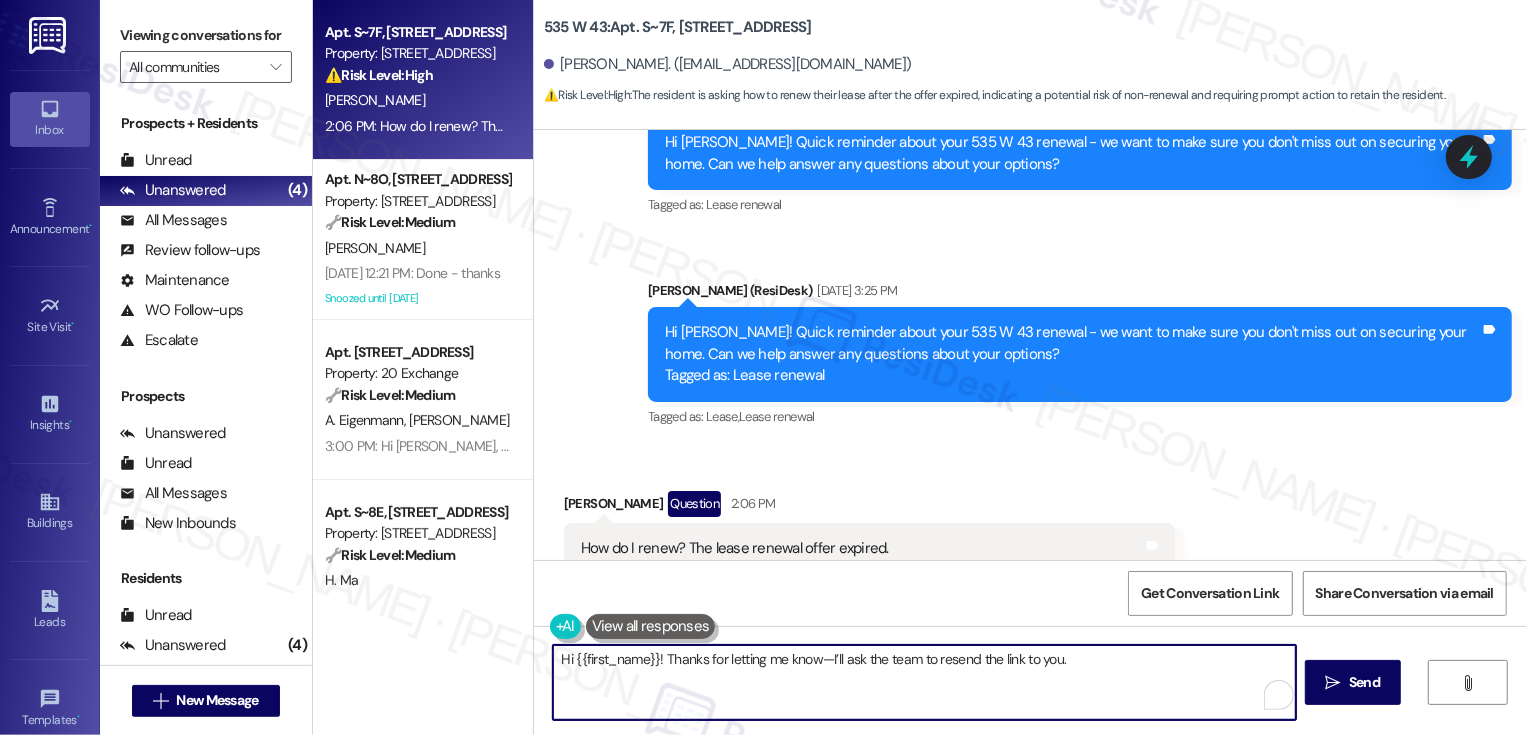 click on "Hi {{first_name}}! Thanks for letting me know—I’ll ask the team to resend the link to you." at bounding box center [924, 682] 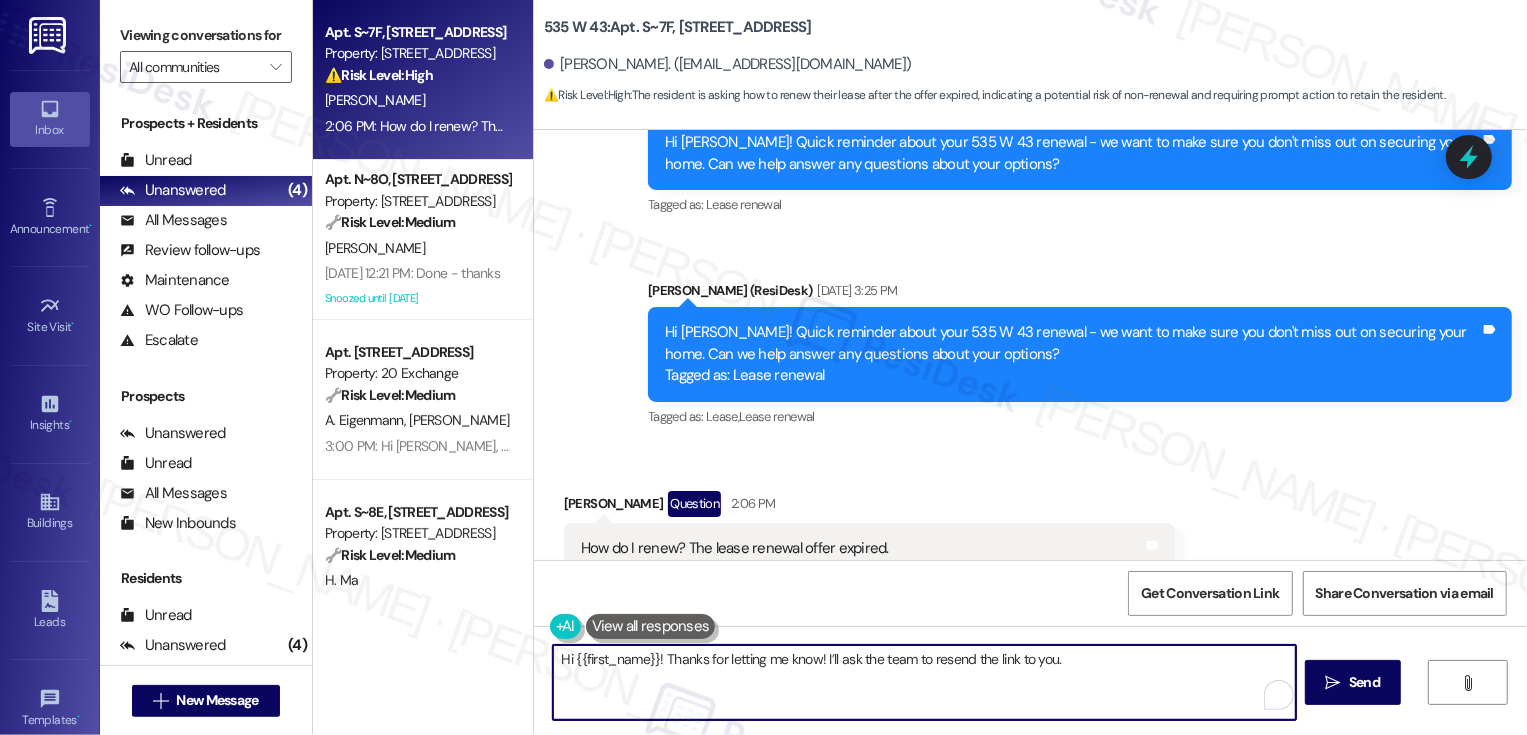 click on "Hi {{first_name}}! Thanks for letting me know! I’ll ask the team to resend the link to you." at bounding box center [924, 682] 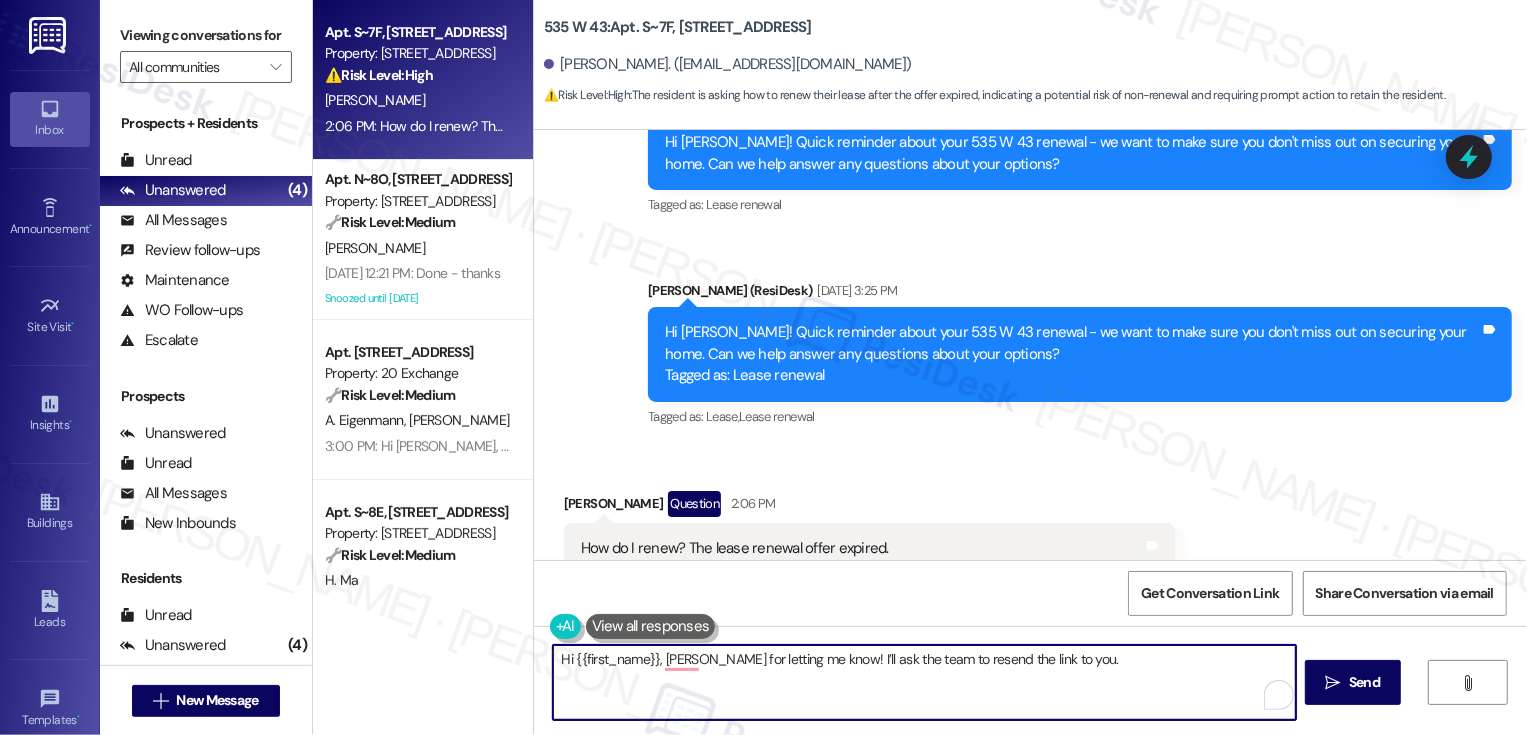type on "Hi {{first_name}}, thanks for letting me know! I’ll ask the team to resend the link to you." 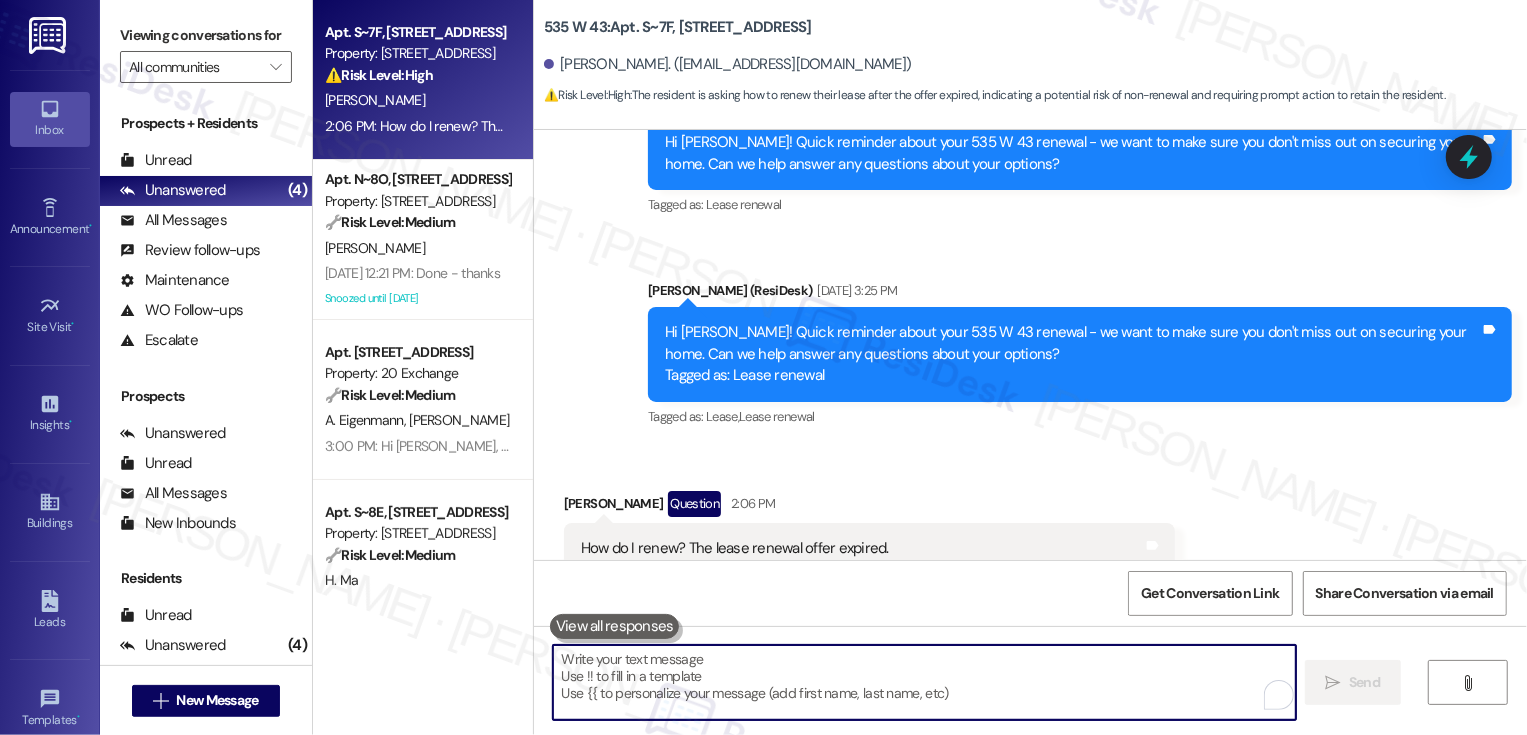 scroll, scrollTop: 9123, scrollLeft: 0, axis: vertical 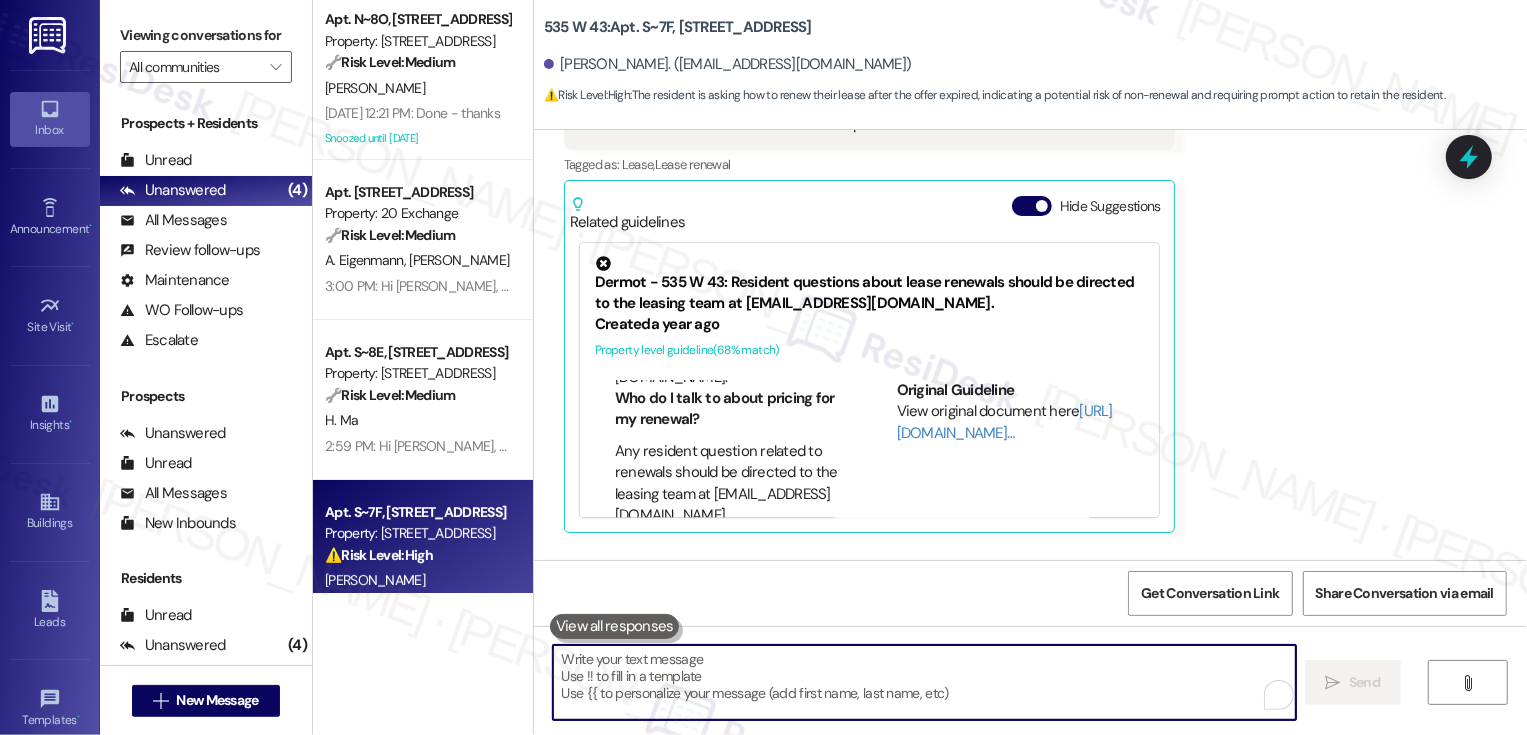 type 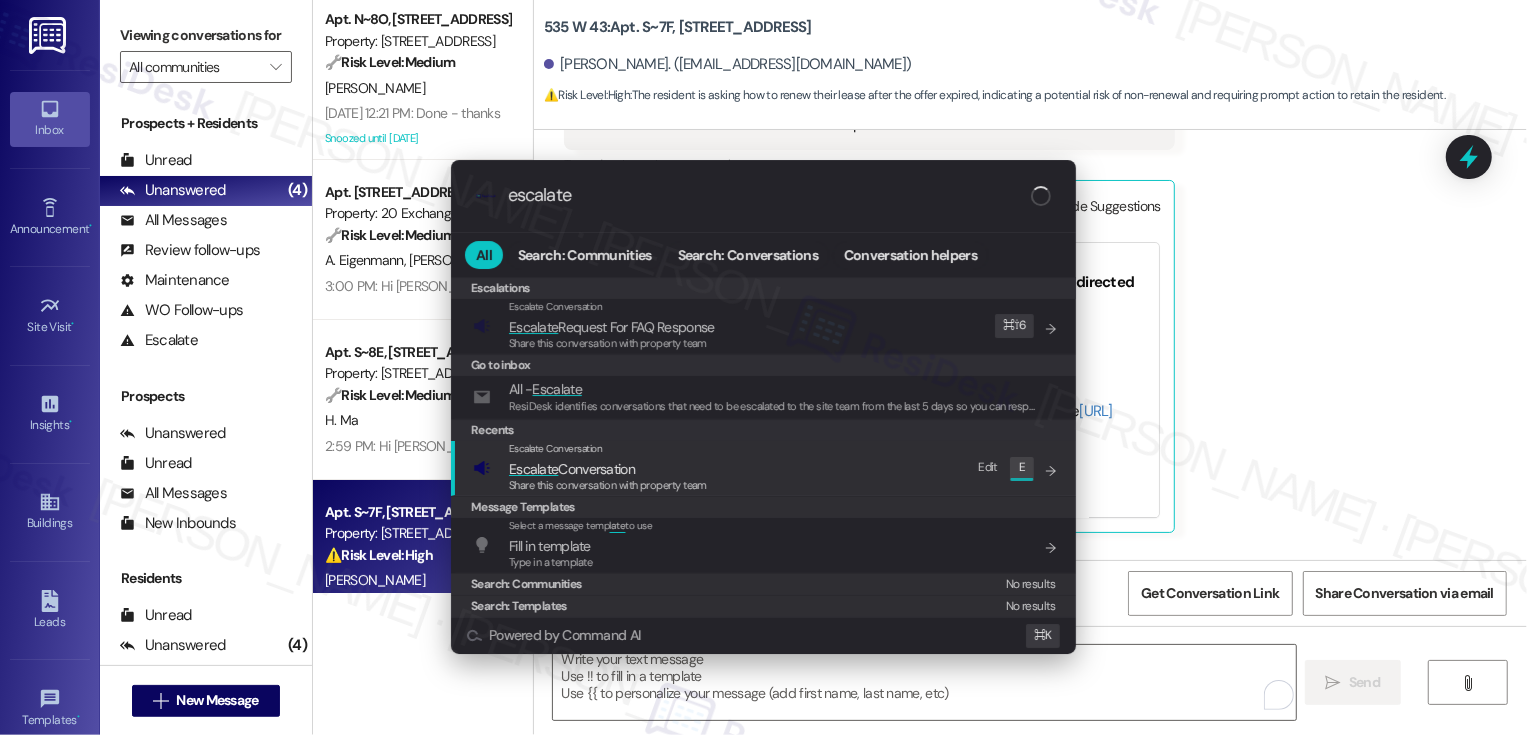 type on "escalate" 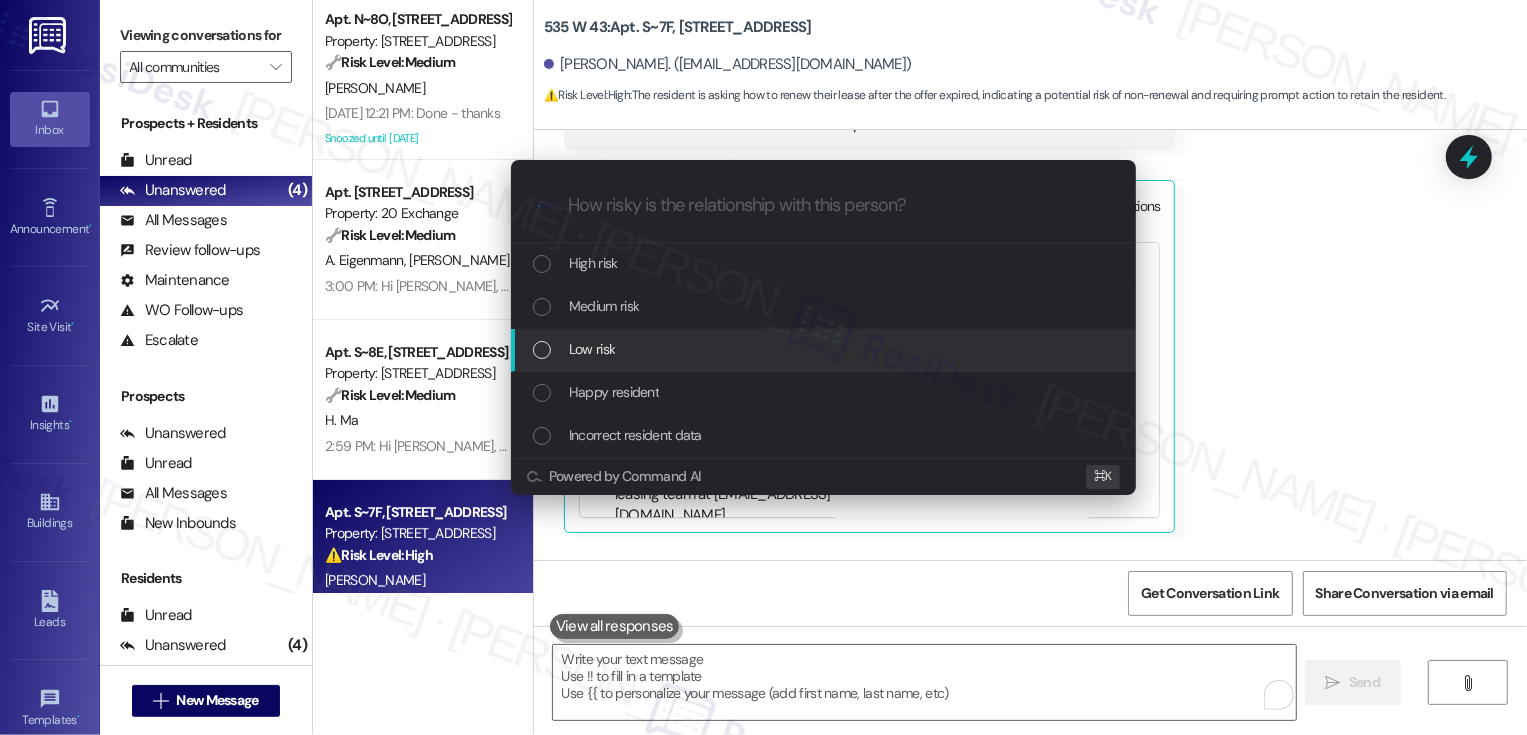 click on "Low risk" at bounding box center [592, 349] 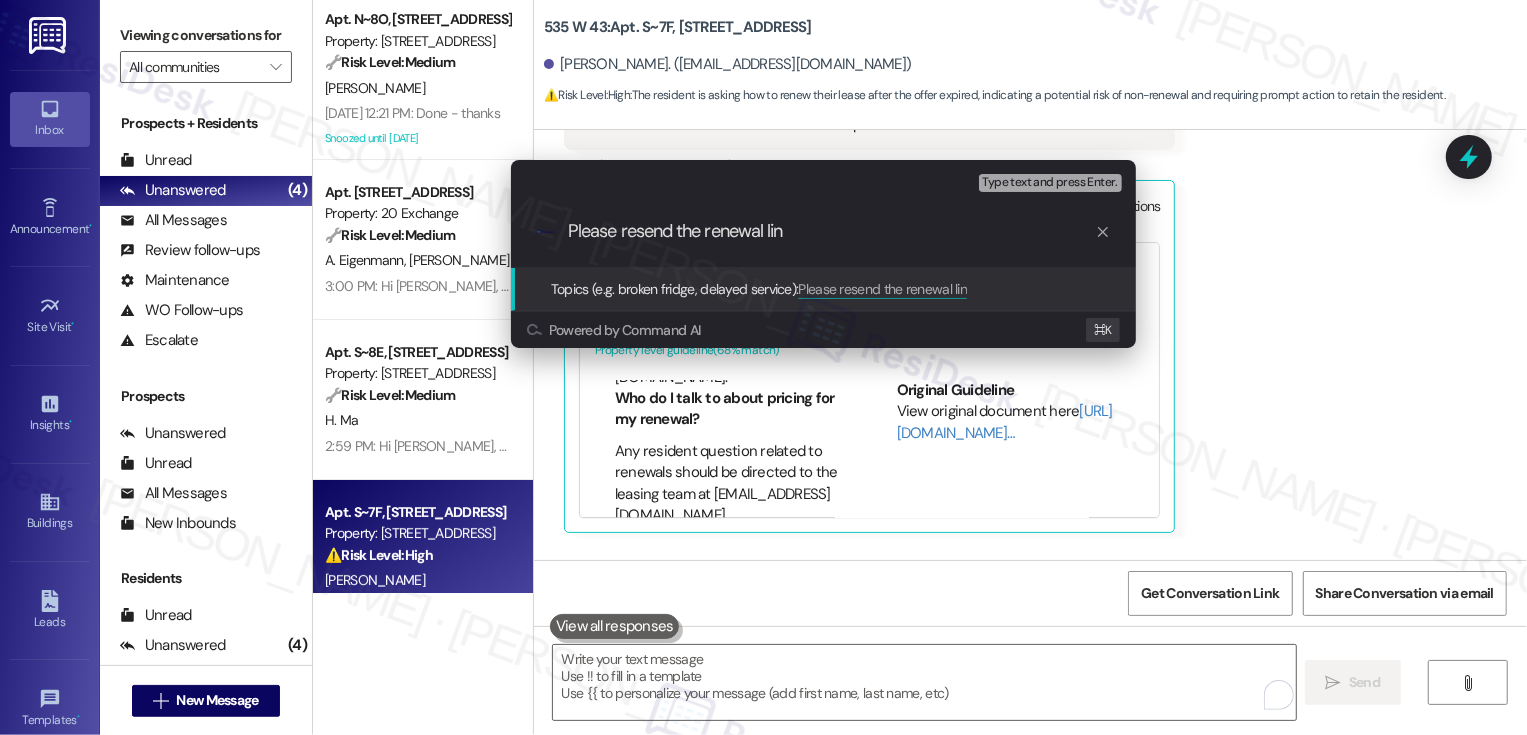type on "Please resend the renewal link" 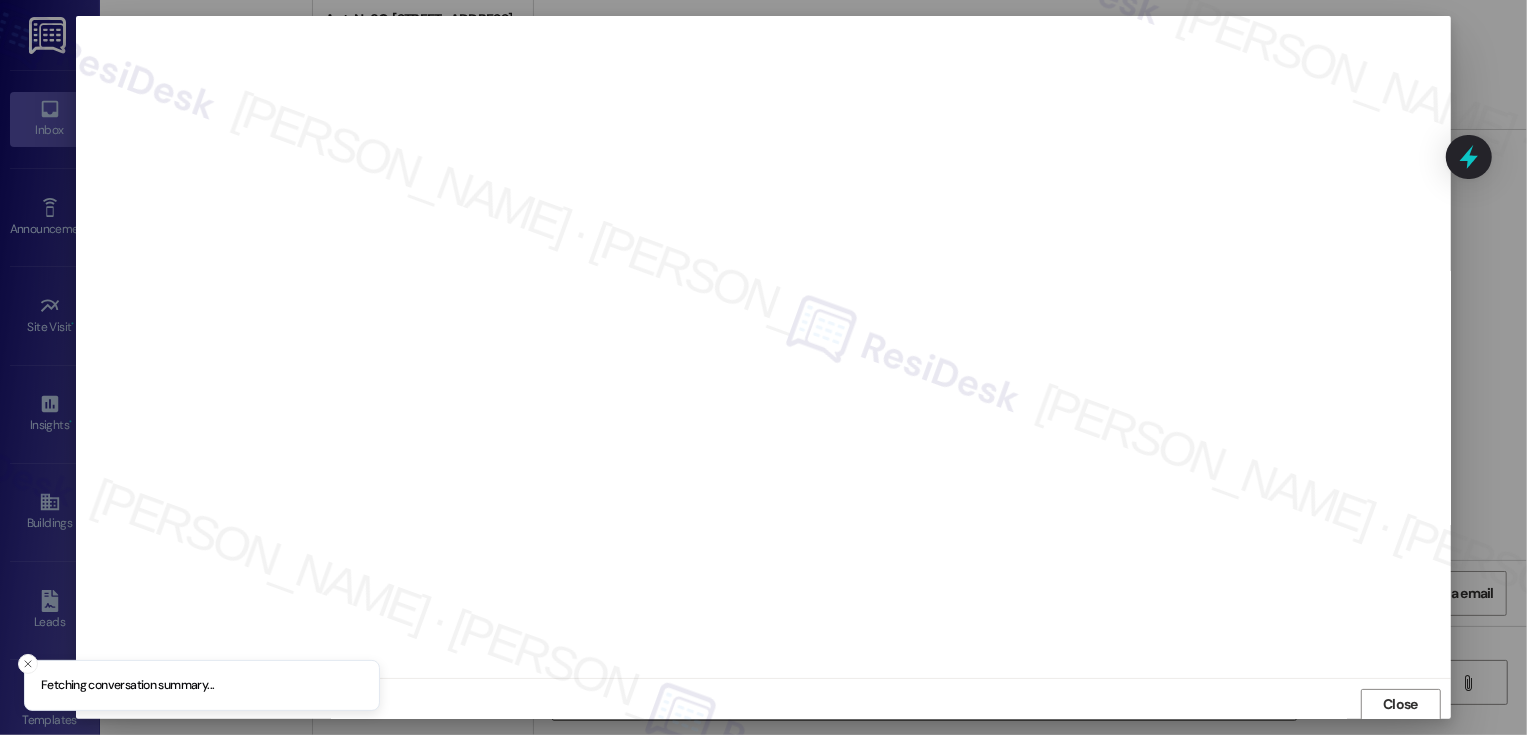 scroll, scrollTop: 1, scrollLeft: 0, axis: vertical 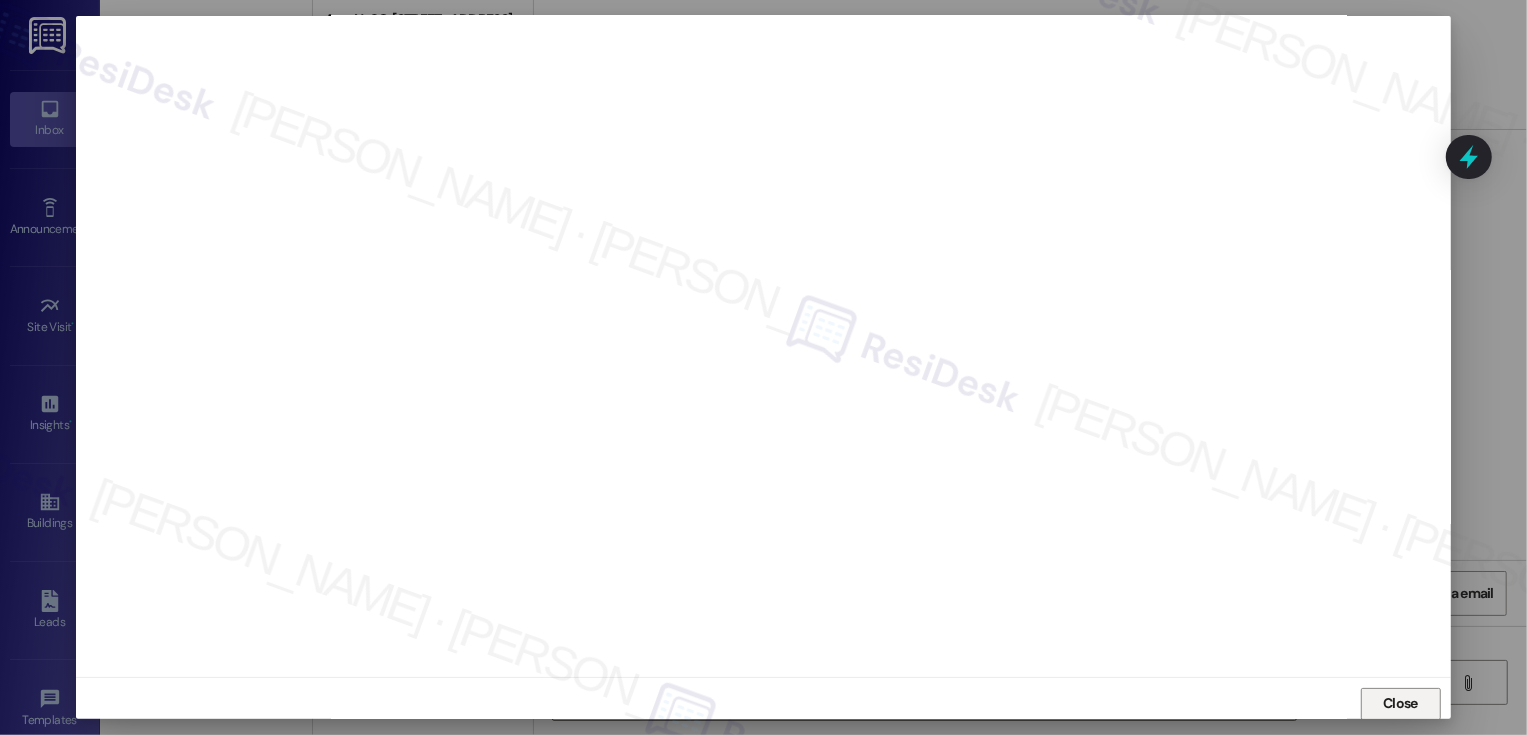 click on "Close" at bounding box center (1401, 704) 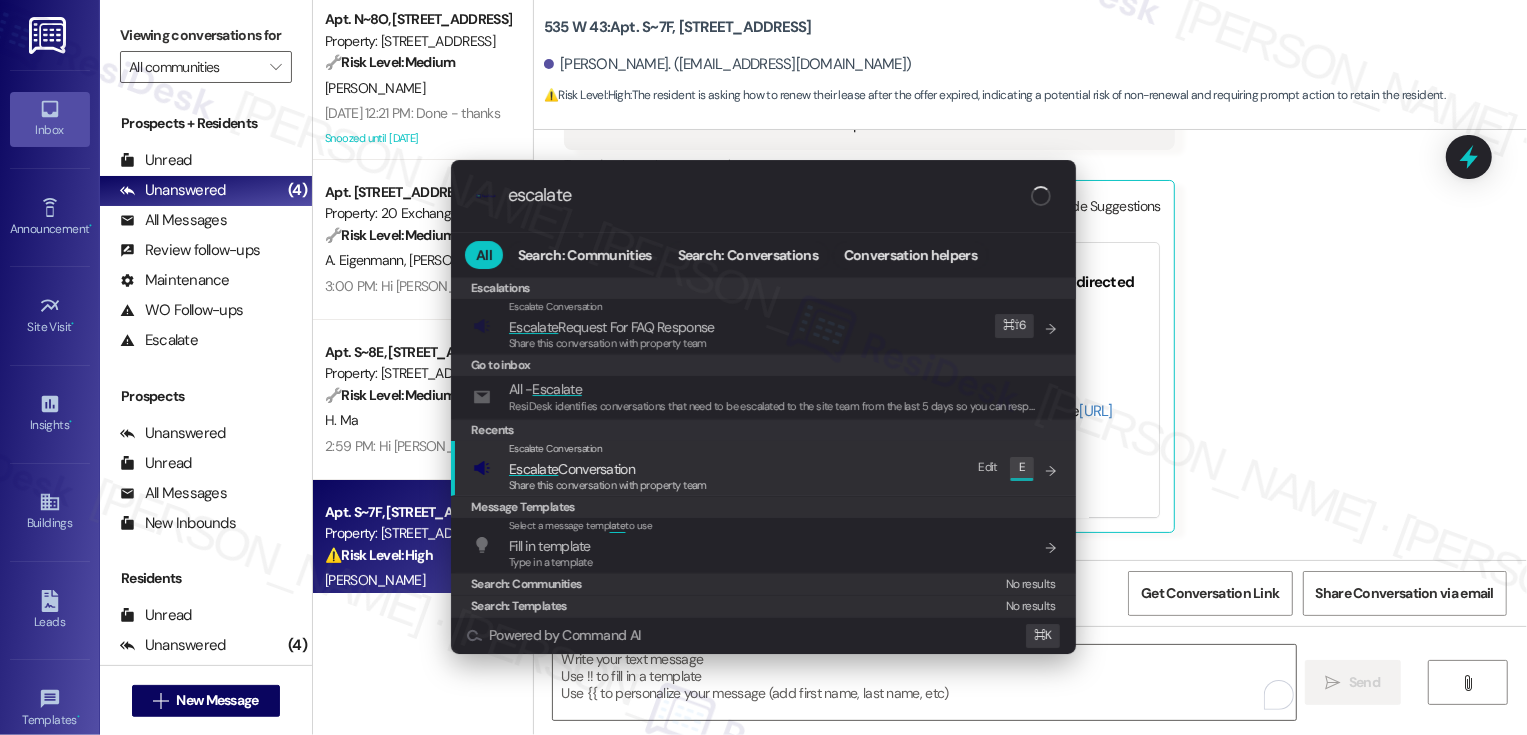 type on "escalate" 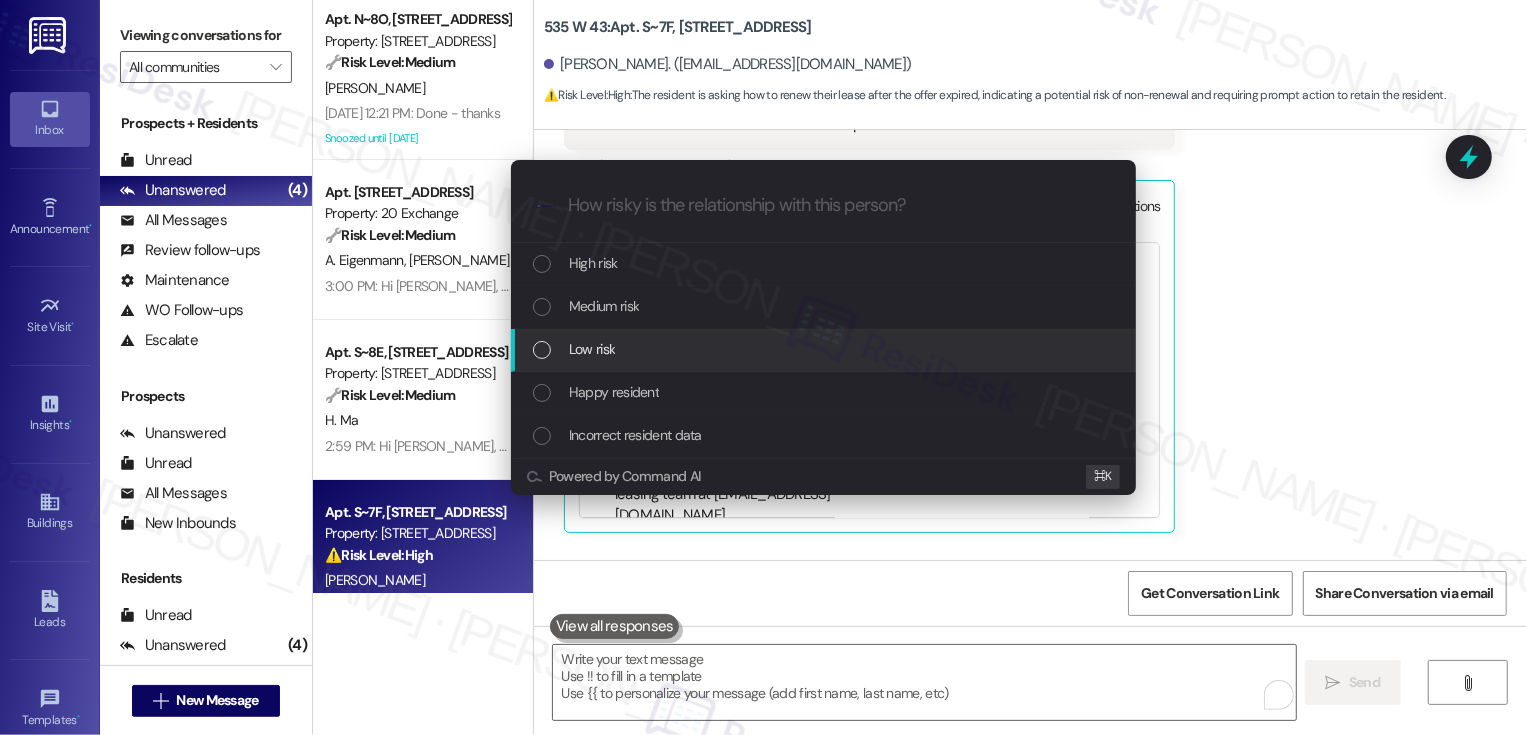 click on "Low risk" at bounding box center (592, 349) 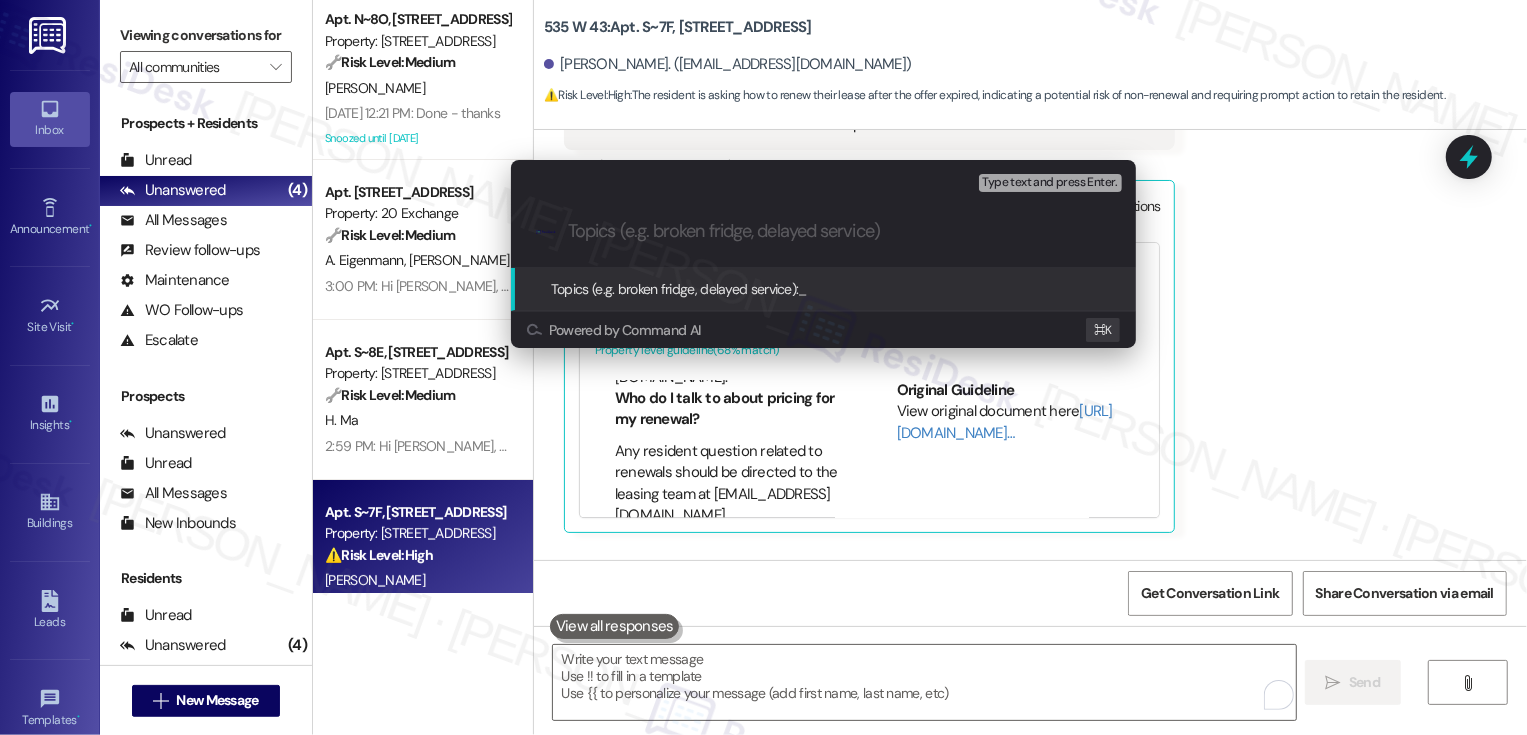 paste on "Please resend the renewal link" 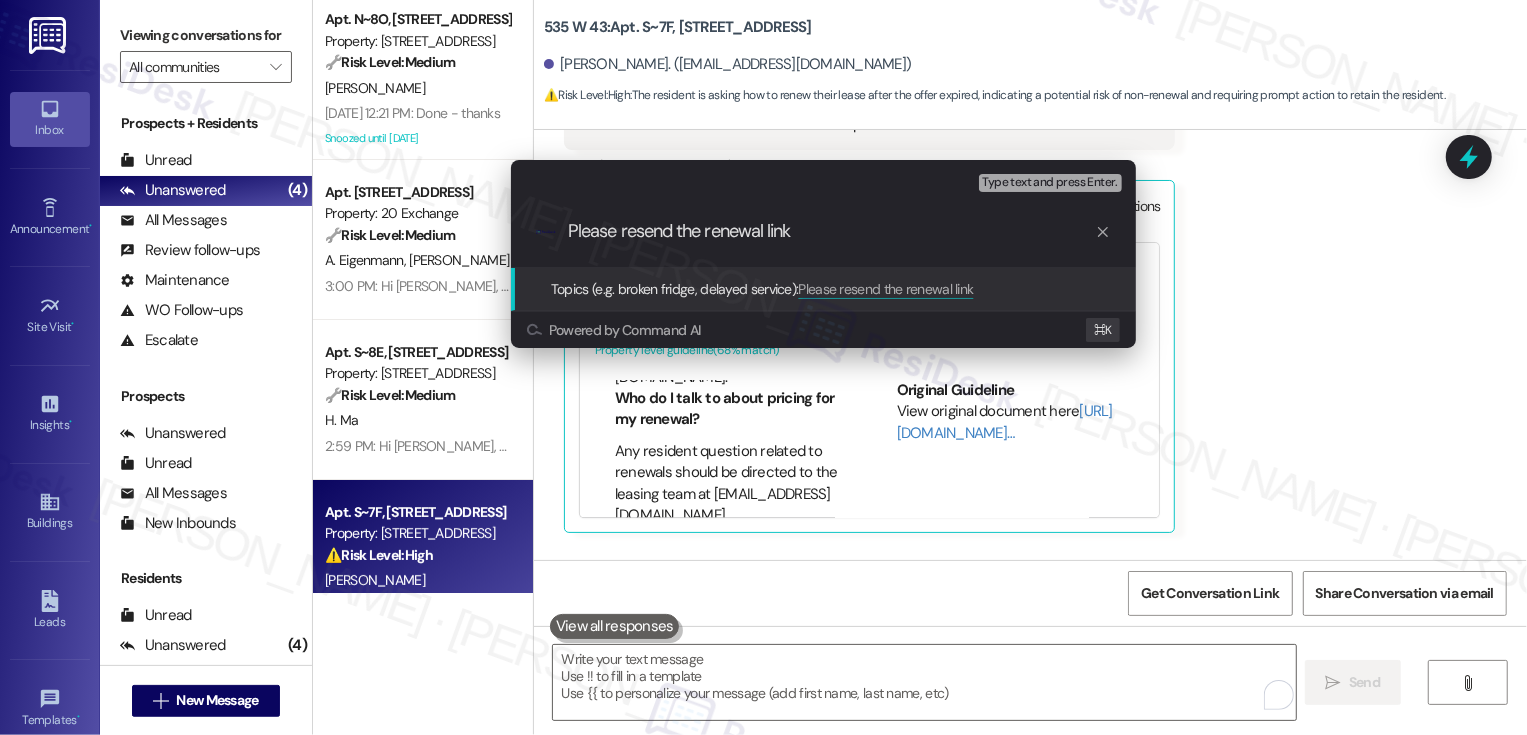 type 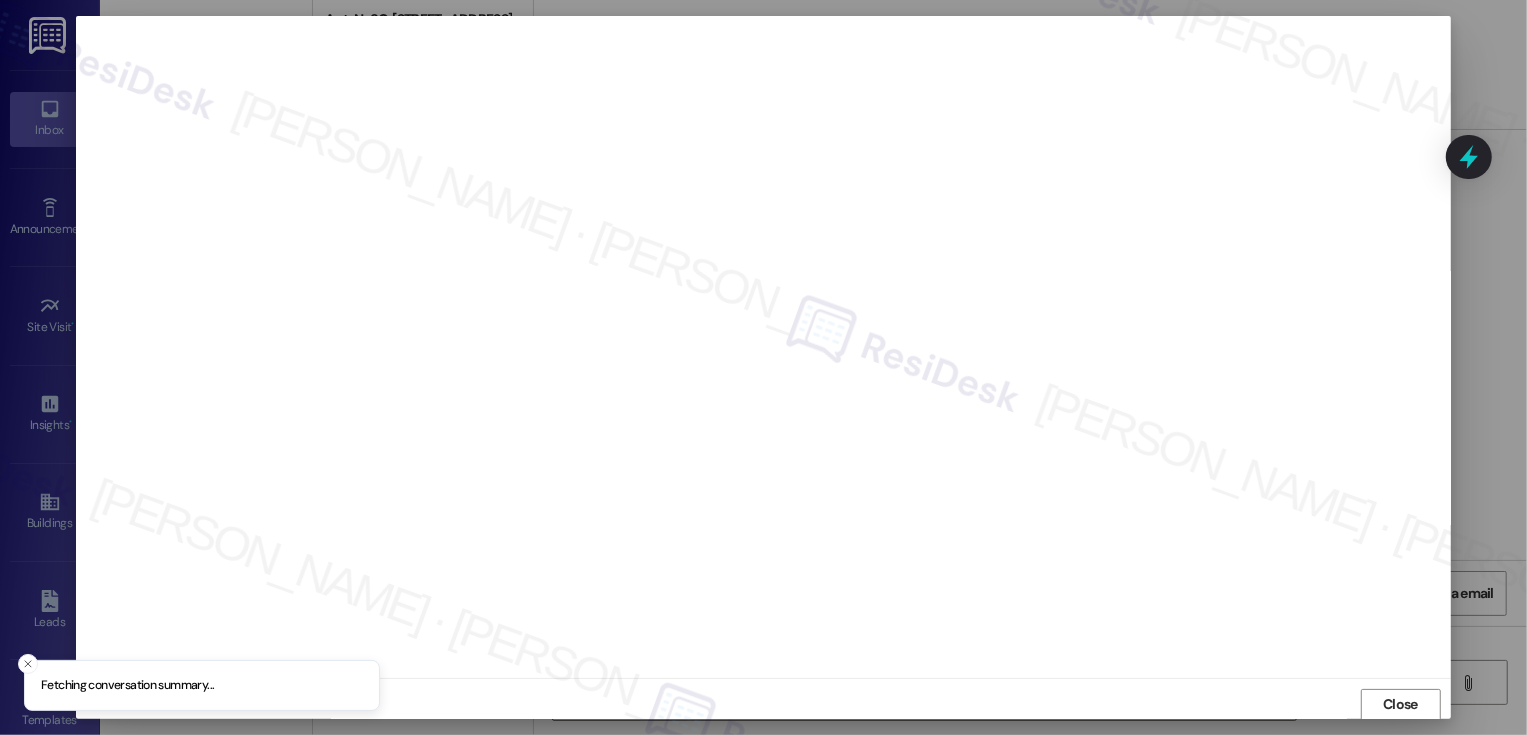 scroll, scrollTop: 1, scrollLeft: 0, axis: vertical 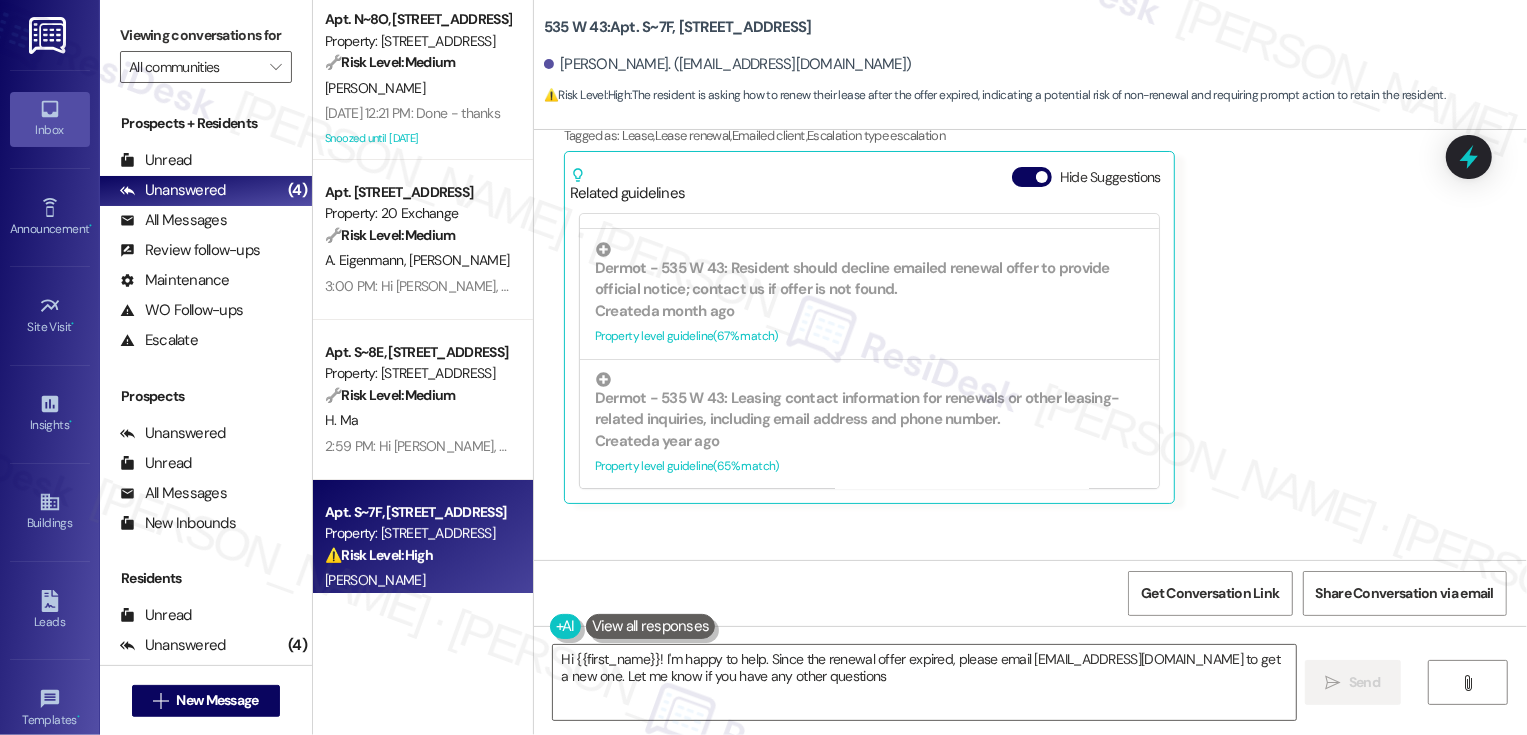 type on "Hi {{first_name}}! I'm happy to help. Since the renewal offer expired, please email [EMAIL_ADDRESS][DOMAIN_NAME] to get a new one. Let me know if you have any other questions!" 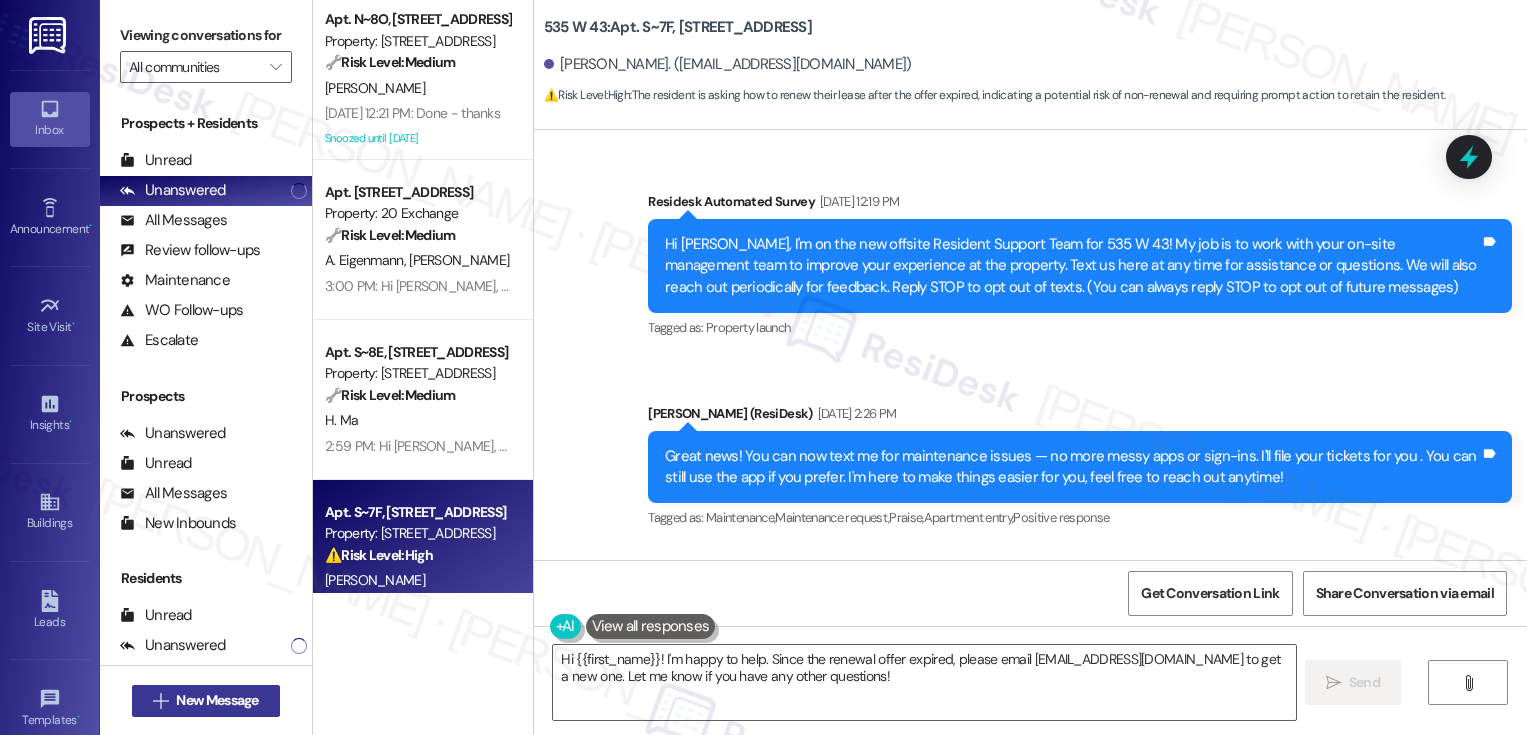 scroll, scrollTop: 0, scrollLeft: 0, axis: both 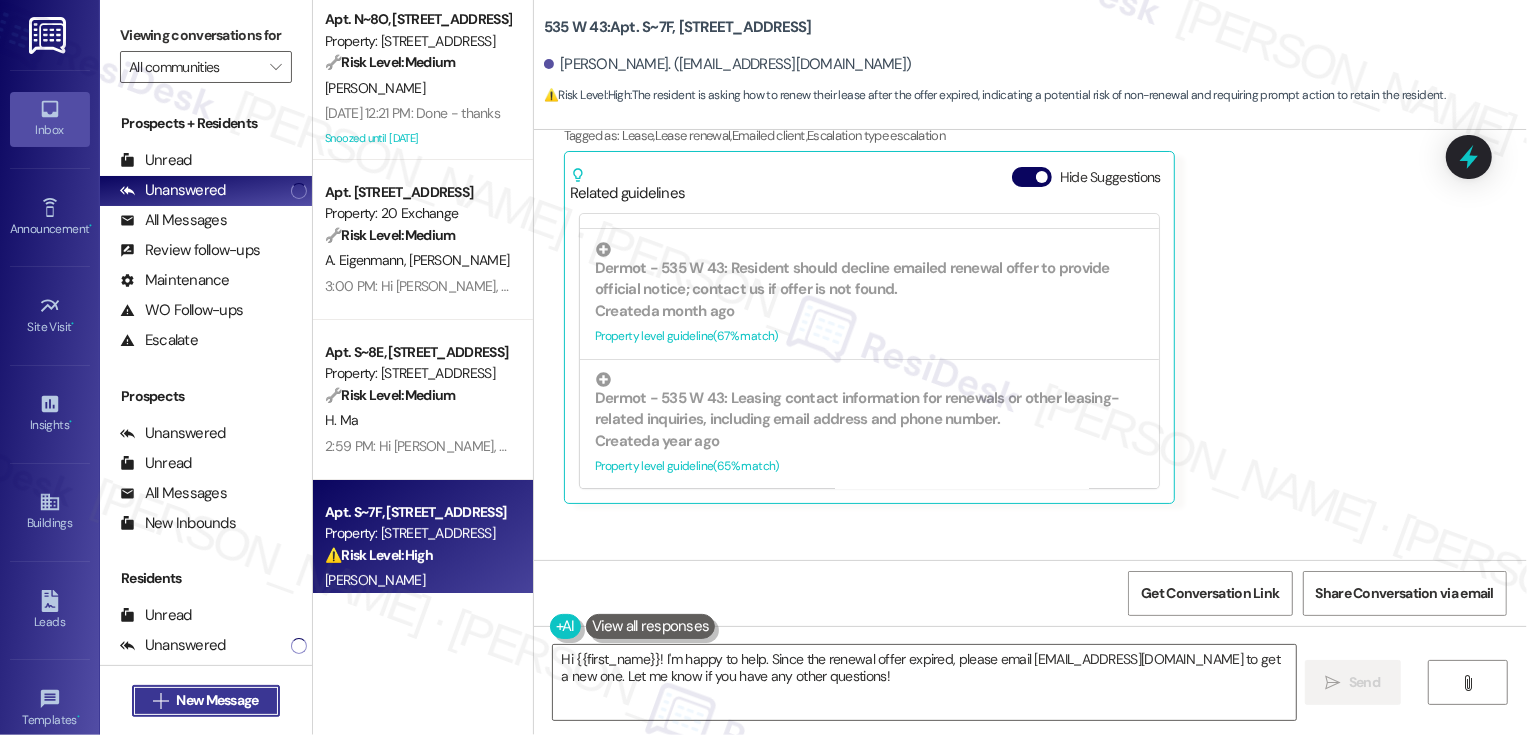 click on "New Message" at bounding box center [217, 700] 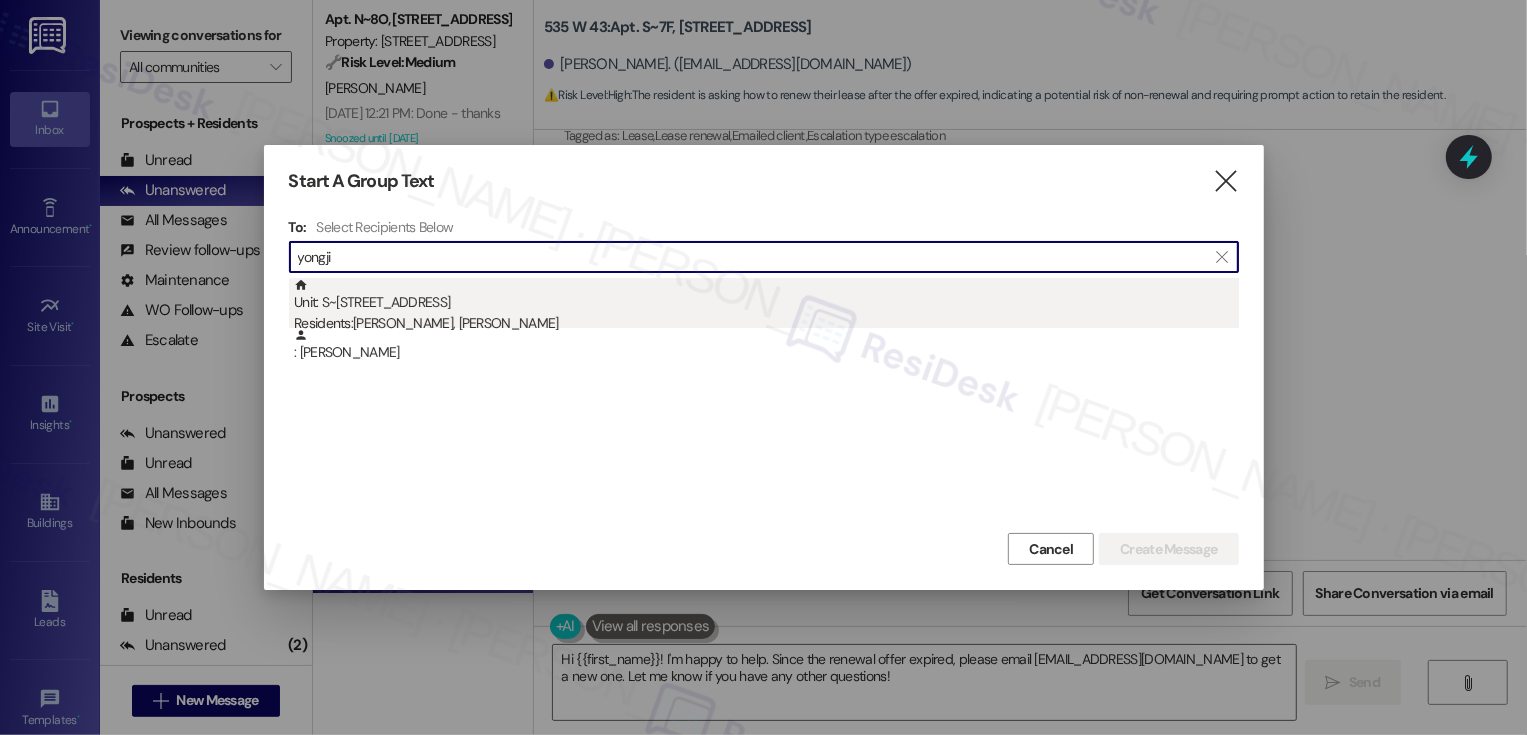 type on "yongji" 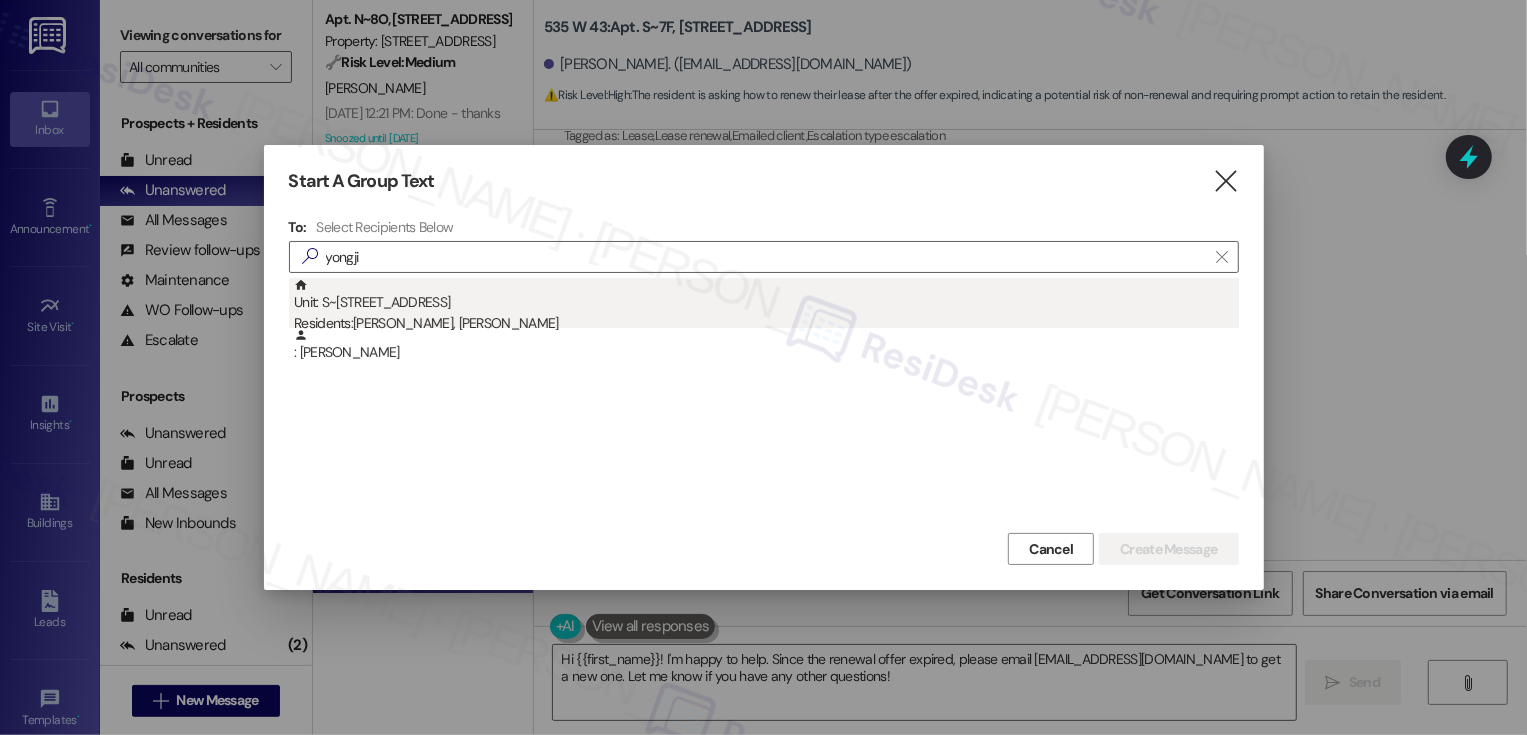 click on "Residents:  [PERSON_NAME], [PERSON_NAME]" at bounding box center (766, 323) 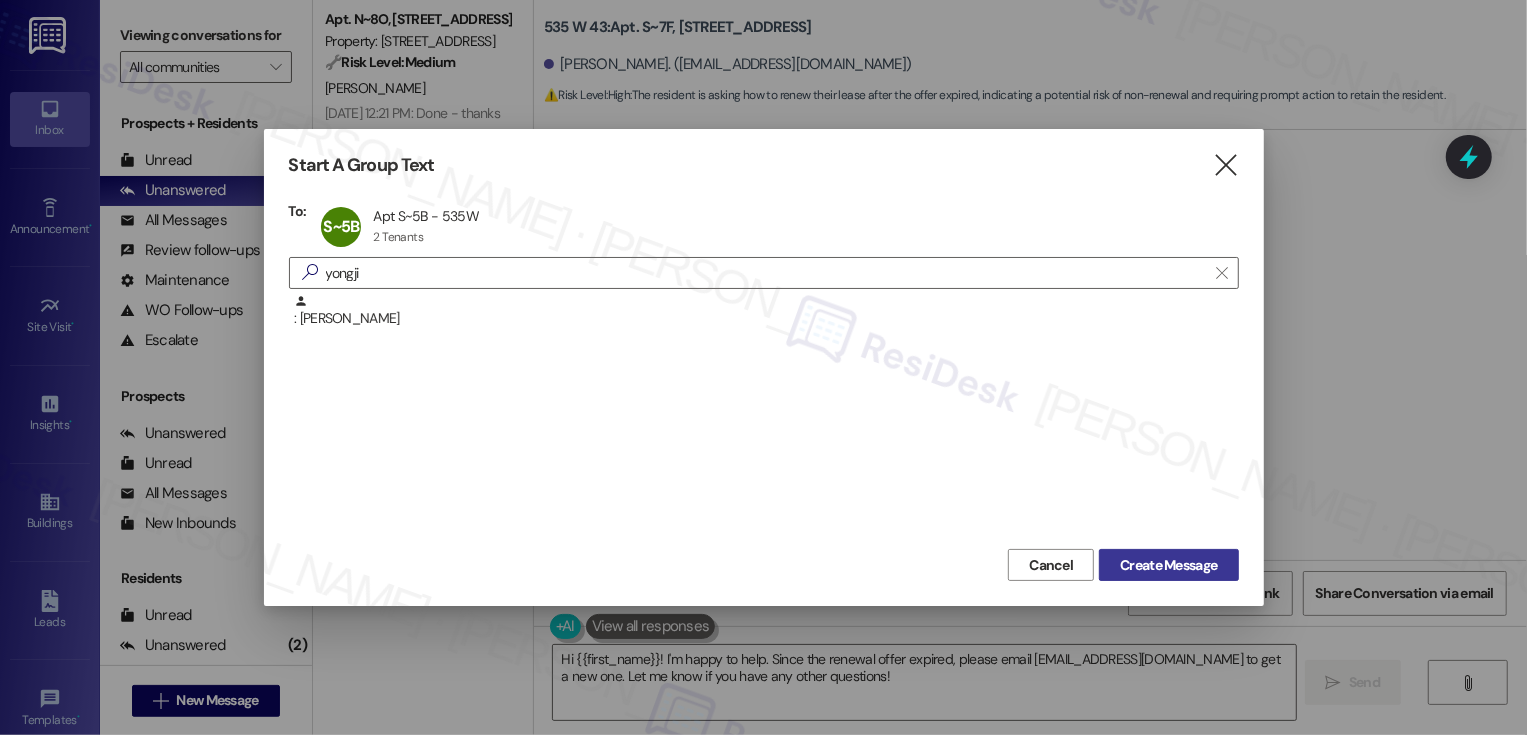 click on "Create Message" at bounding box center (1168, 565) 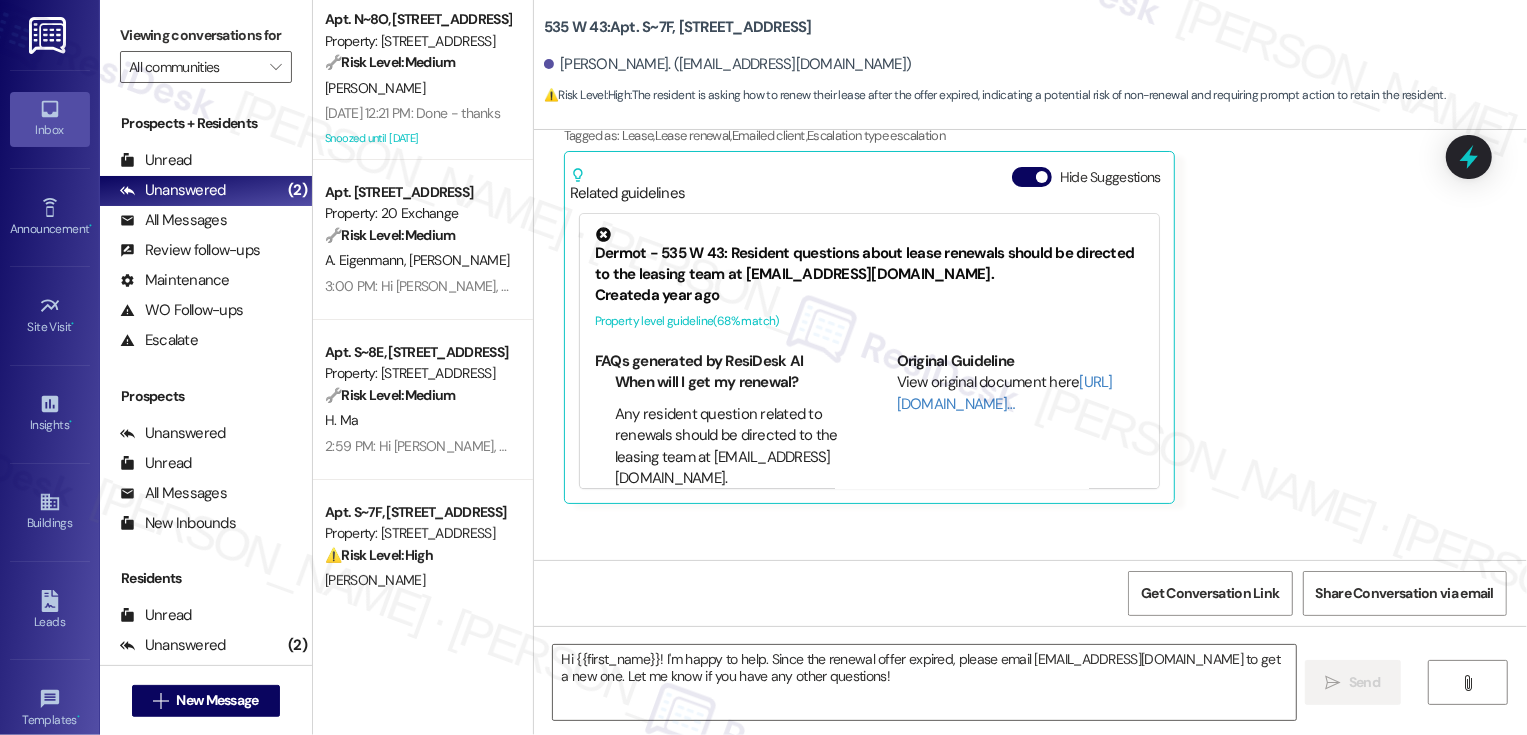 type on "Fetching suggested responses. Please feel free to read through the conversation in the meantime." 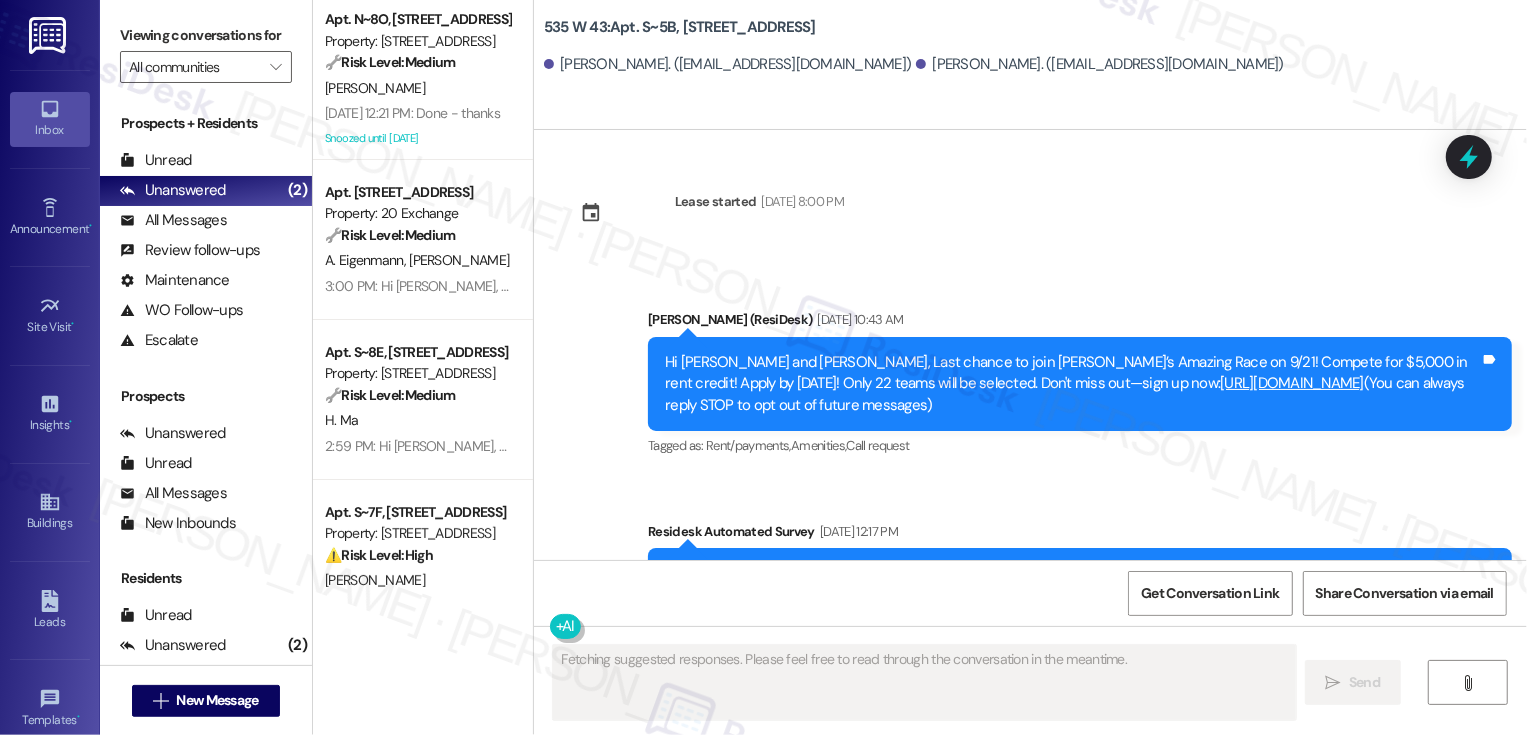 scroll, scrollTop: 46, scrollLeft: 0, axis: vertical 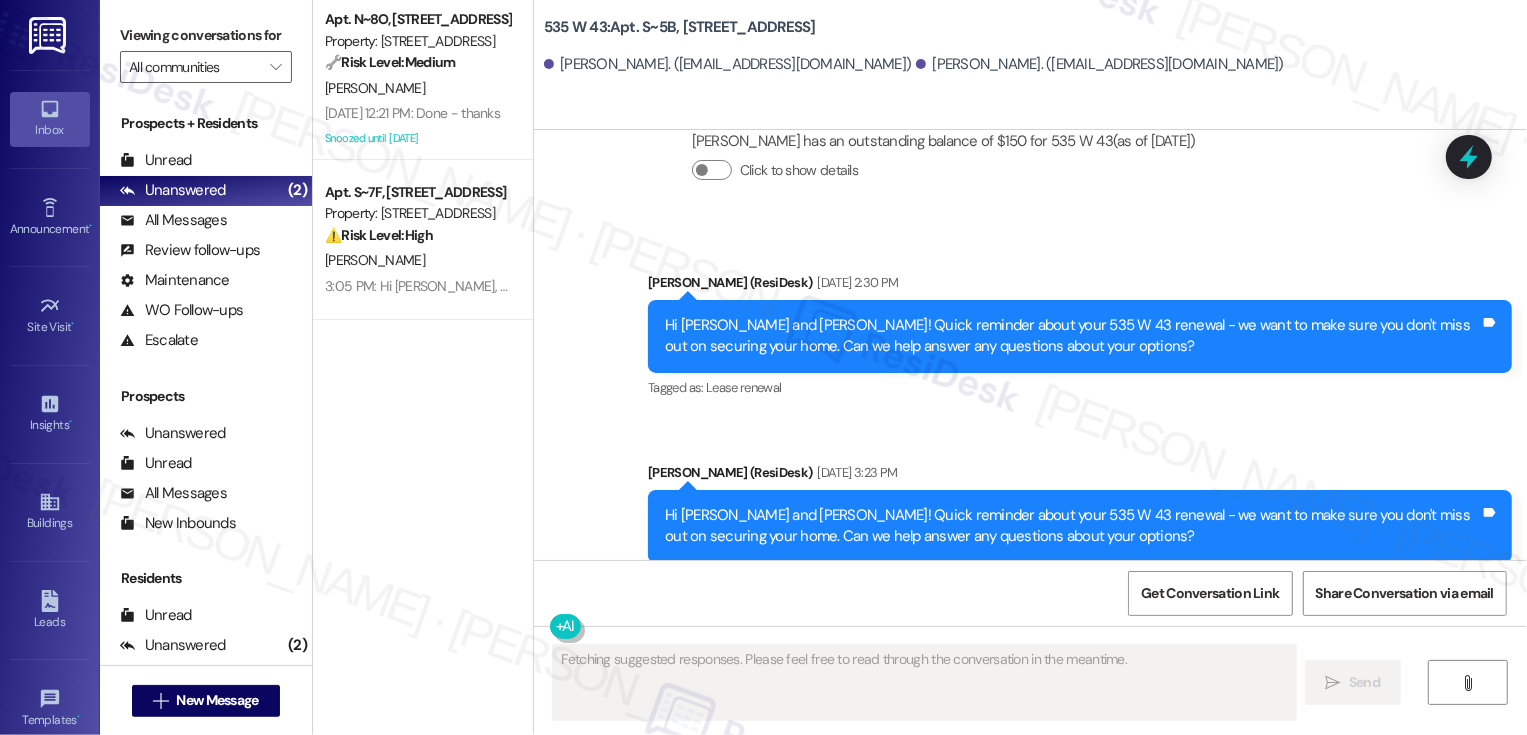 drag, startPoint x: 655, startPoint y: 464, endPoint x: 1089, endPoint y: 501, distance: 435.57434 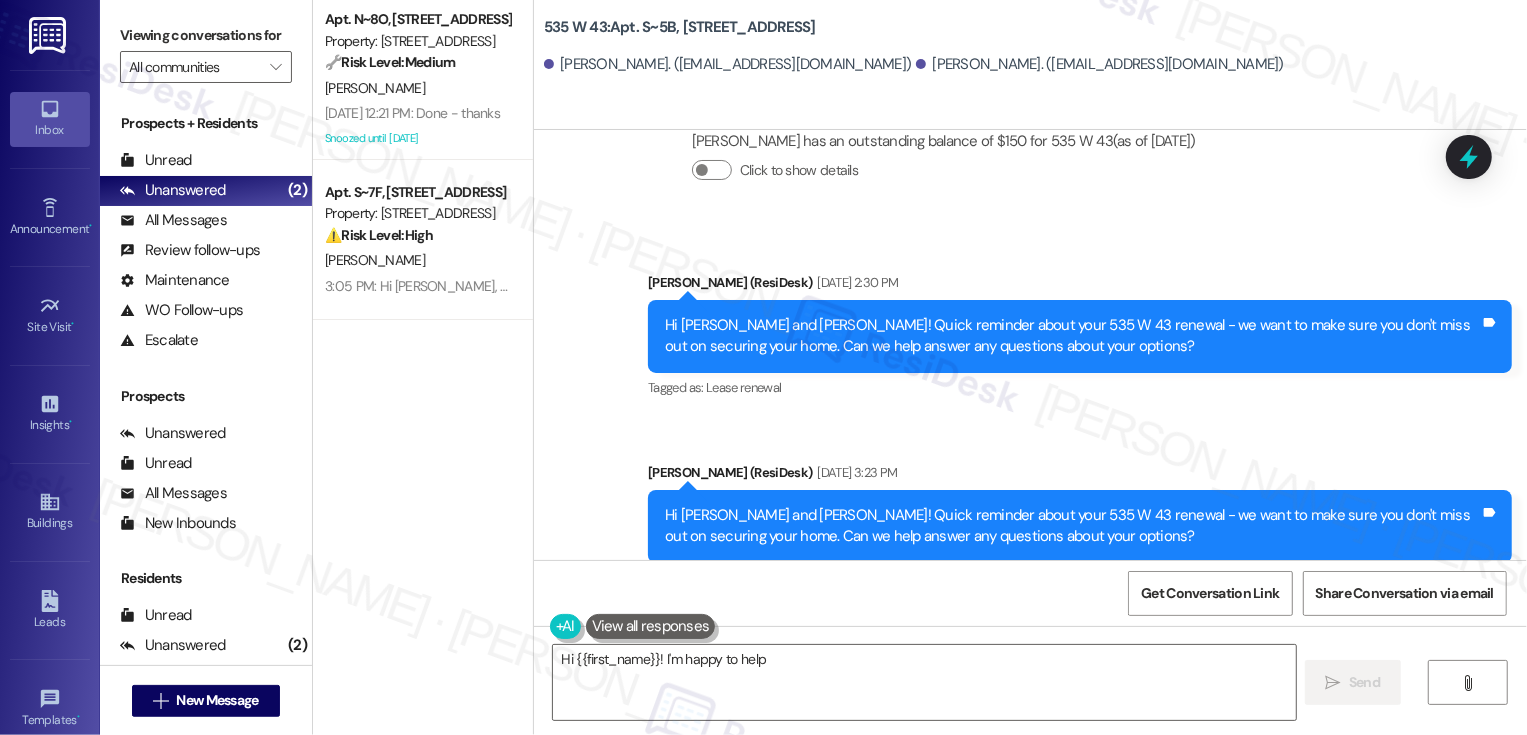 copy on "Hi Emileigh and Yongjia! Quick reminder about your 535 W 43 renewal - we want to make sure you don't miss out on securing your home. Can we help answer any questions about your options?" 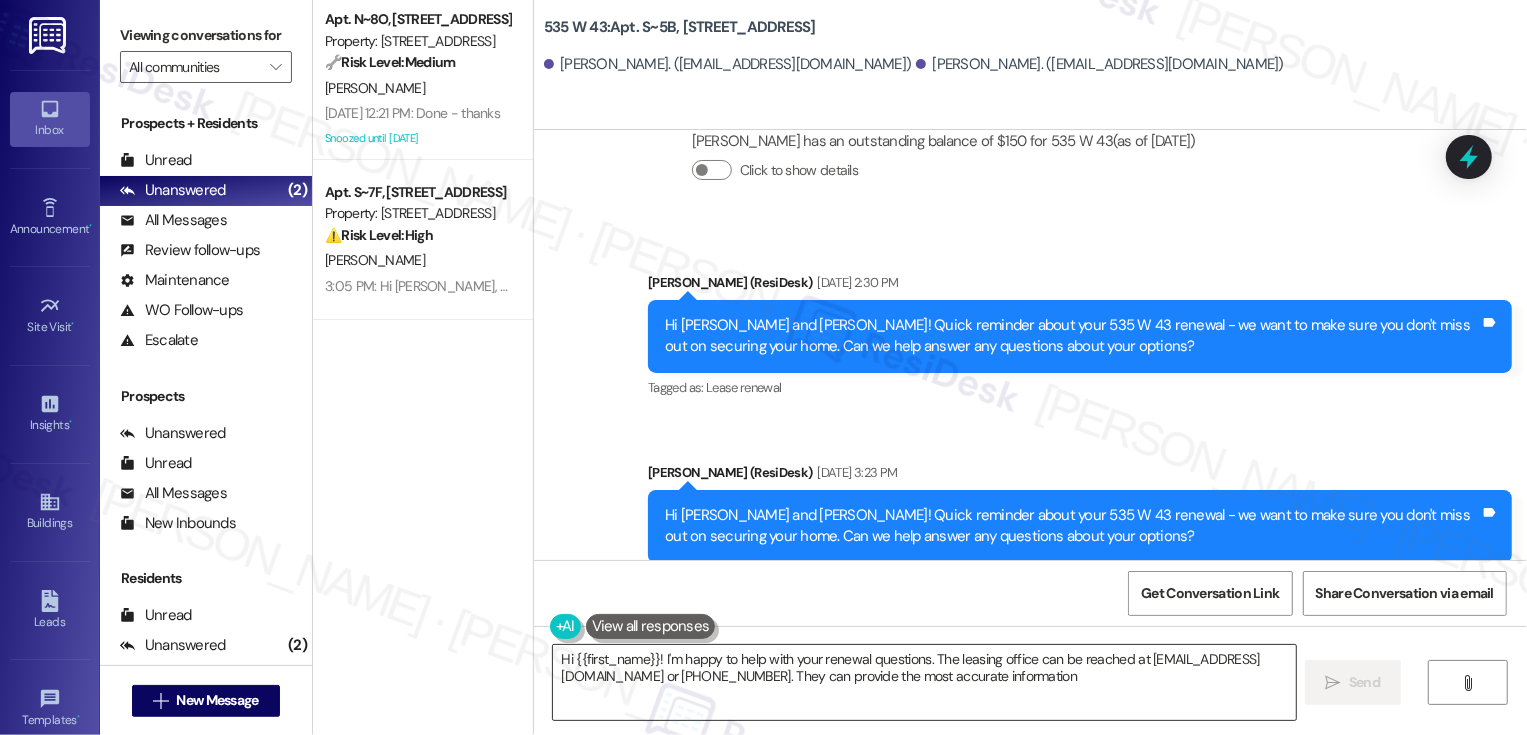 type on "Hi {{first_name}}! I'm happy to help with your renewal questions. The leasing office can be reached at 535west43leasing@dermotcompany.com or 212-535-4300. They can provide the most accurate information!" 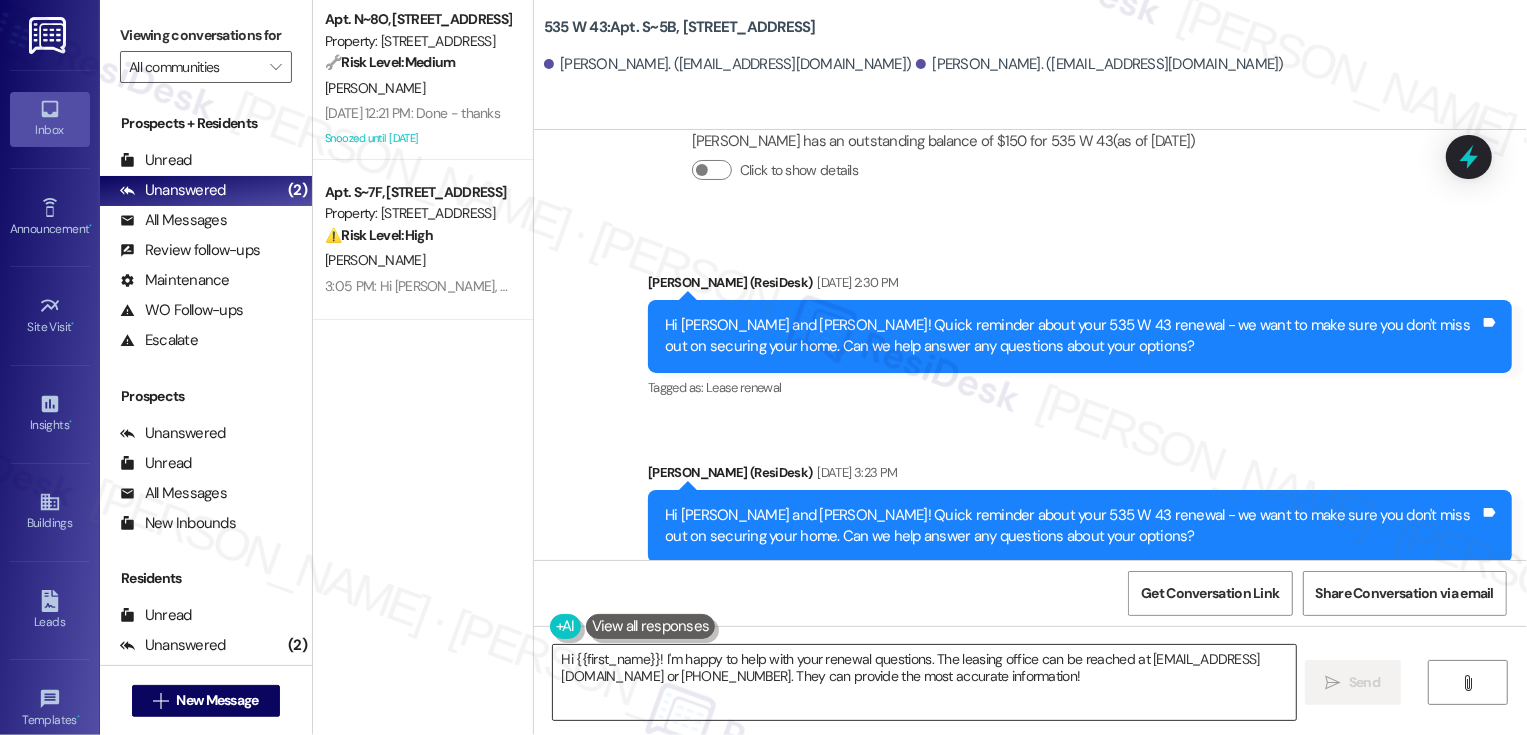 click on "Hi {{first_name}}! I'm happy to help with your renewal questions. The leasing office can be reached at 535west43leasing@dermotcompany.com or 212-535-4300. They can provide the most accurate information!" at bounding box center (924, 682) 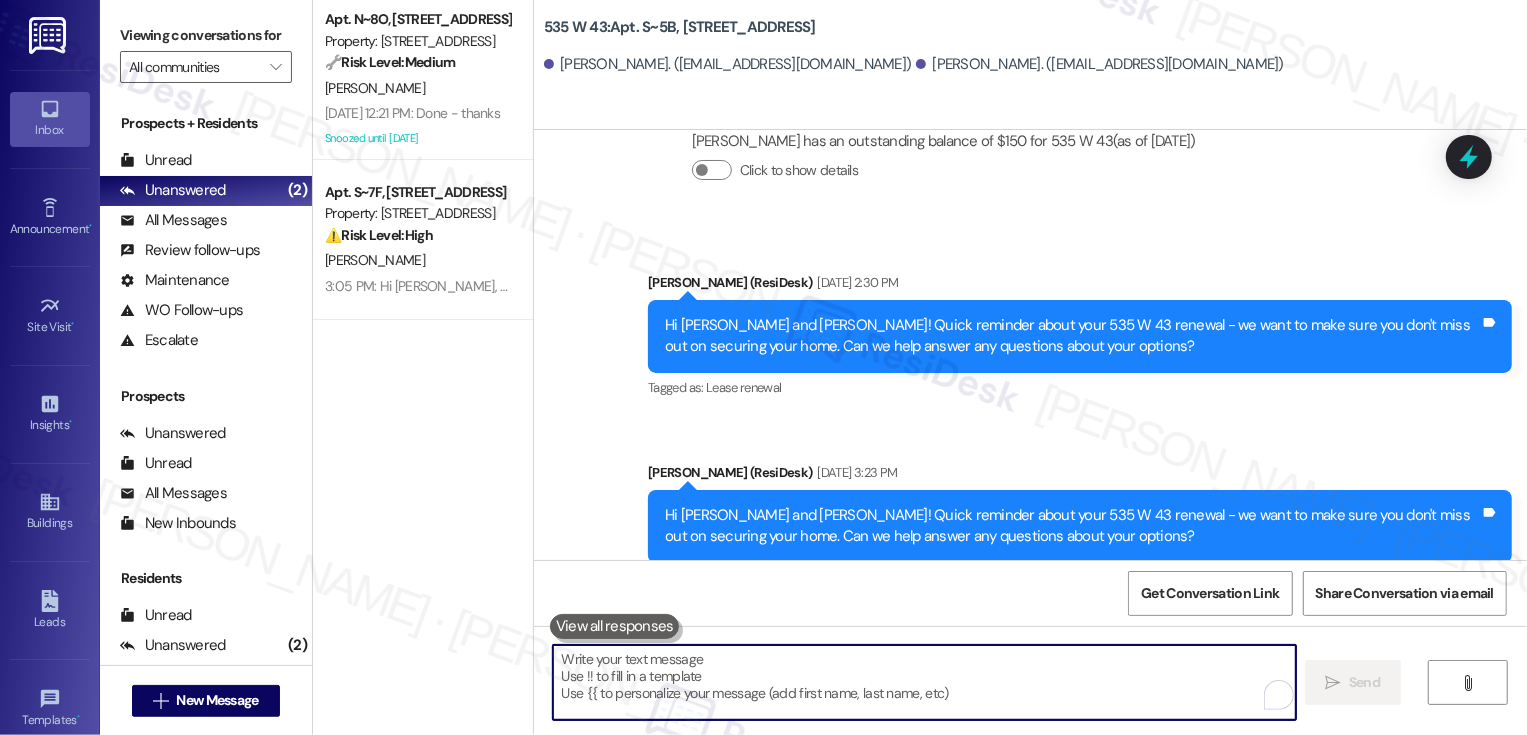 paste on "Hi Emileigh and Yongjia! Quick reminder about your 535 W 43 renewal - we want to make sure you don't miss out on securing your home. Can we help answer any questions about your options?" 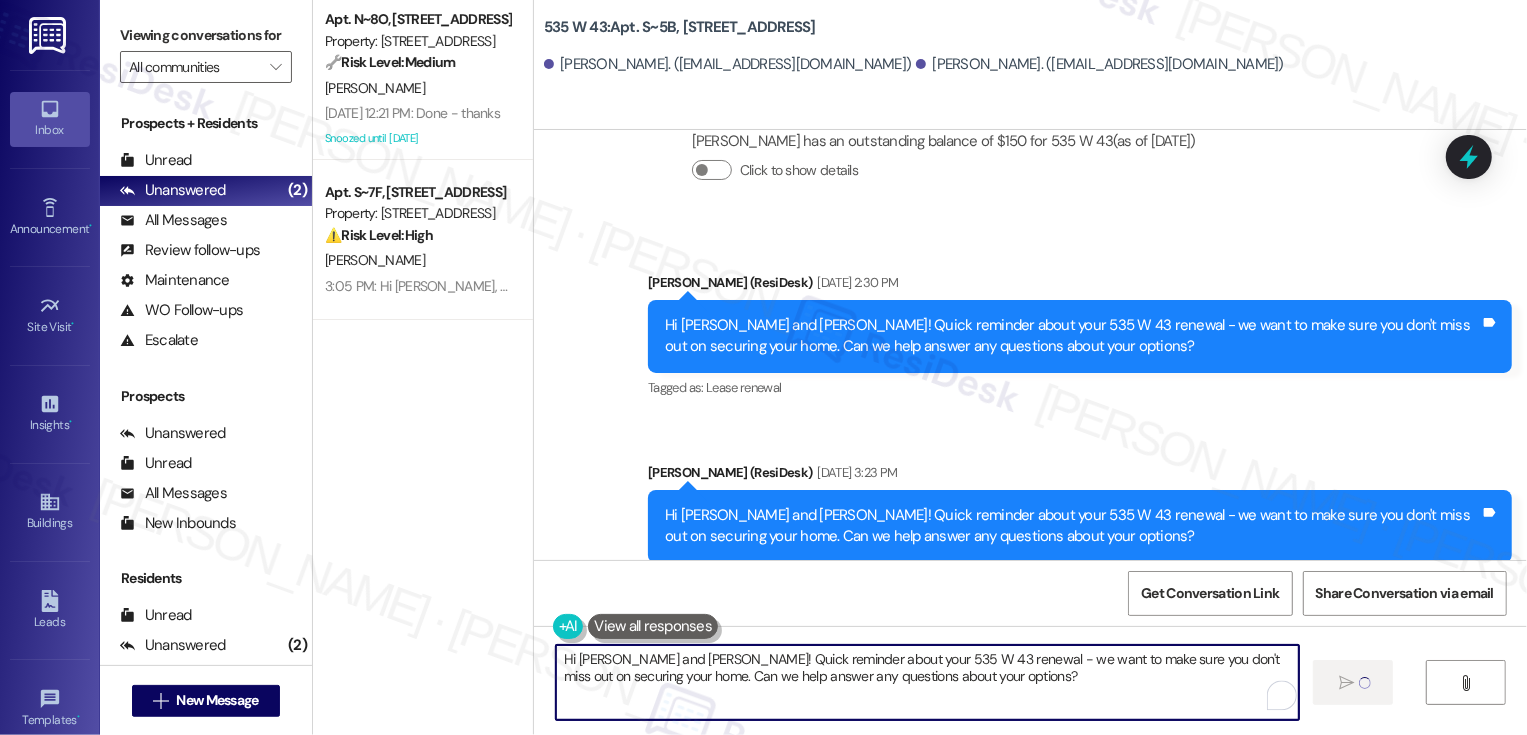 type on "Hi Emileigh and Yongjia! Quick reminder about your 535 W 43 renewal - we want to make sure you don't miss out on securing your home. Can we help answer any questions about your options?" 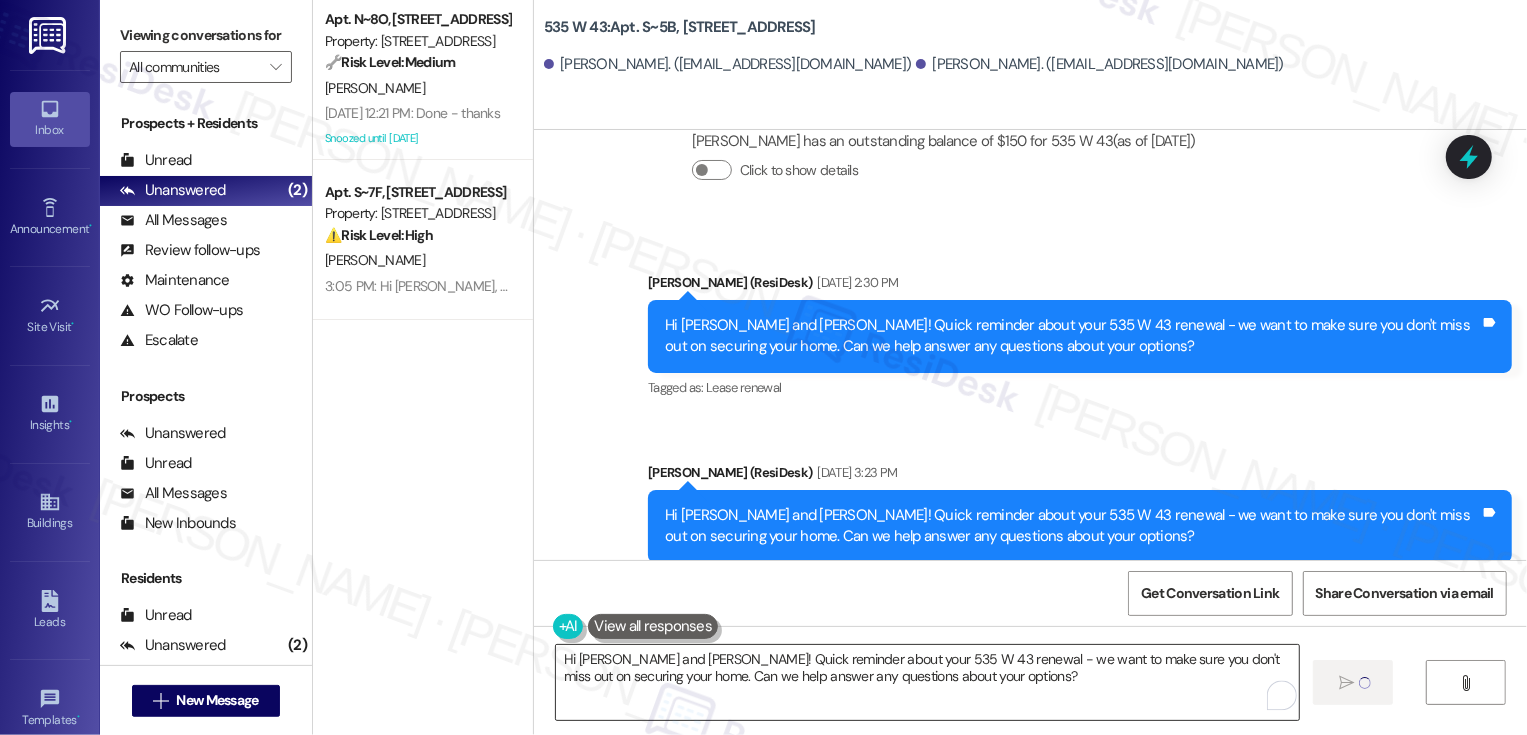type 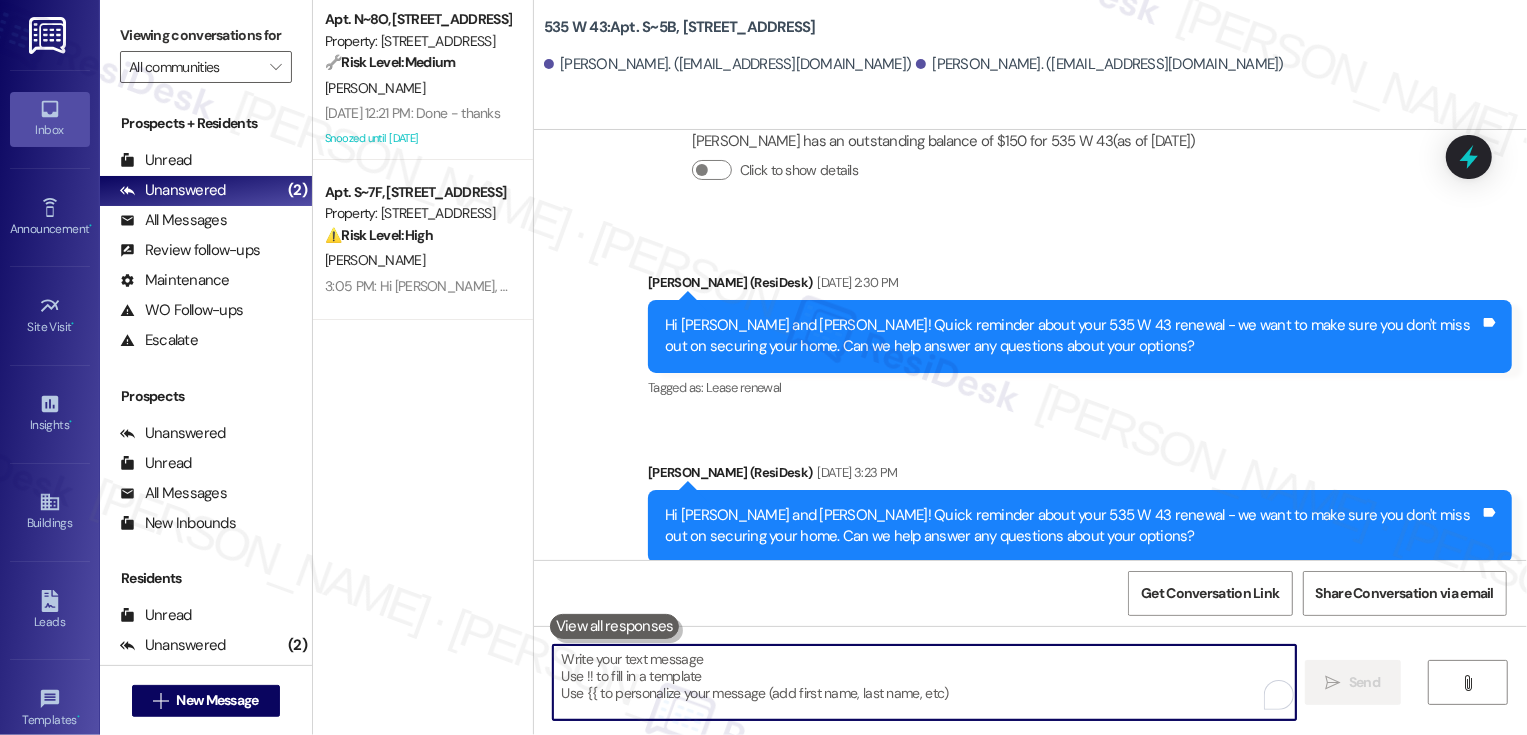 scroll, scrollTop: 19199, scrollLeft: 0, axis: vertical 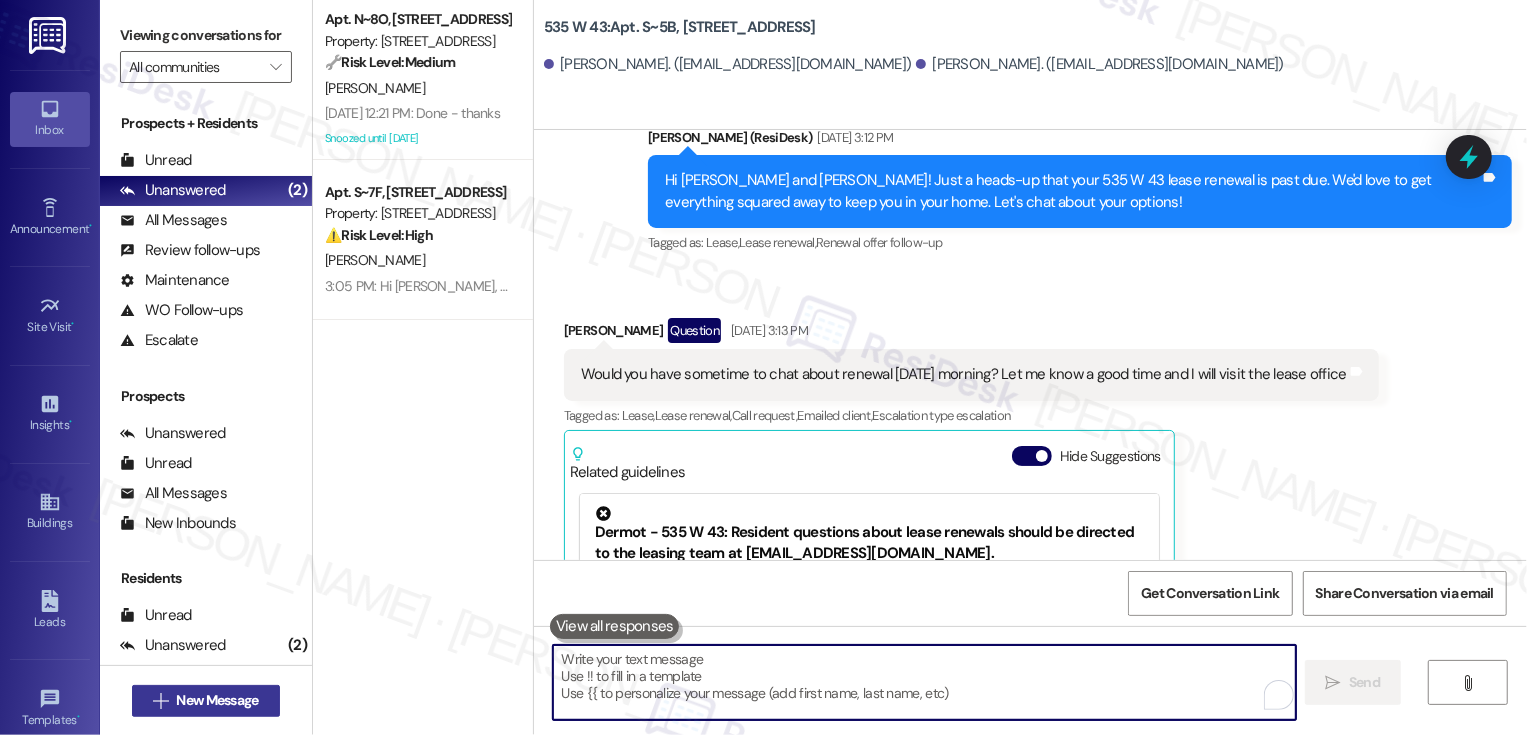 click on "New Message" at bounding box center [217, 700] 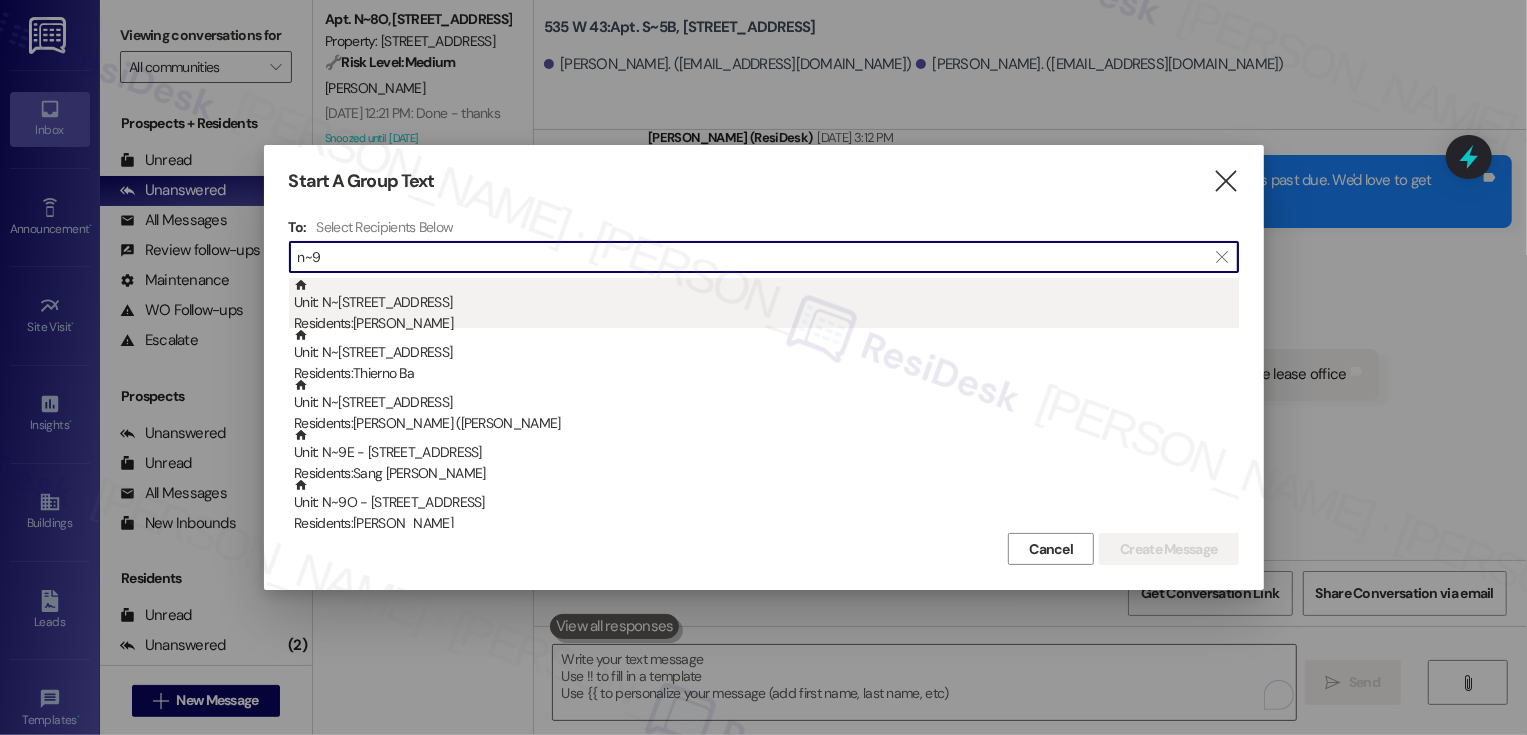 type on "n~9" 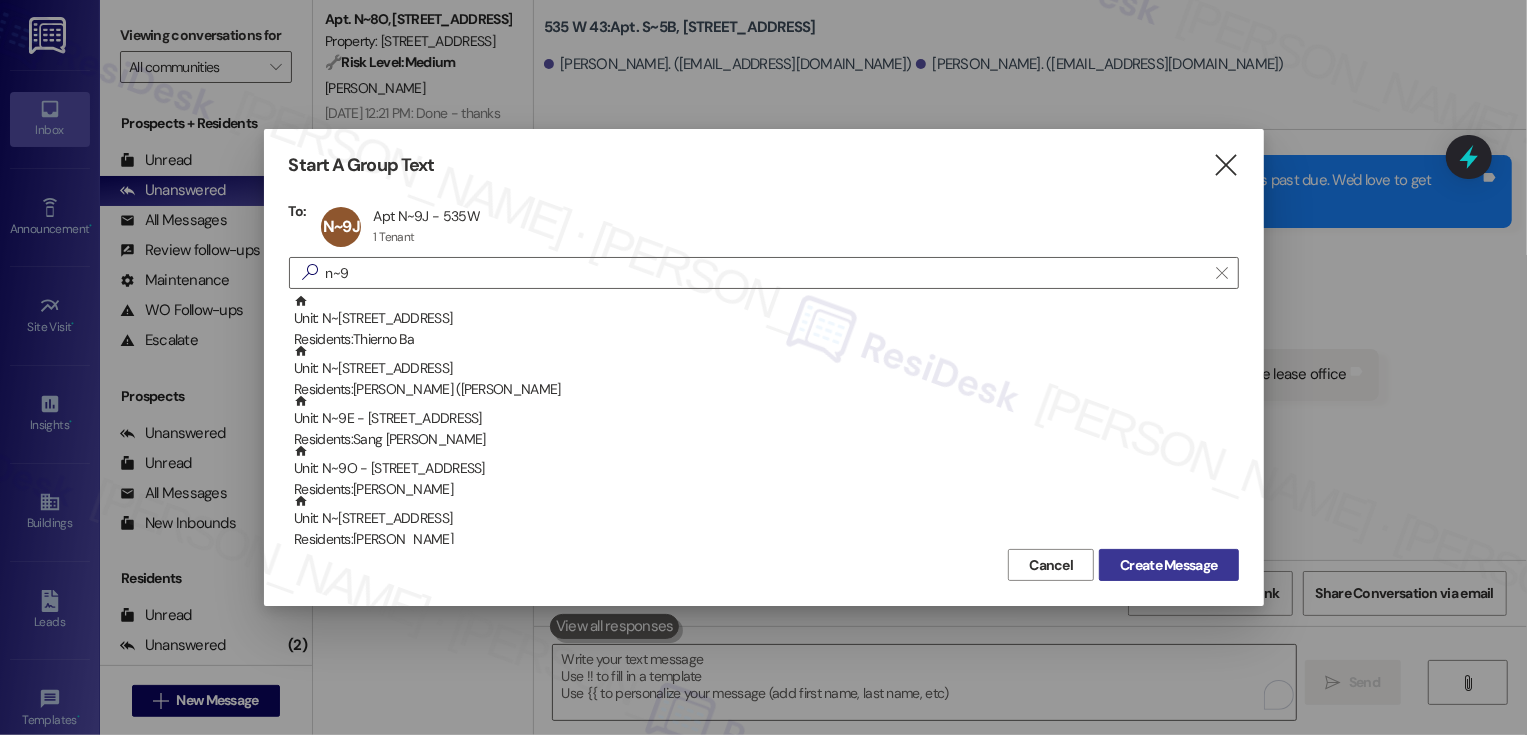 click on "Create Message" at bounding box center (1168, 565) 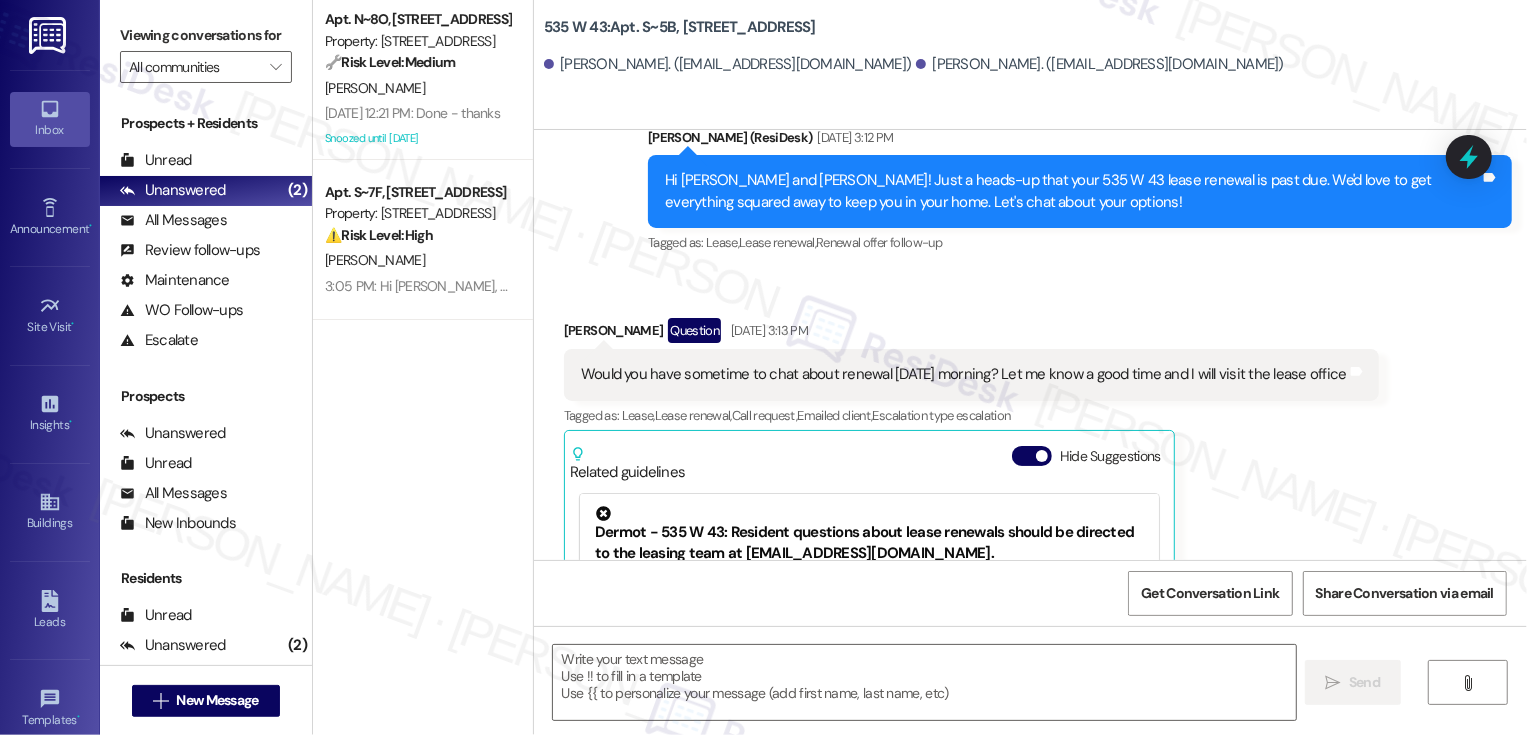 type 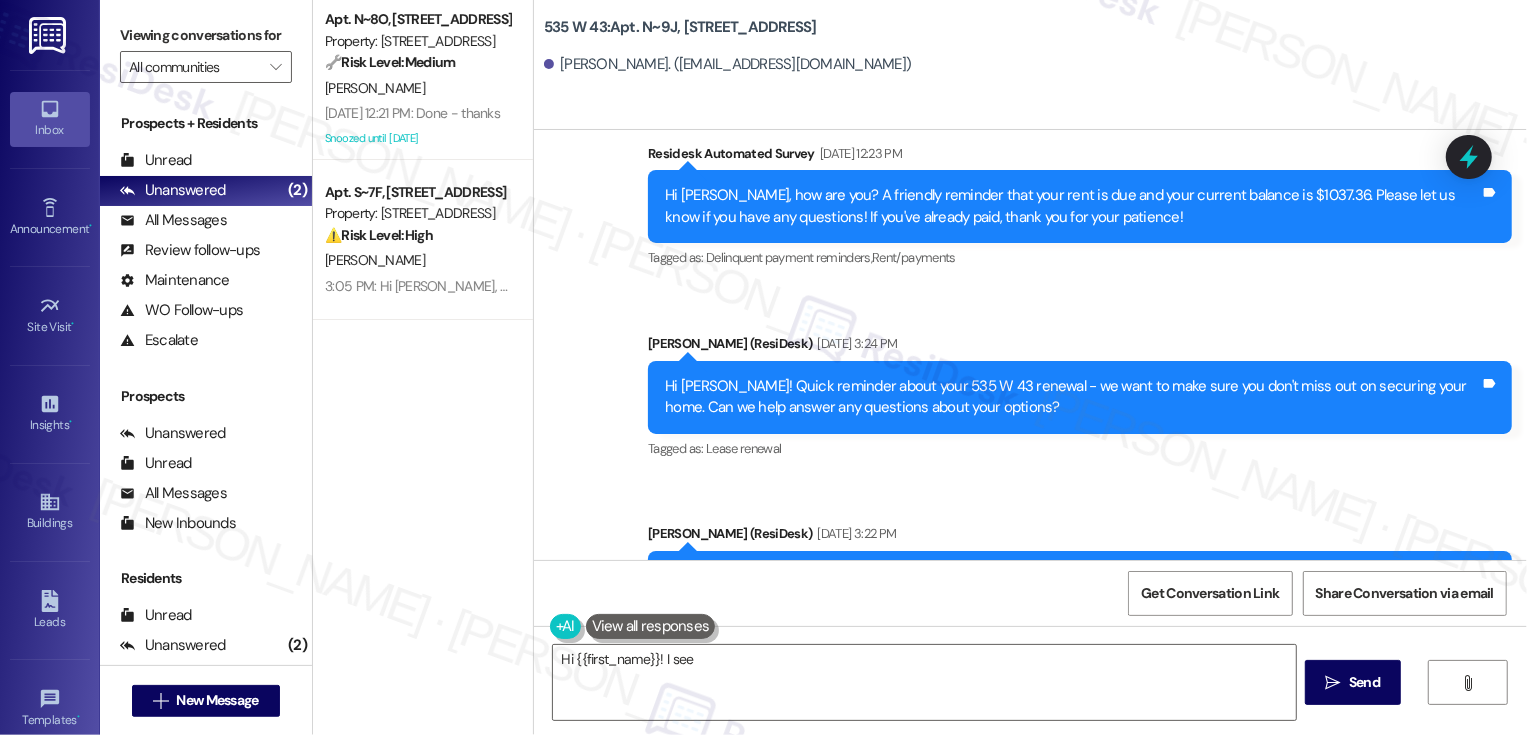 scroll, scrollTop: 14823, scrollLeft: 0, axis: vertical 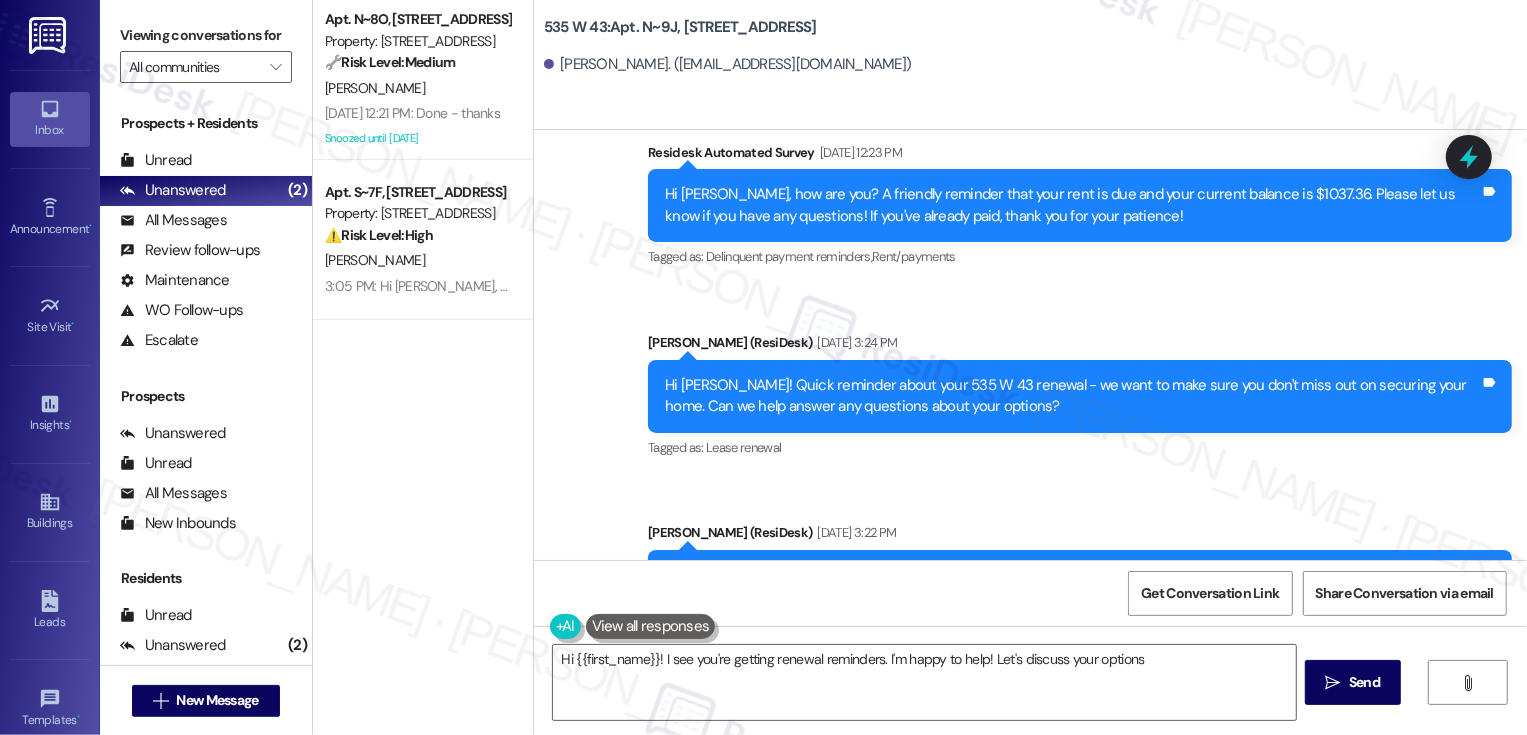 drag, startPoint x: 648, startPoint y: 298, endPoint x: 1000, endPoint y: 314, distance: 352.36343 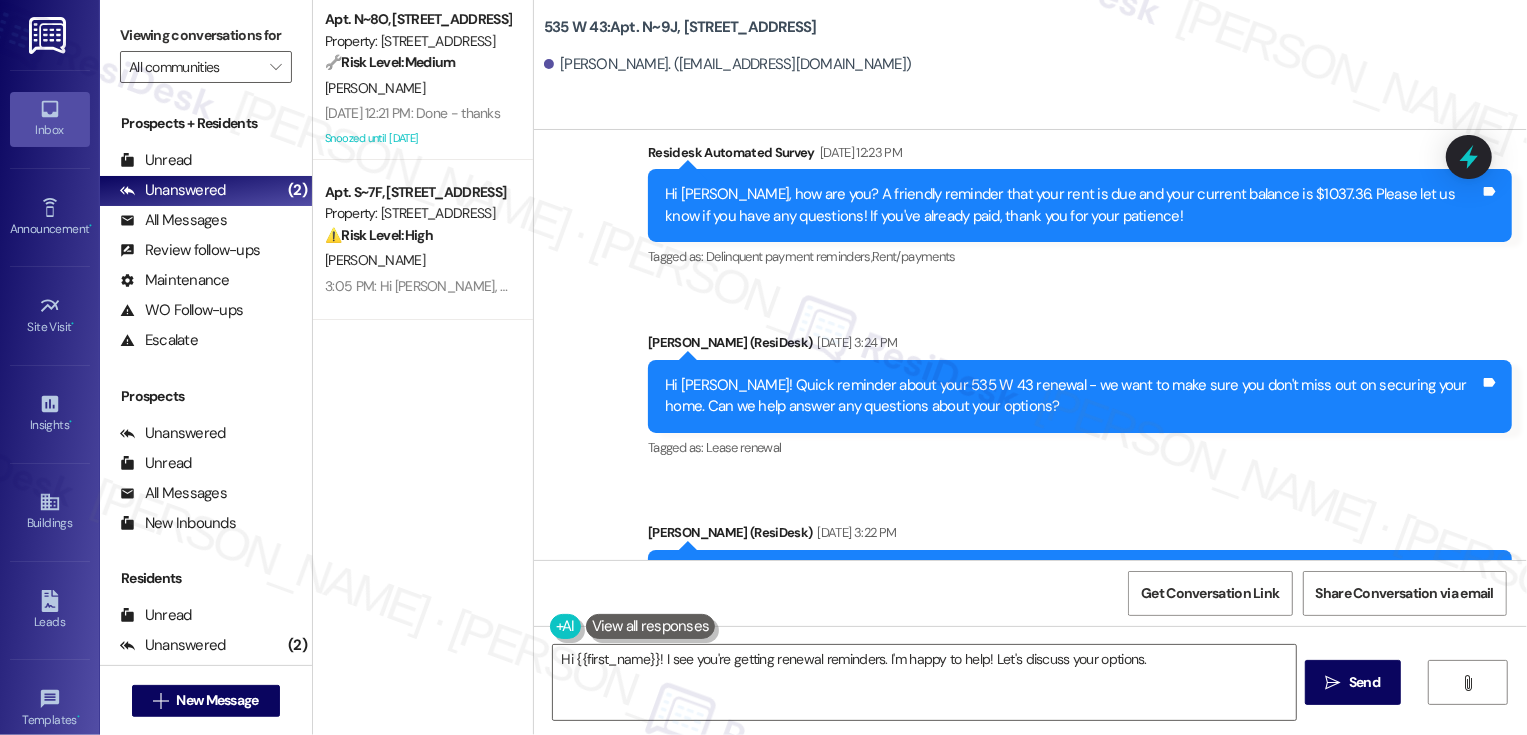 copy on "Hi Samuel! Quick reminder about your 535 W 43 renewal - we want to make sure you don't miss out on securing your home. Can we help answer any questions about your options?" 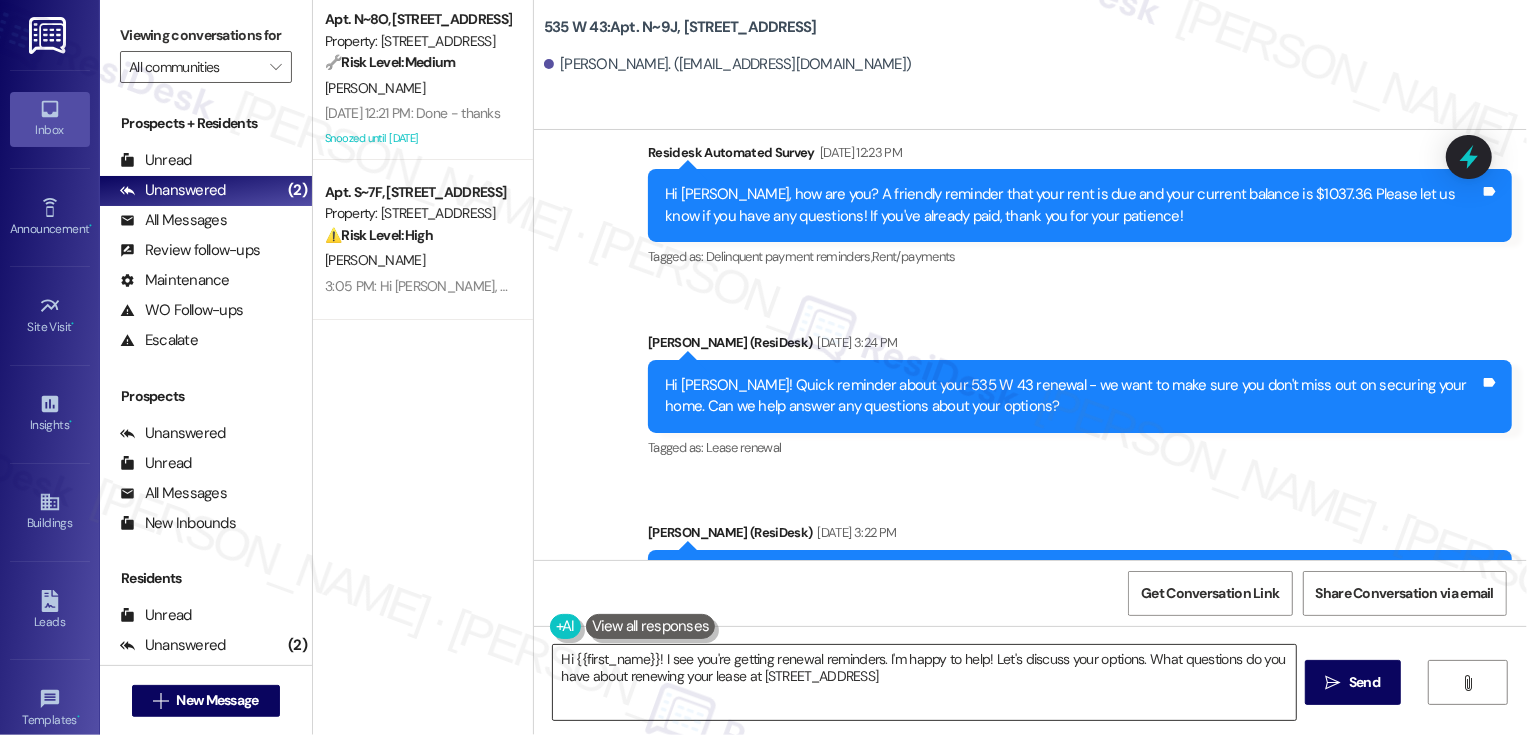 type on "Hi {{first_name}}! I see you're getting renewal reminders. I'm happy to help! Let's discuss your options. What questions do you have about renewing your lease at 535 W 43?" 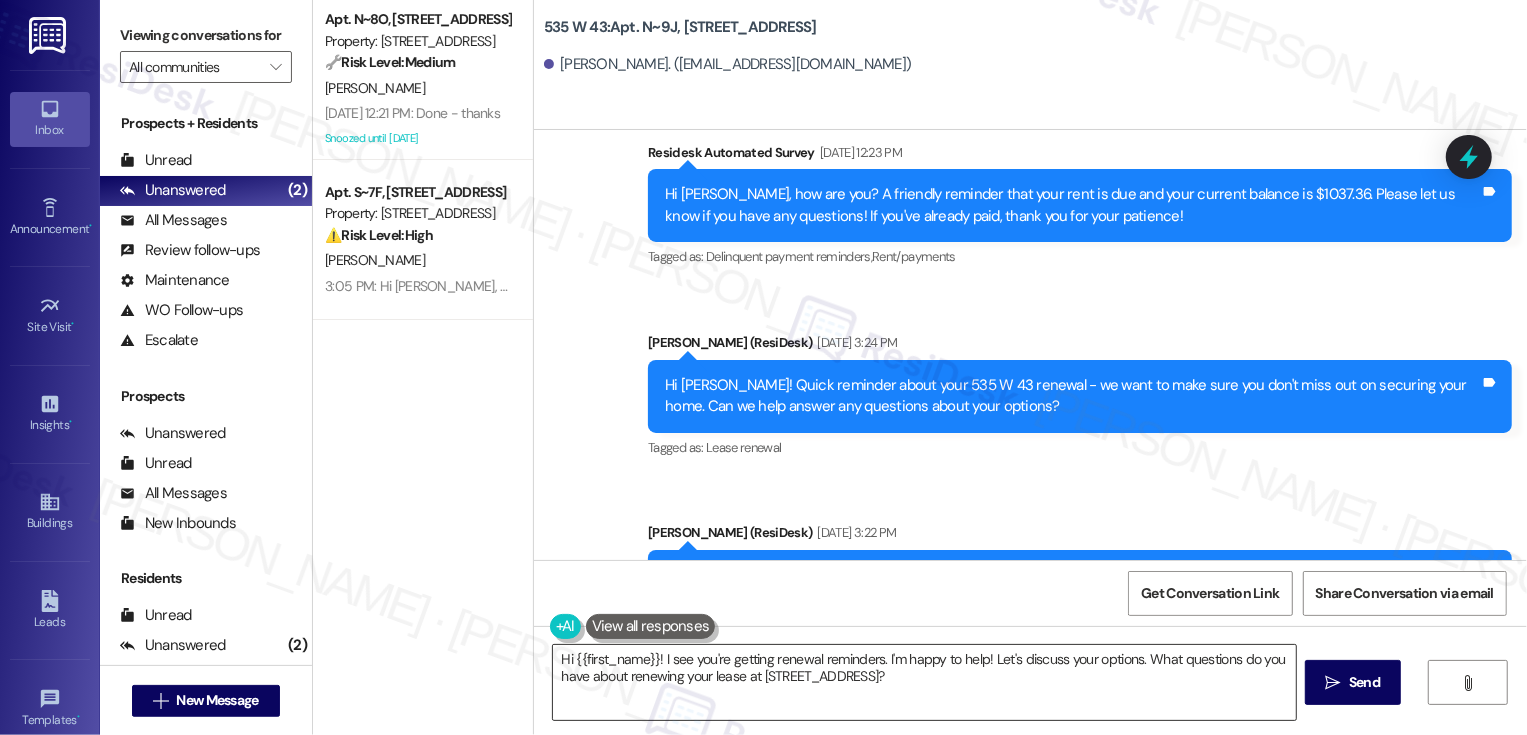 click on "Hi {{first_name}}! I see you're getting renewal reminders. I'm happy to help! Let's discuss your options. What questions do you have about renewing your lease at 535 W 43?" at bounding box center (924, 682) 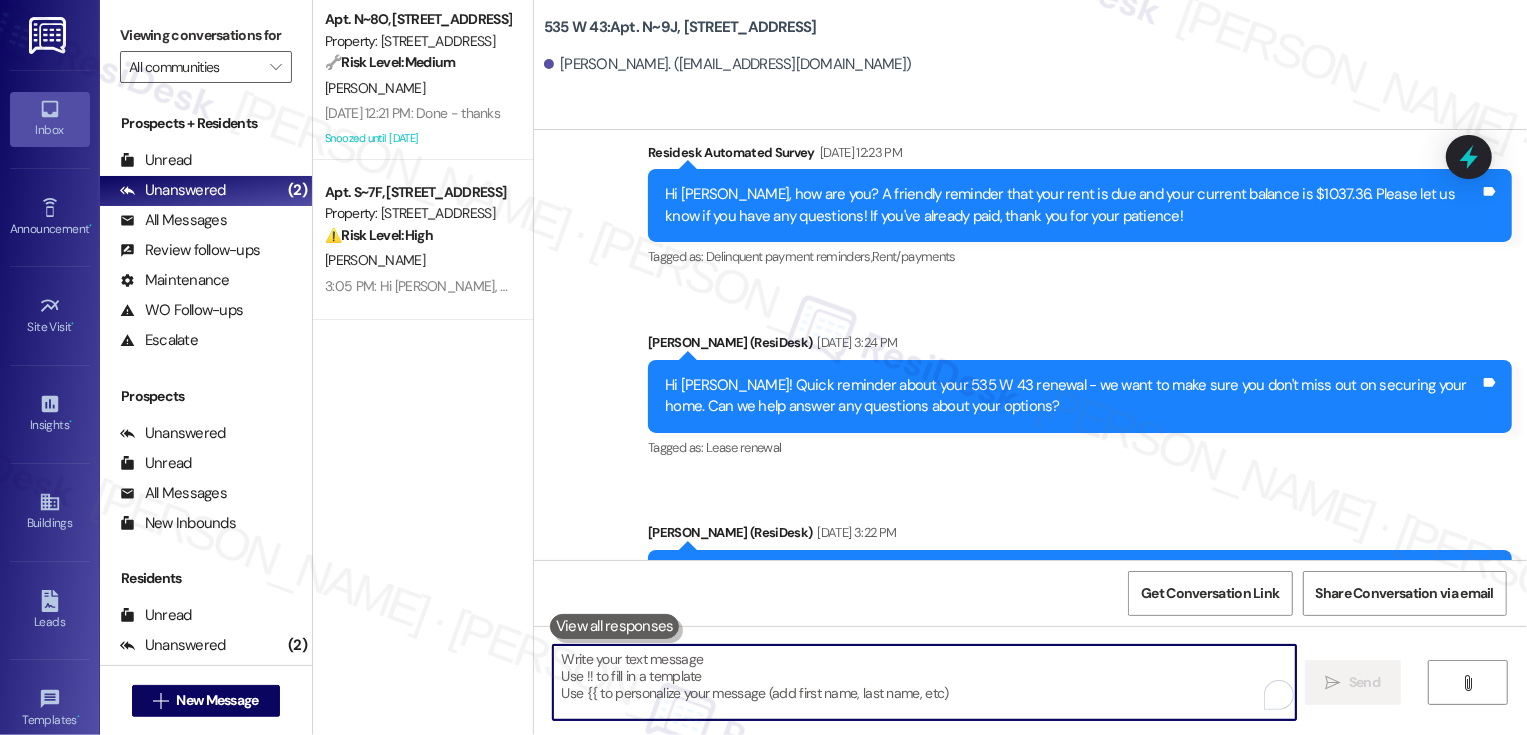 paste on "Hi Samuel! Quick reminder about your 535 W 43 renewal - we want to make sure you don't miss out on securing your home. Can we help answer any questions about your options?" 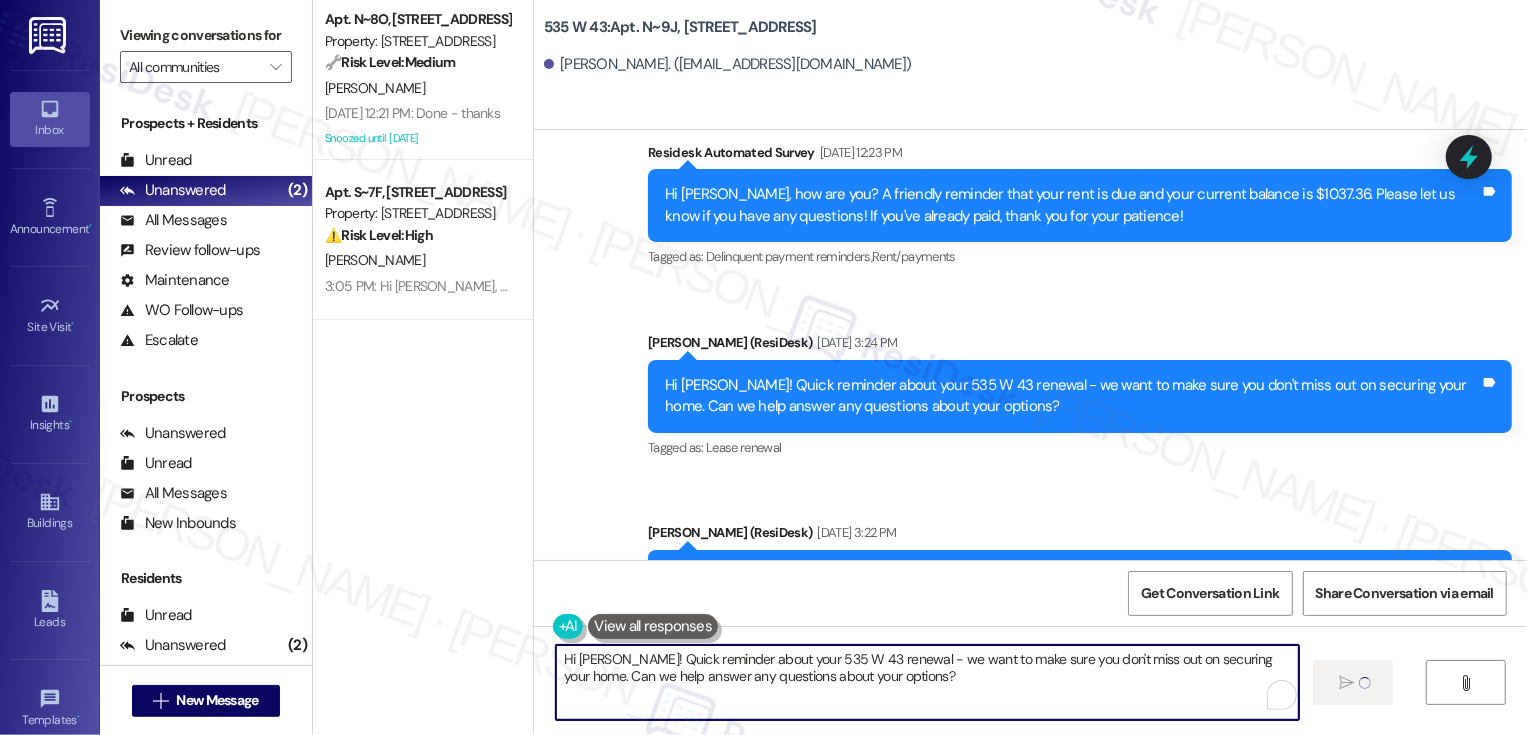 type on "Hi Samuel! Quick reminder about your 535 W 43 renewal - we want to make sure you don't miss out on securing your home. Can we help answer any questions about your options?" 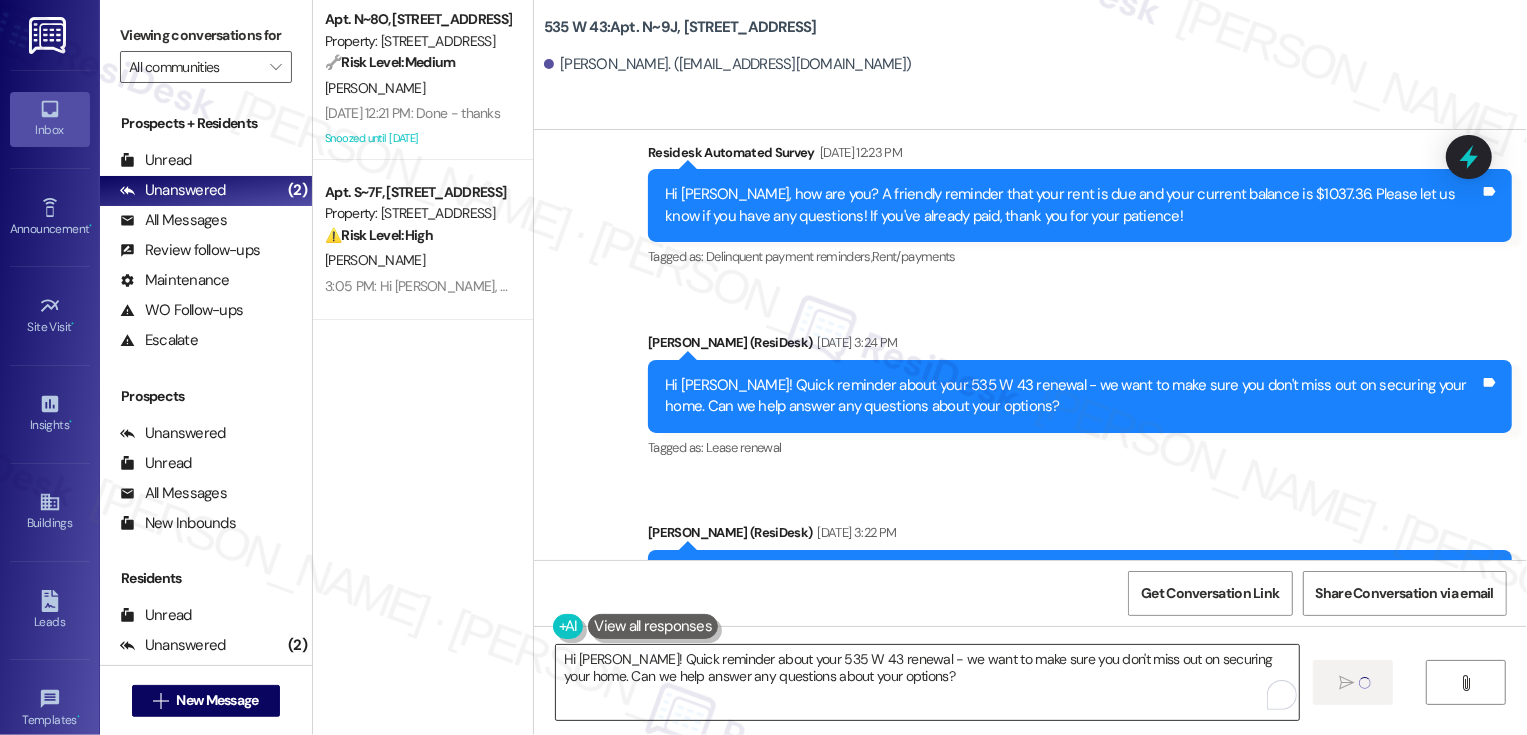 type 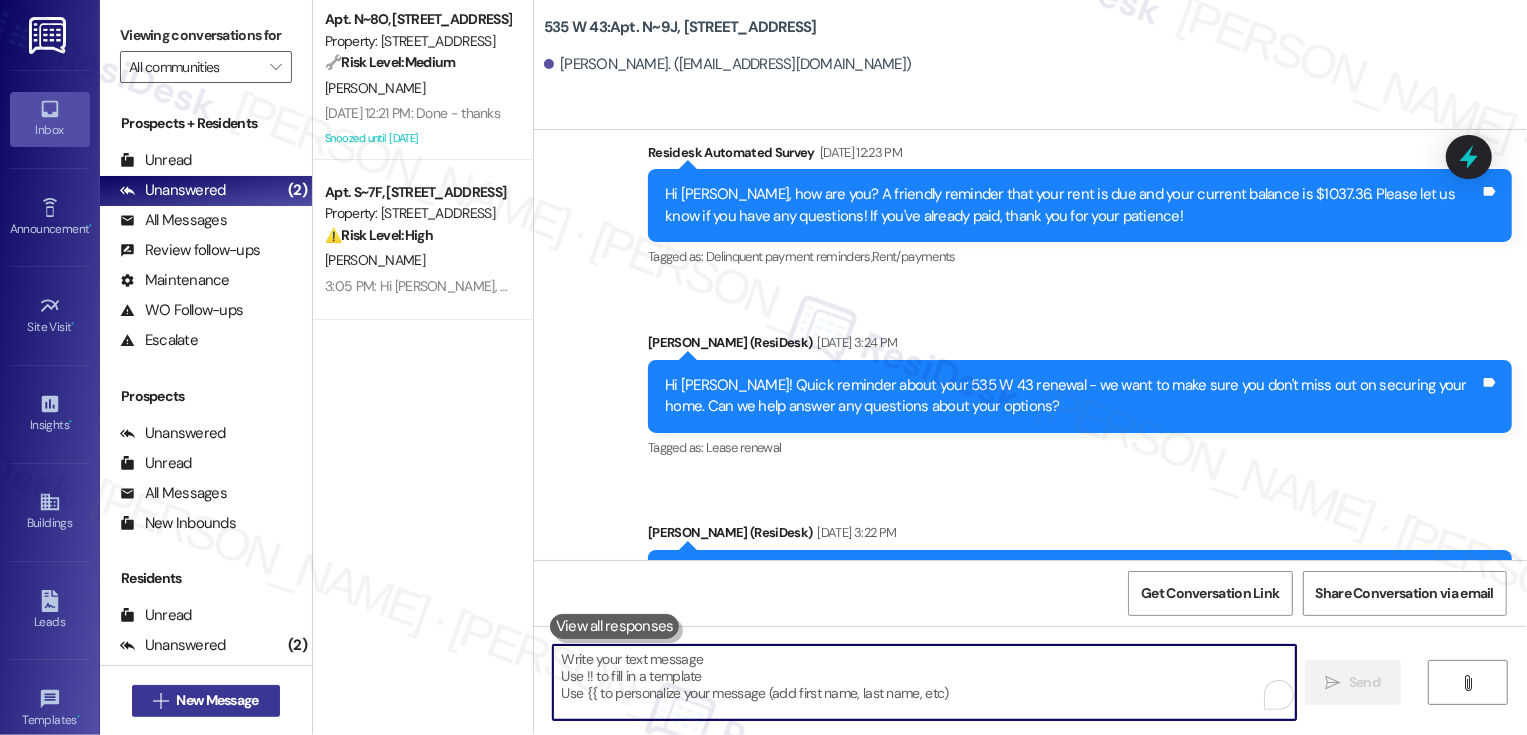 click on "New Message" at bounding box center (217, 700) 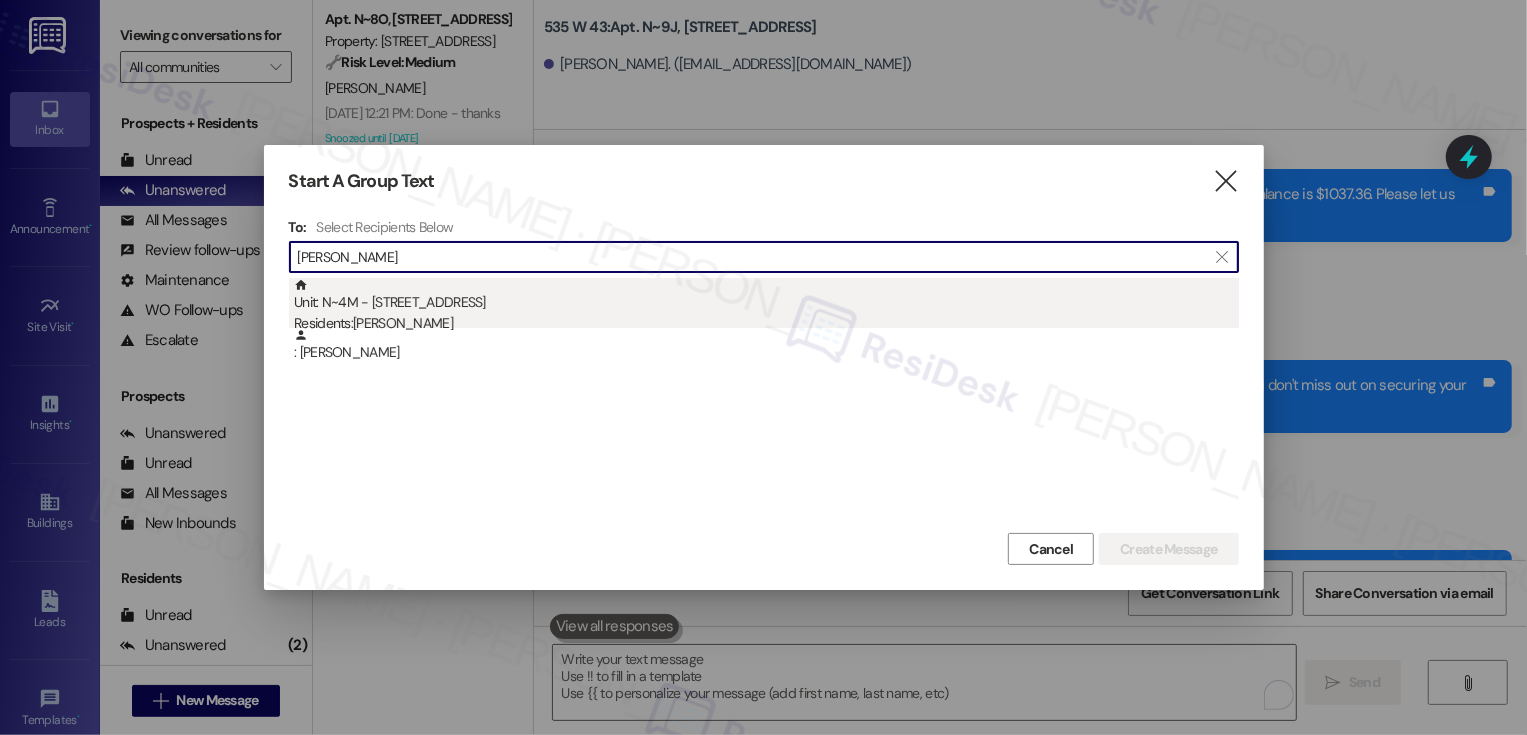 type on "evan mile" 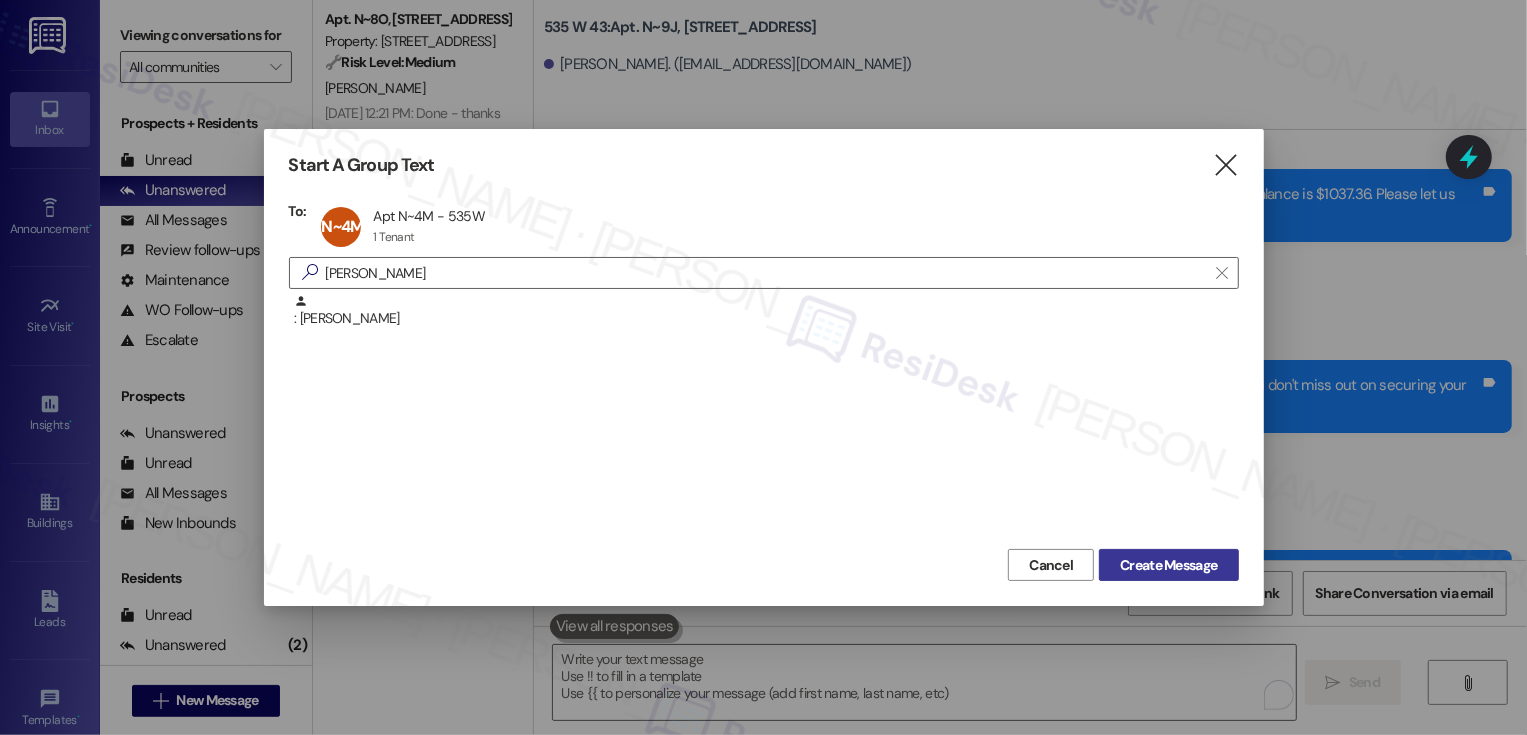 click on "Create Message" at bounding box center (1168, 565) 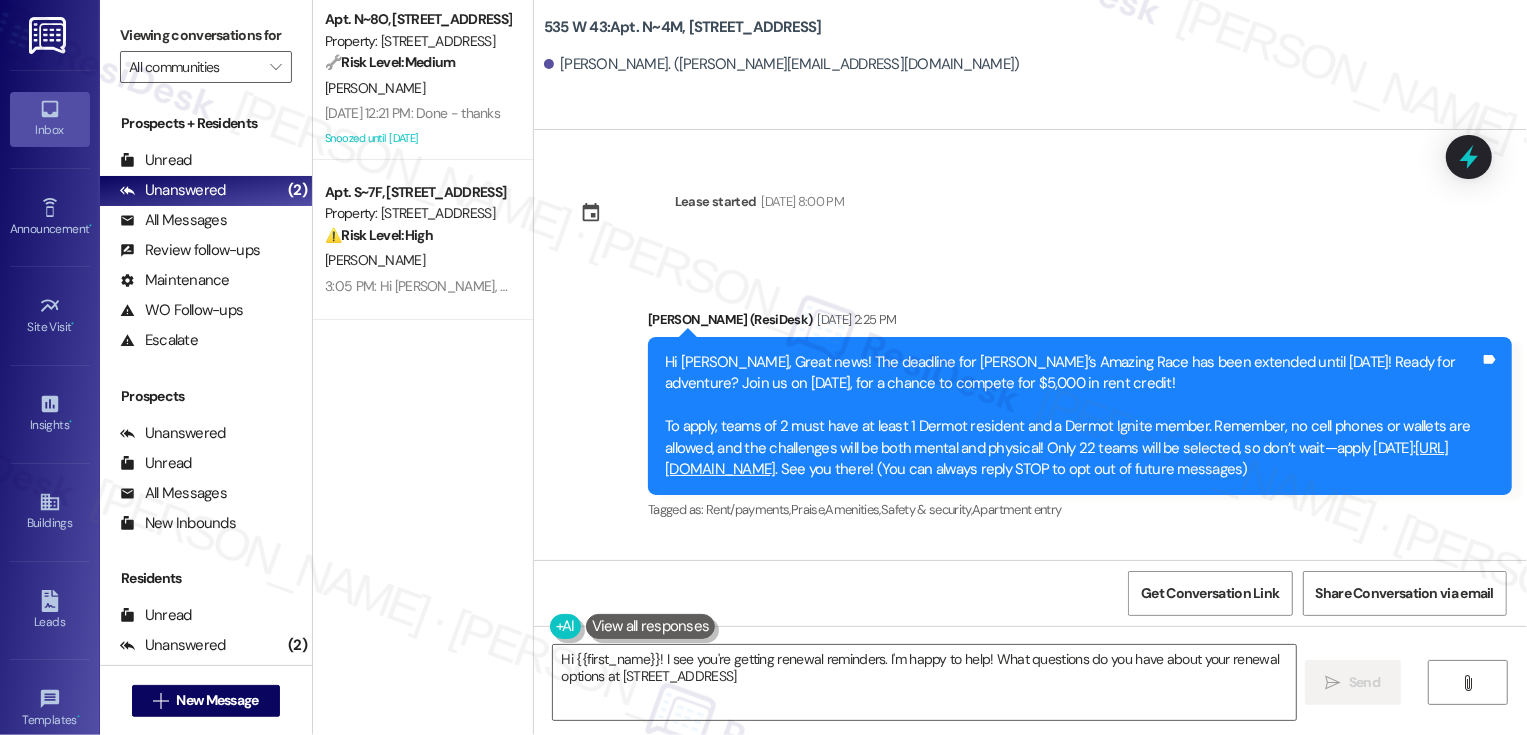type on "Hi {{first_name}}! I see you're getting renewal reminders. I'm happy to help! What questions do you have about your renewal options at 535 W 43?" 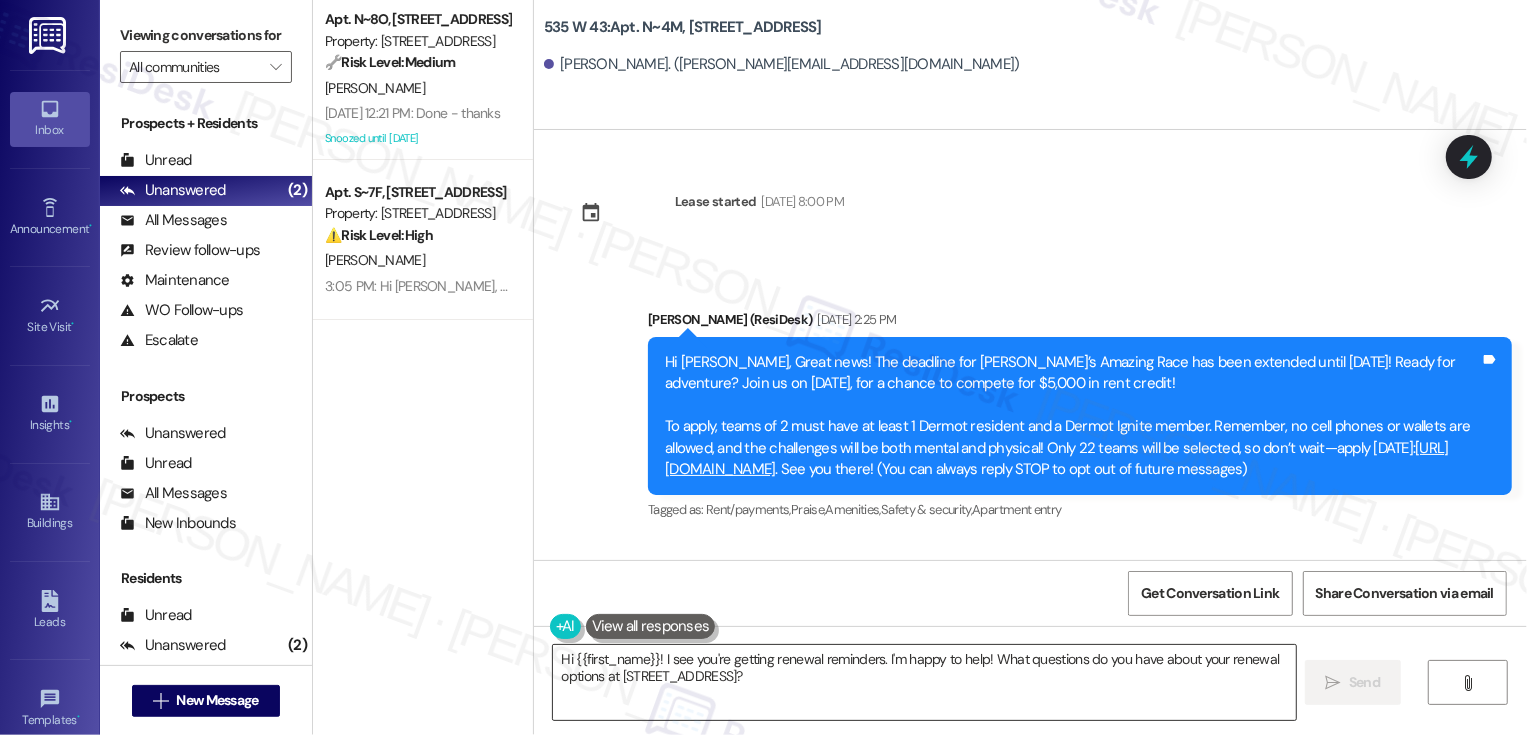 click on "Hi {{first_name}}! I see you're getting renewal reminders. I'm happy to help! What questions do you have about your renewal options at 535 W 43?" at bounding box center [924, 682] 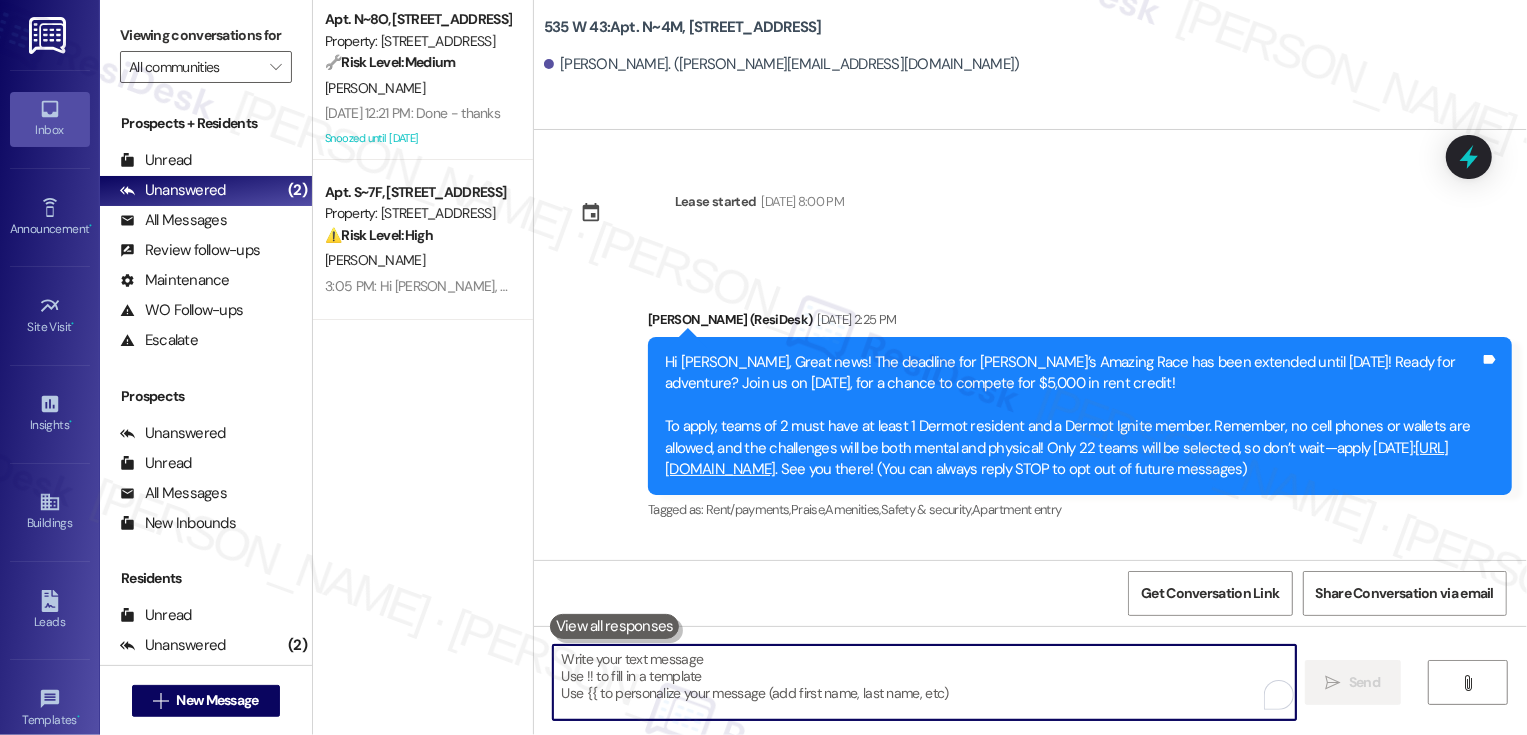 paste on "Hi {{first_name}}! Just a heads-up that your {{property}} lease renewal is past due. We'd love to get everything squared away to keep you in your home. Let's chat about your options!" 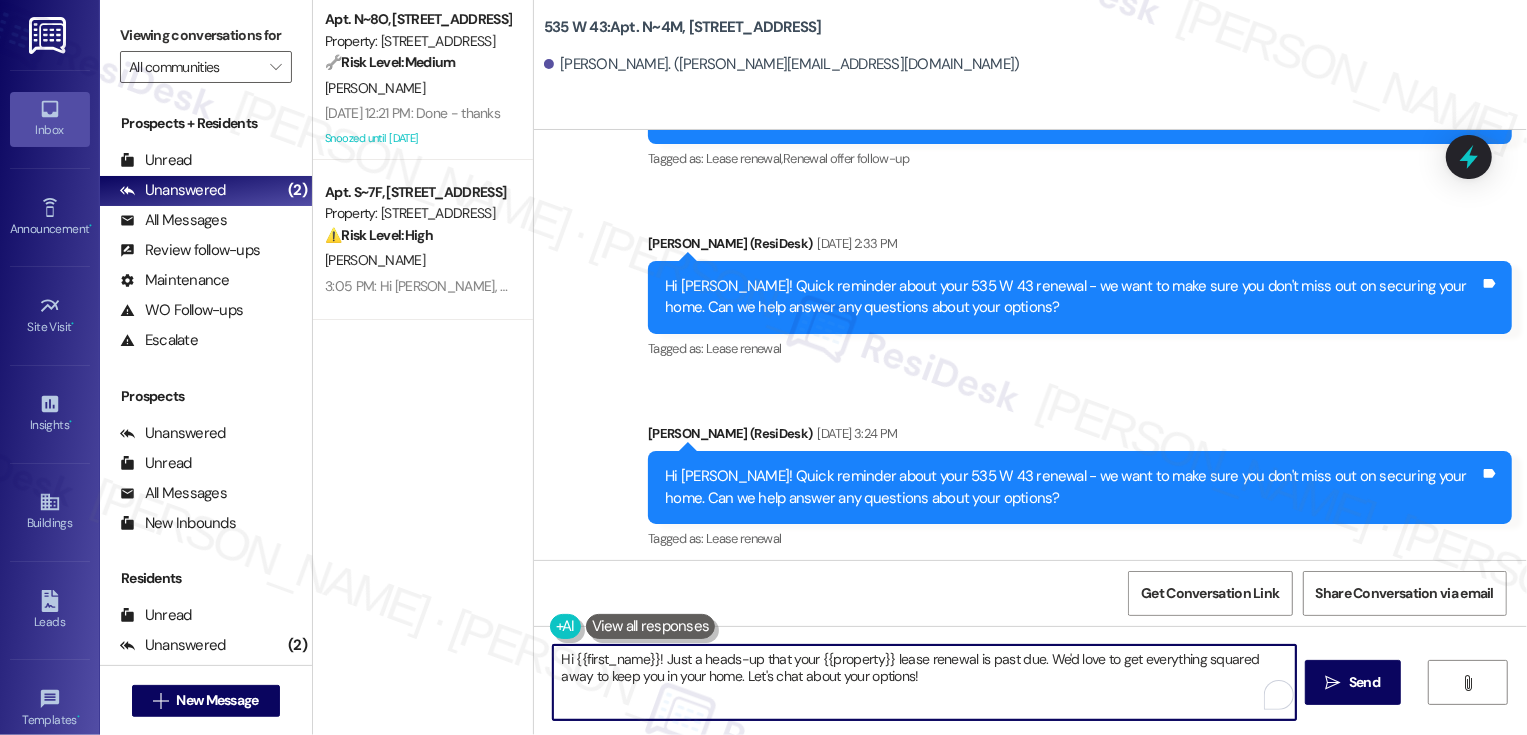 scroll, scrollTop: 5240, scrollLeft: 0, axis: vertical 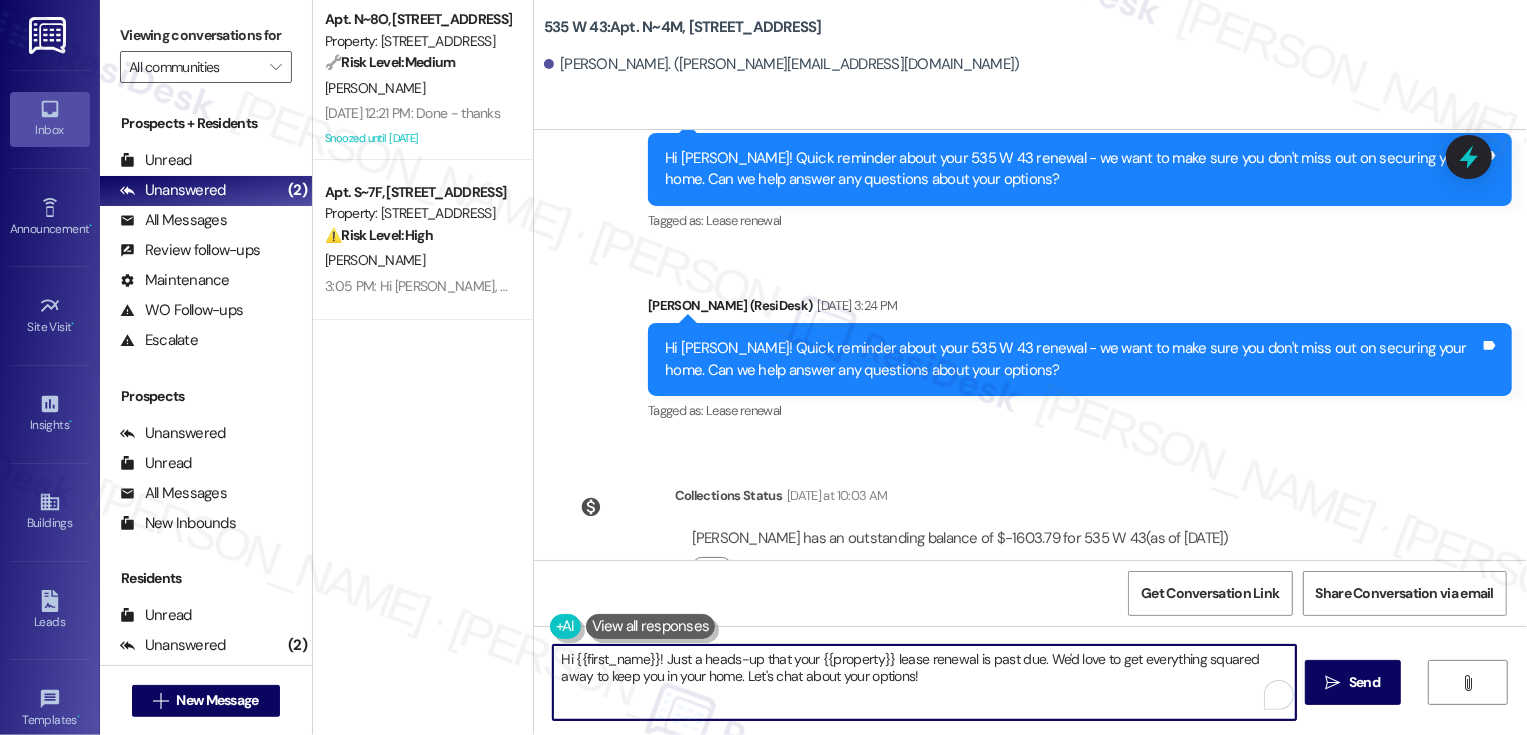 type on "Hi {{first_name}}! Just a heads-up that your {{property}} lease renewal is past due. We'd love to get everything squared away to keep you in your home. Let's chat about your options!" 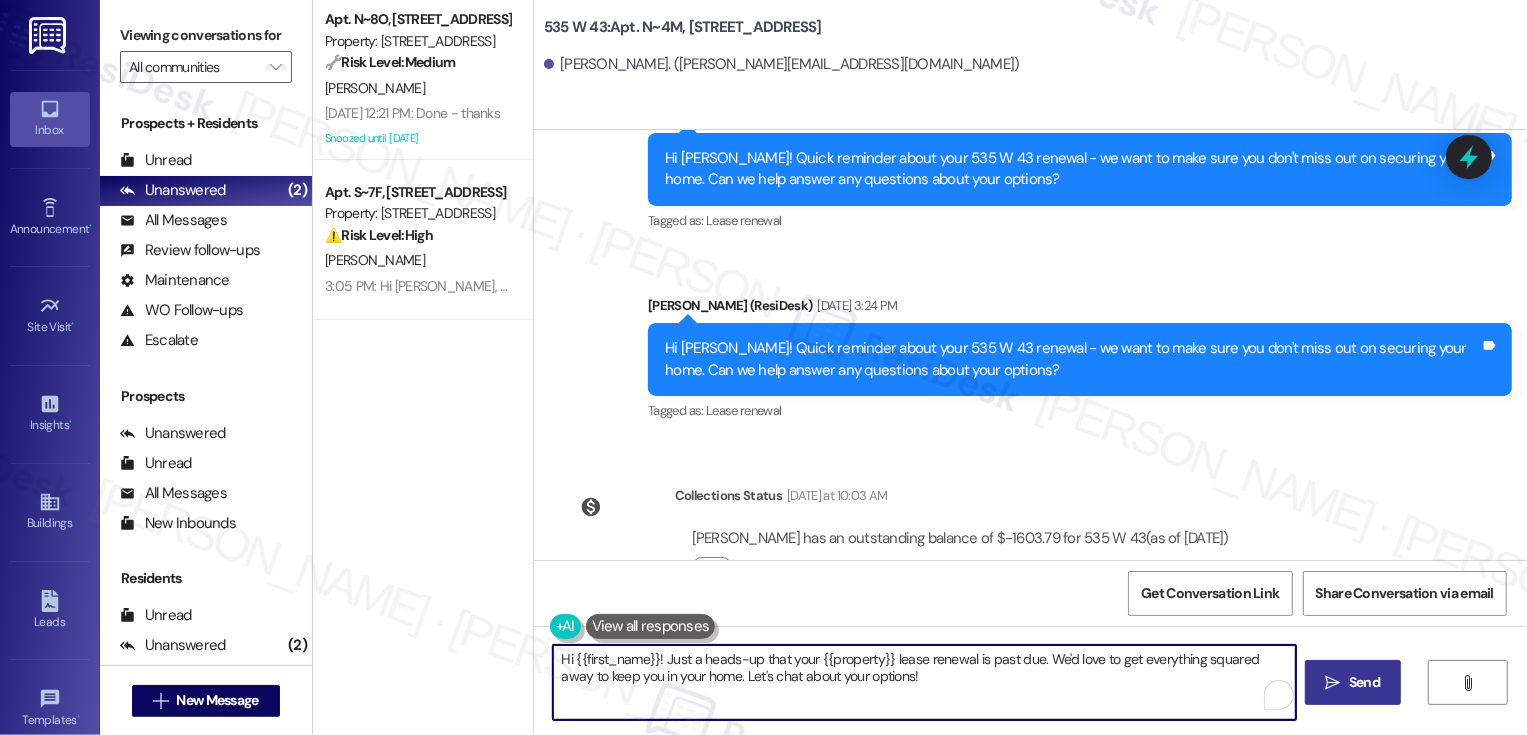 click on "" at bounding box center [1333, 683] 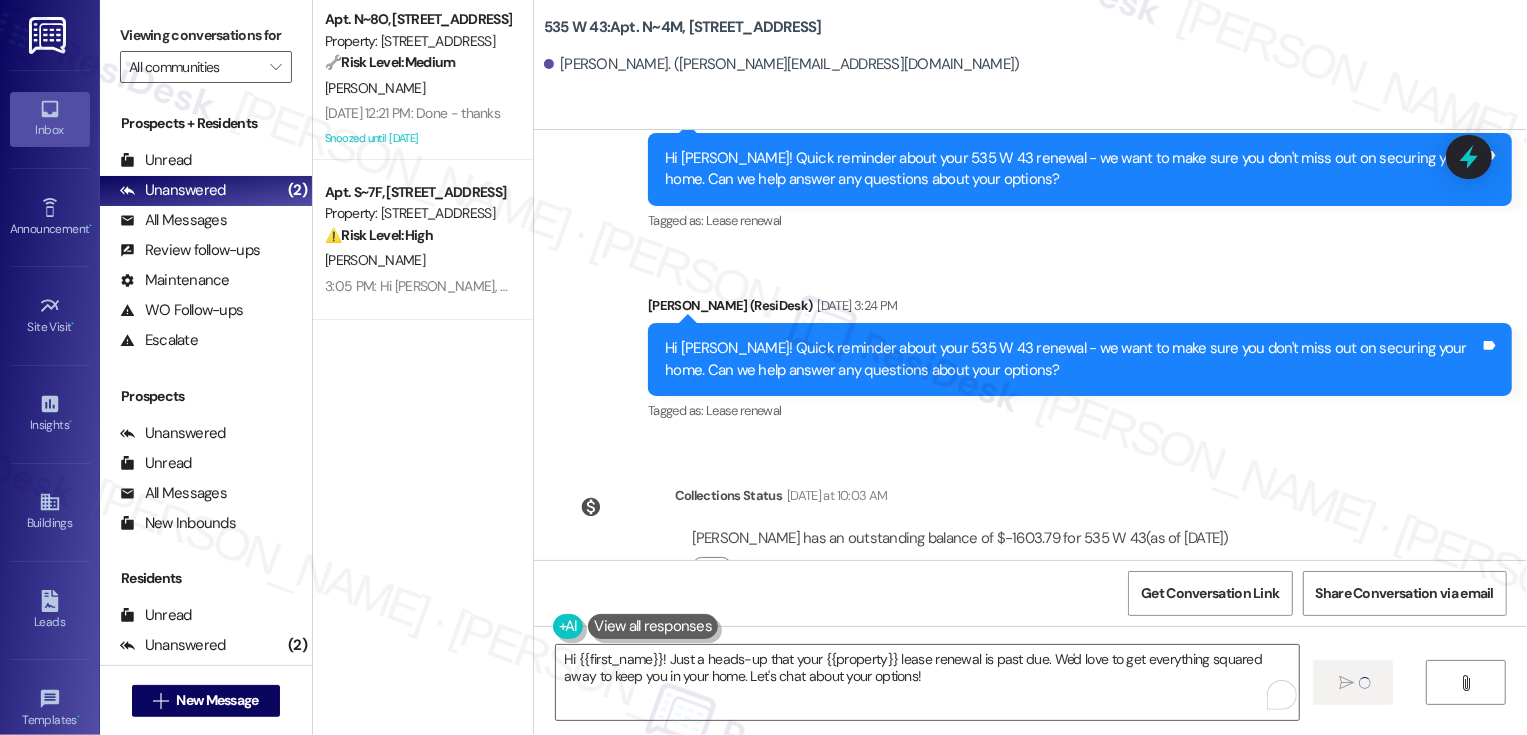 type 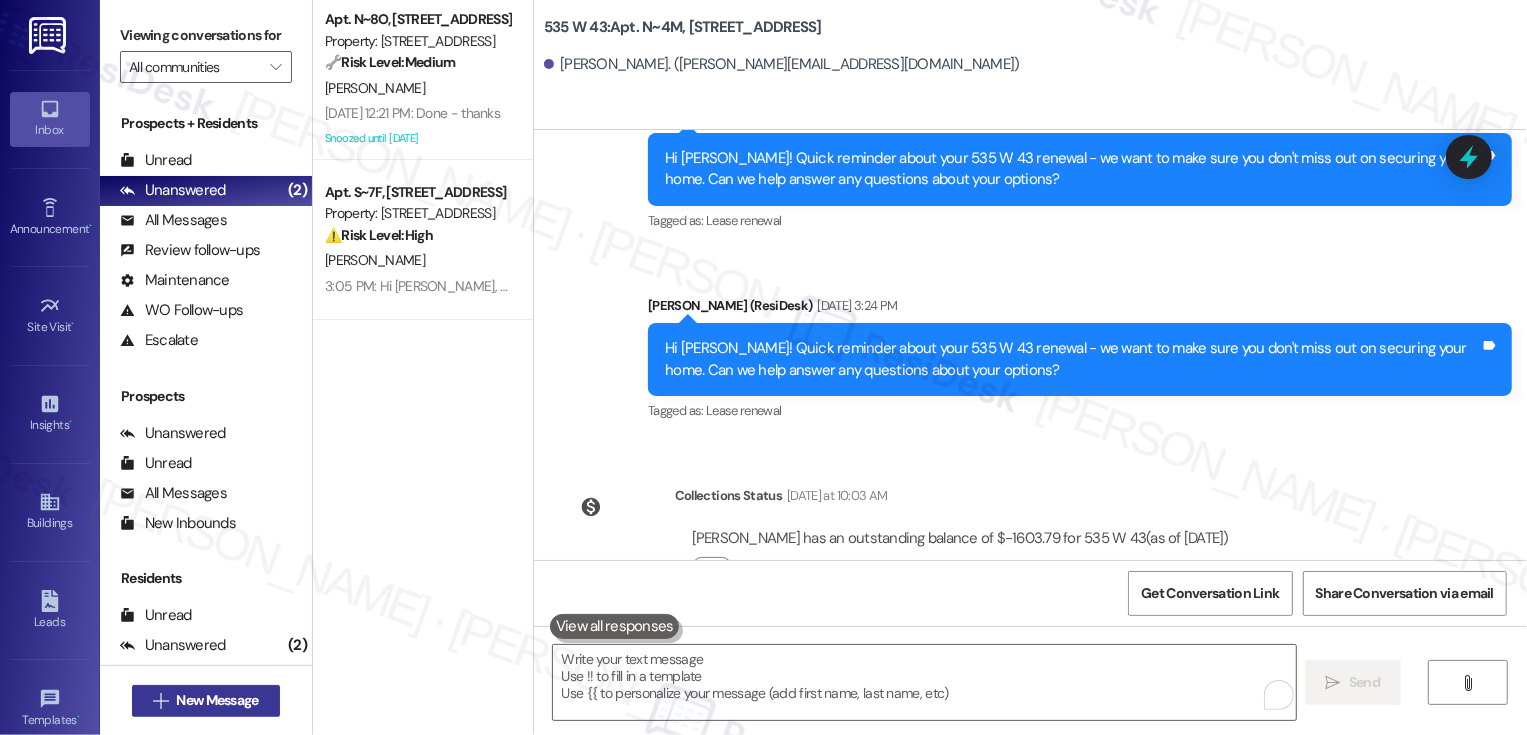 click on "New Message" at bounding box center [217, 700] 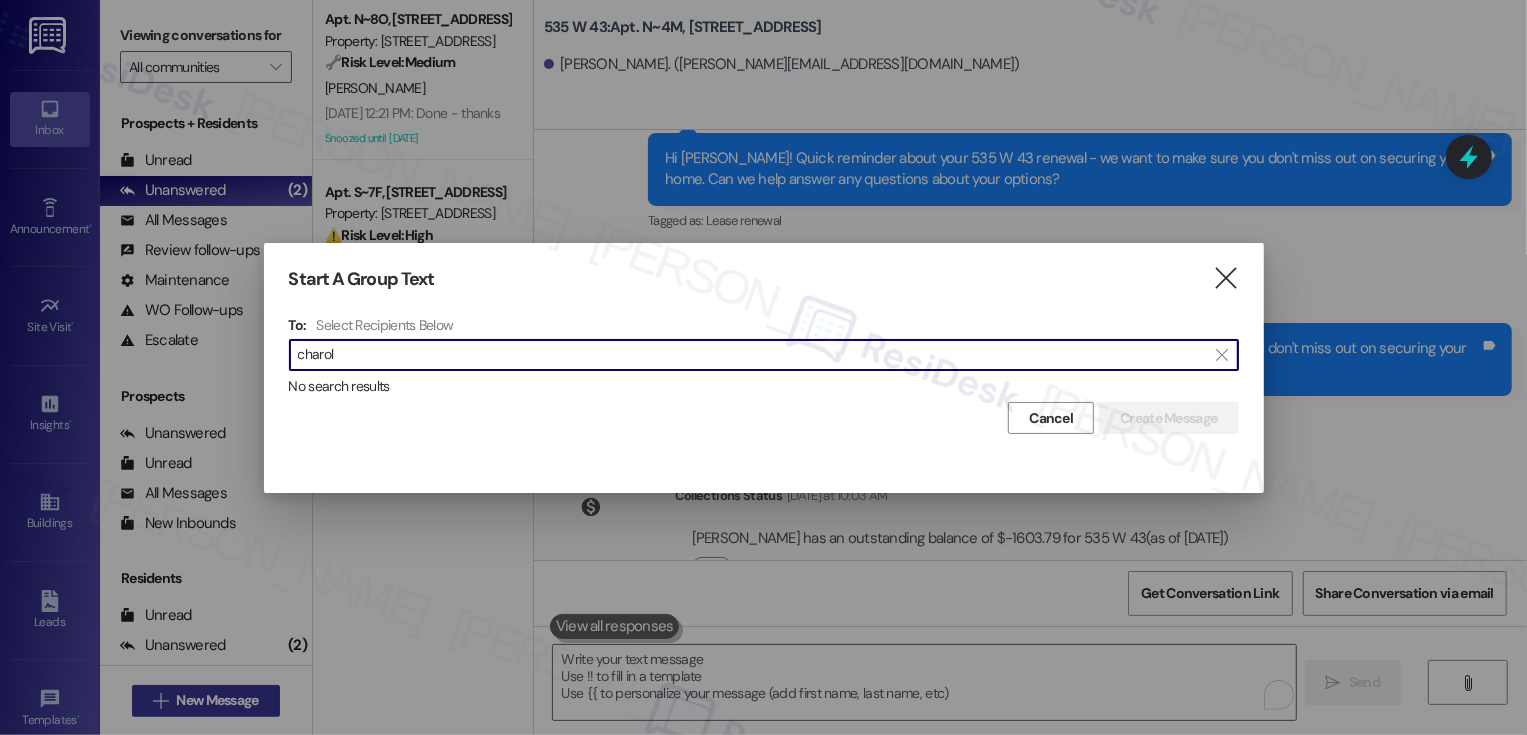 type on "charol" 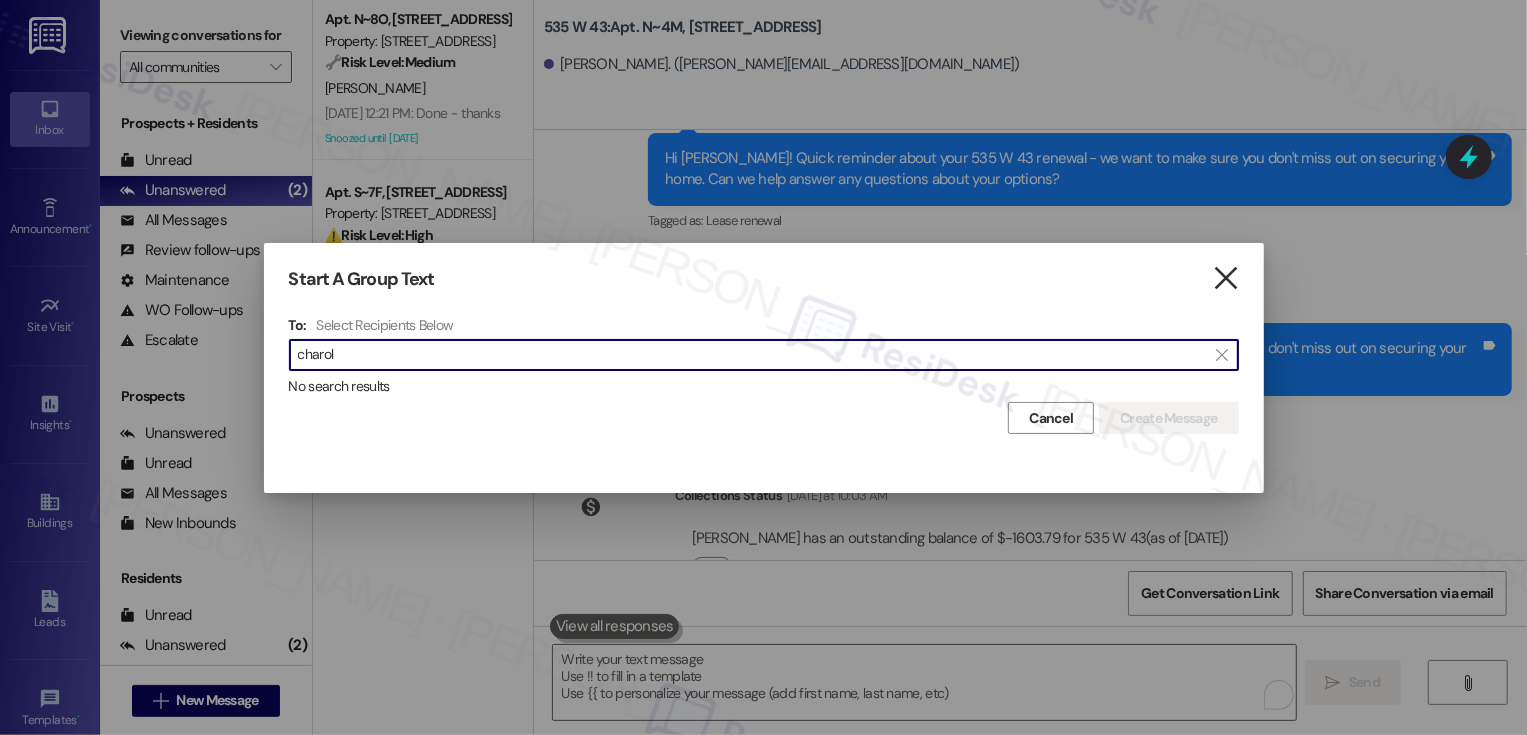 click on "" at bounding box center [1225, 278] 